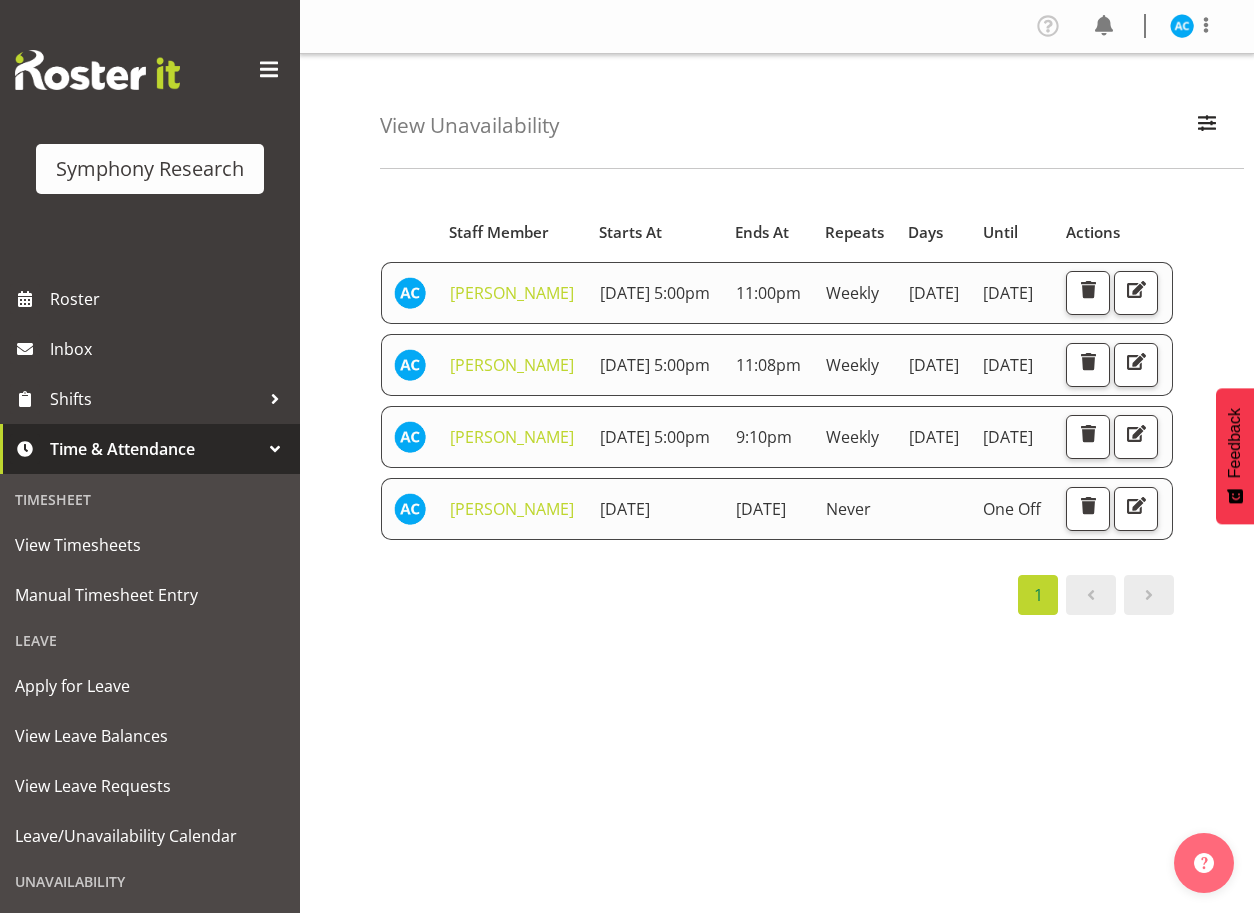 scroll, scrollTop: 0, scrollLeft: 0, axis: both 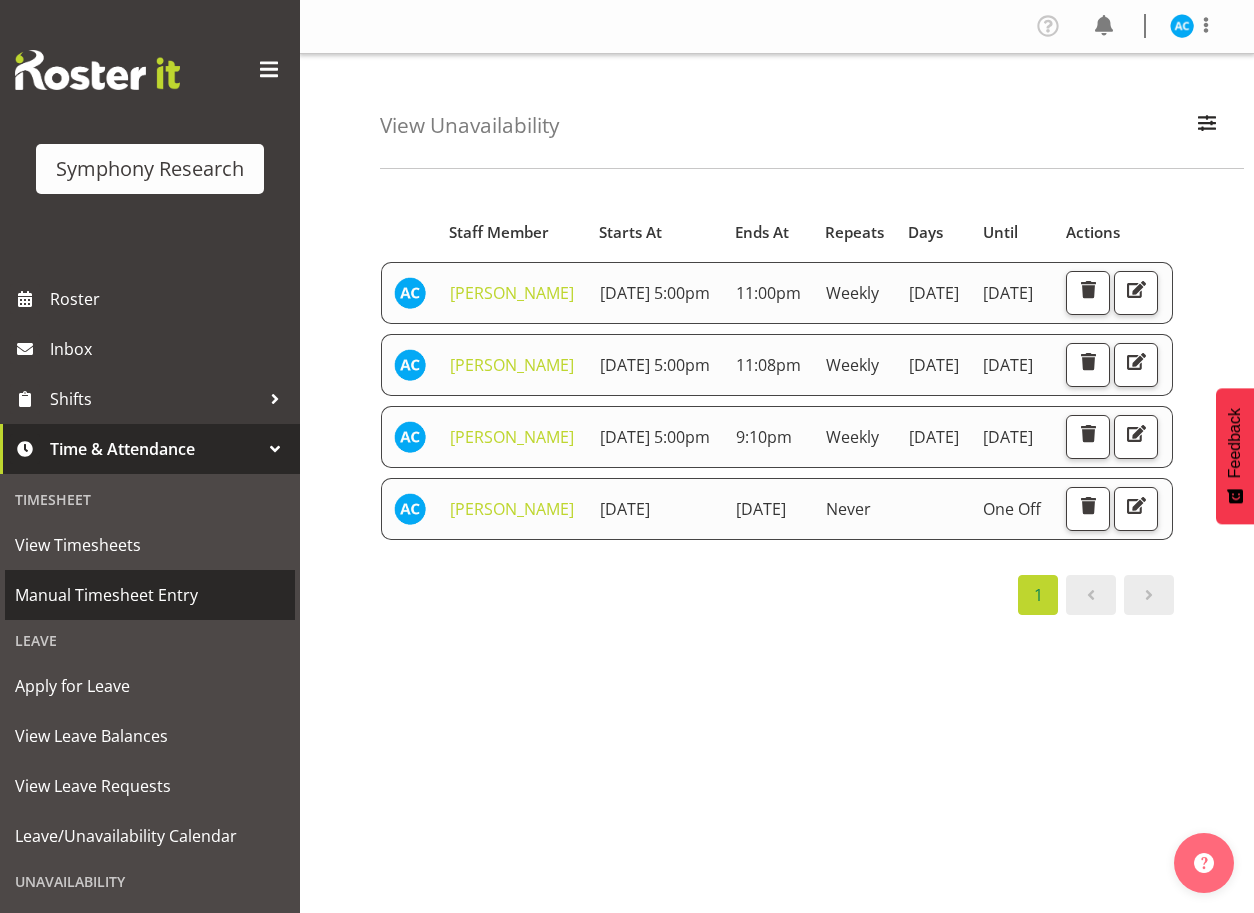 click on "Manual Timesheet Entry" at bounding box center (150, 595) 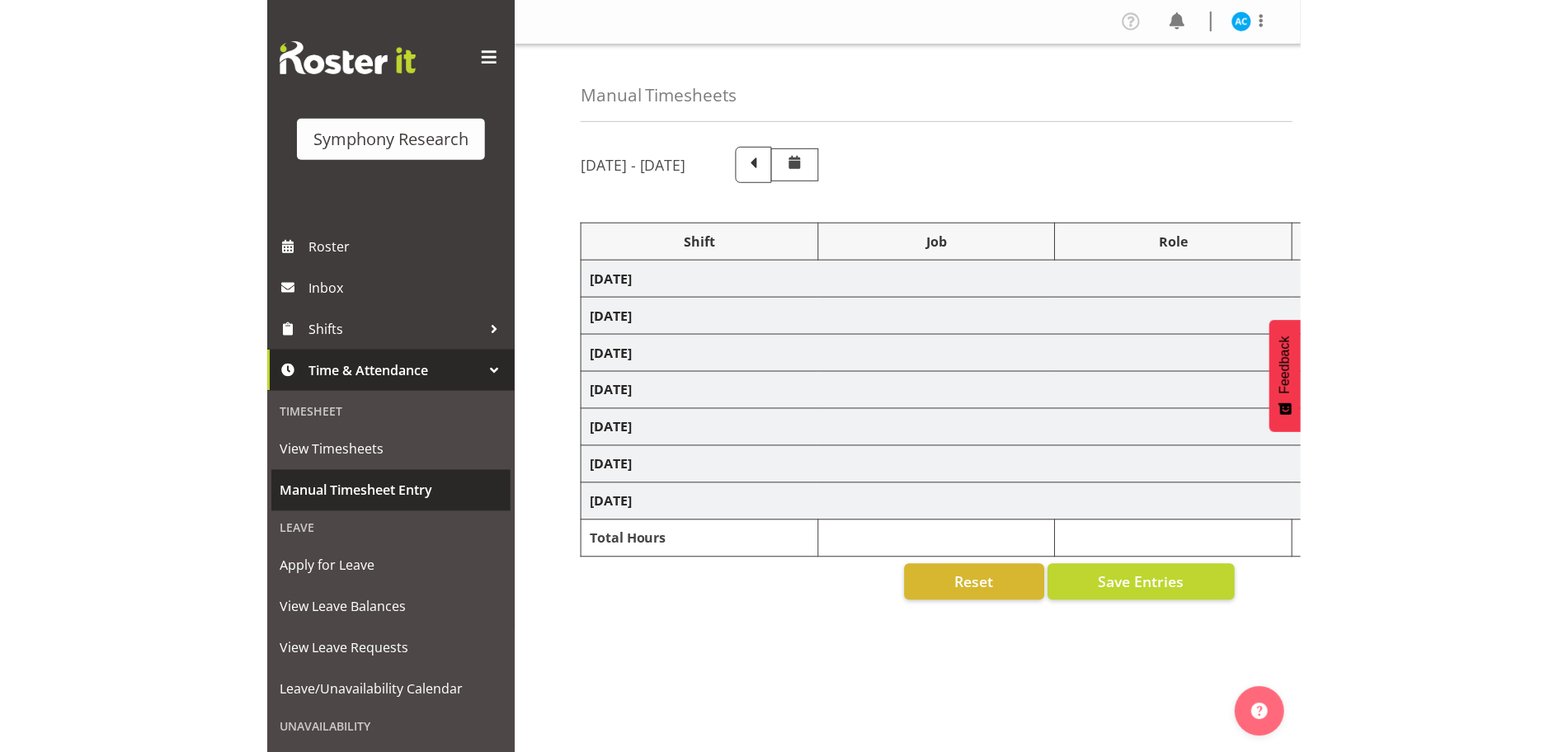 scroll, scrollTop: 0, scrollLeft: 0, axis: both 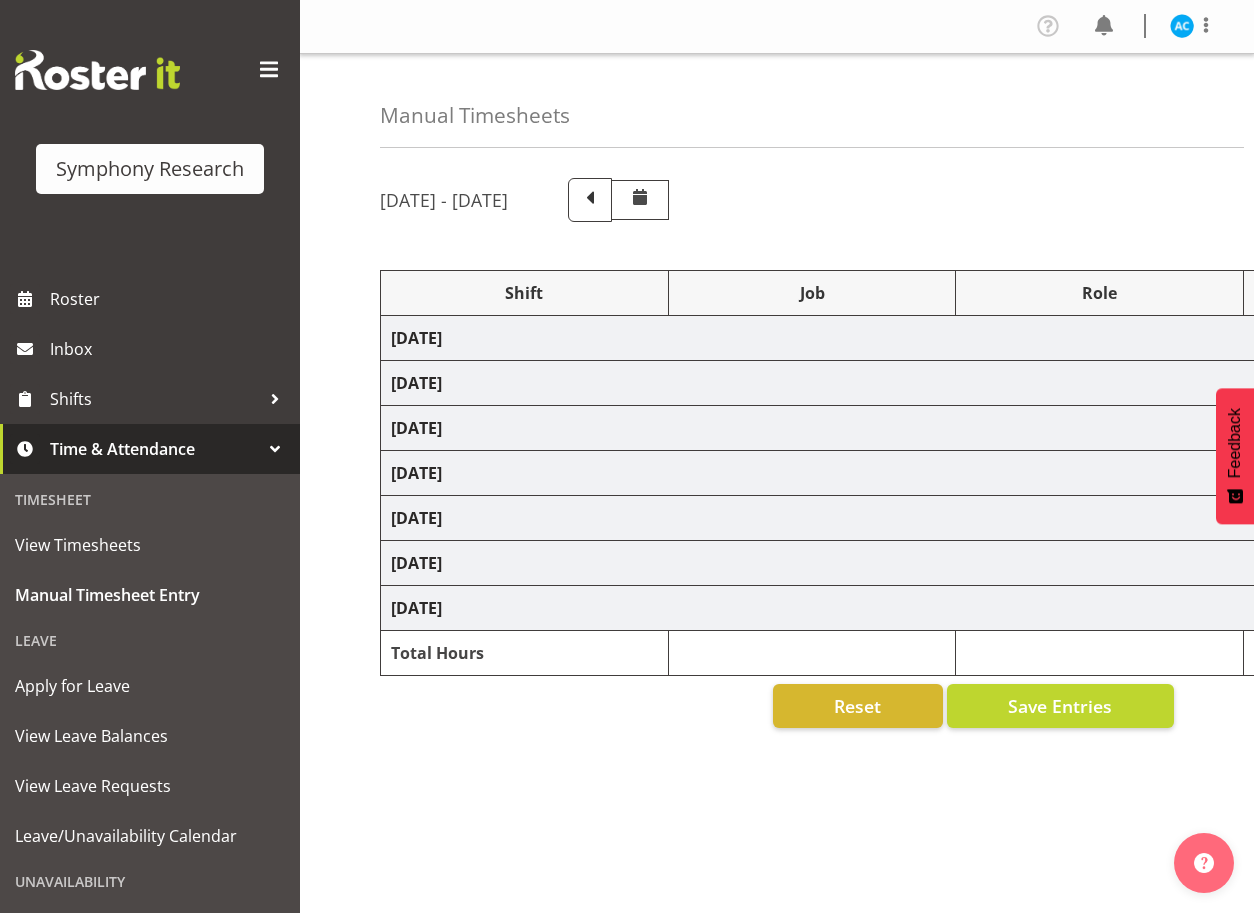 select on "26078" 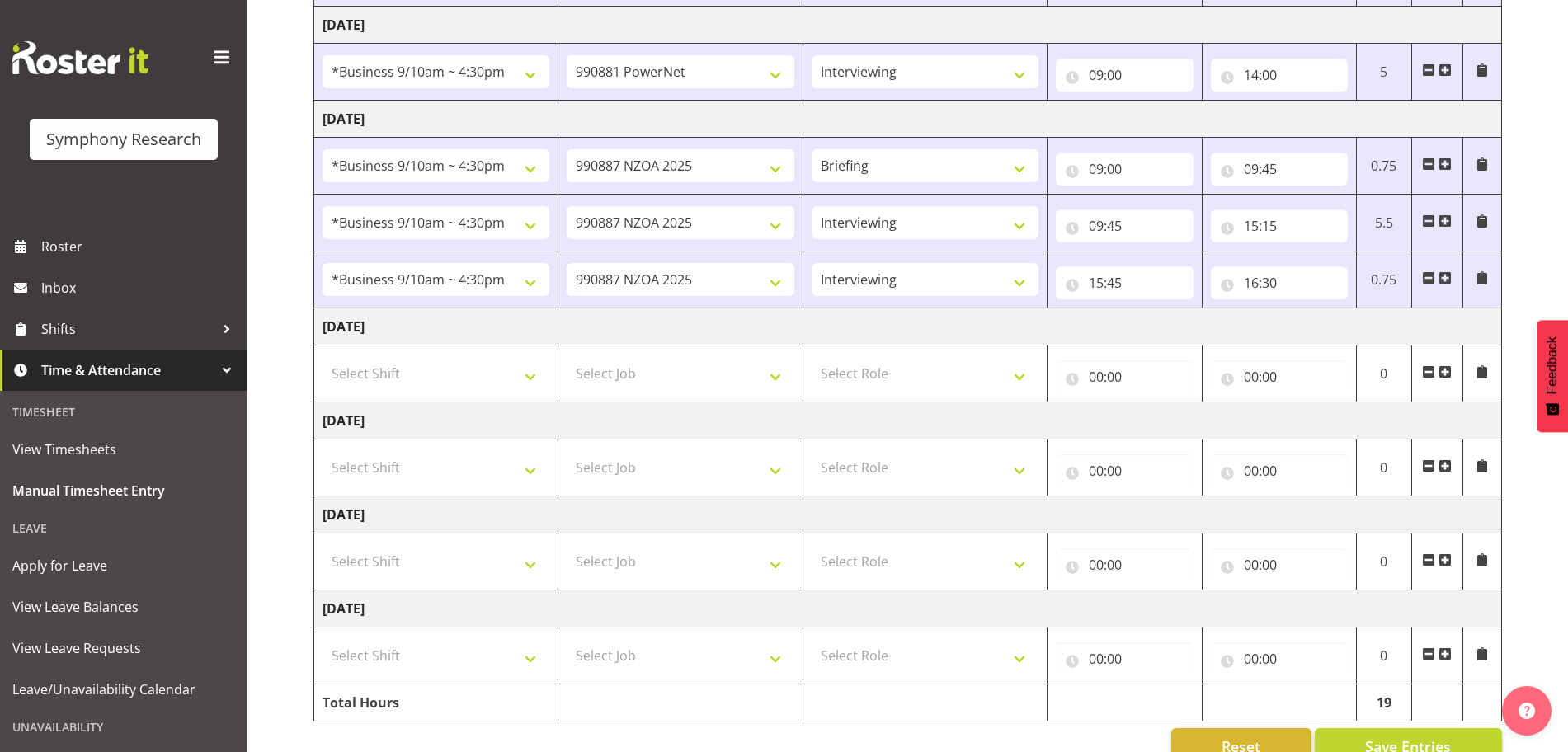 scroll, scrollTop: 407, scrollLeft: 0, axis: vertical 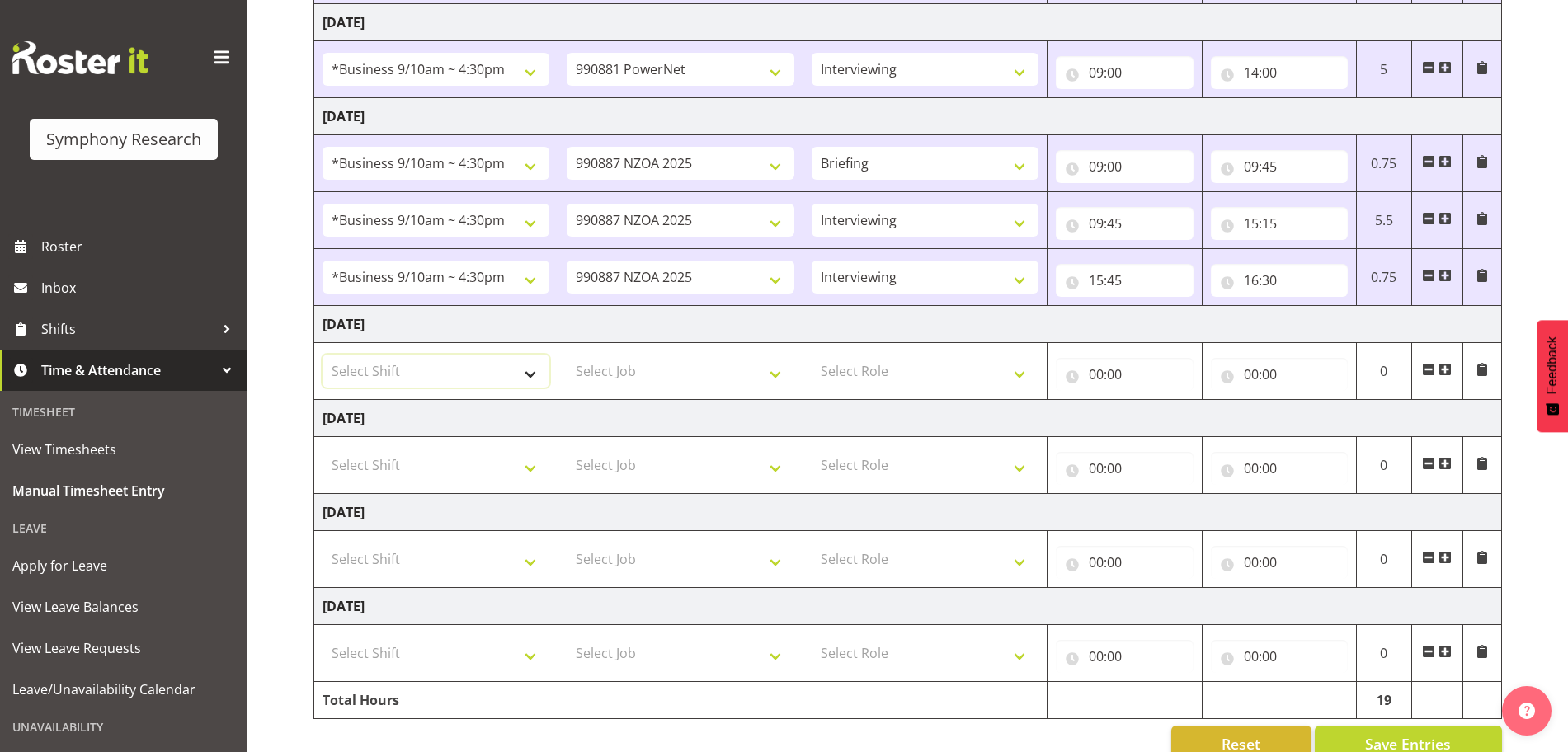 click on "Select Shift  !!Weekend Residential    (Roster IT Shift Label) *Business  9/10am ~ 4:30pm *Business Supervisor *Evening Residential Shift 5-9pm *RP Track  C *RP Track C Weekend *RP Weekly/Monthly Tracks *Supervisor Call Centre *Supervisor Evening *Supervisors & Call Centre Weekend Alarms Weekend NZOA Evenings RAMBO Weekend Test WP Aust briefing/training World Poll Aust Late 9p~10:30p World Poll Aust Wkend World Poll NZ Pilot World Poll NZ Wave 2 Pilot World Poll Pilot Aust 9:00~10:30pm" at bounding box center [436, 371] 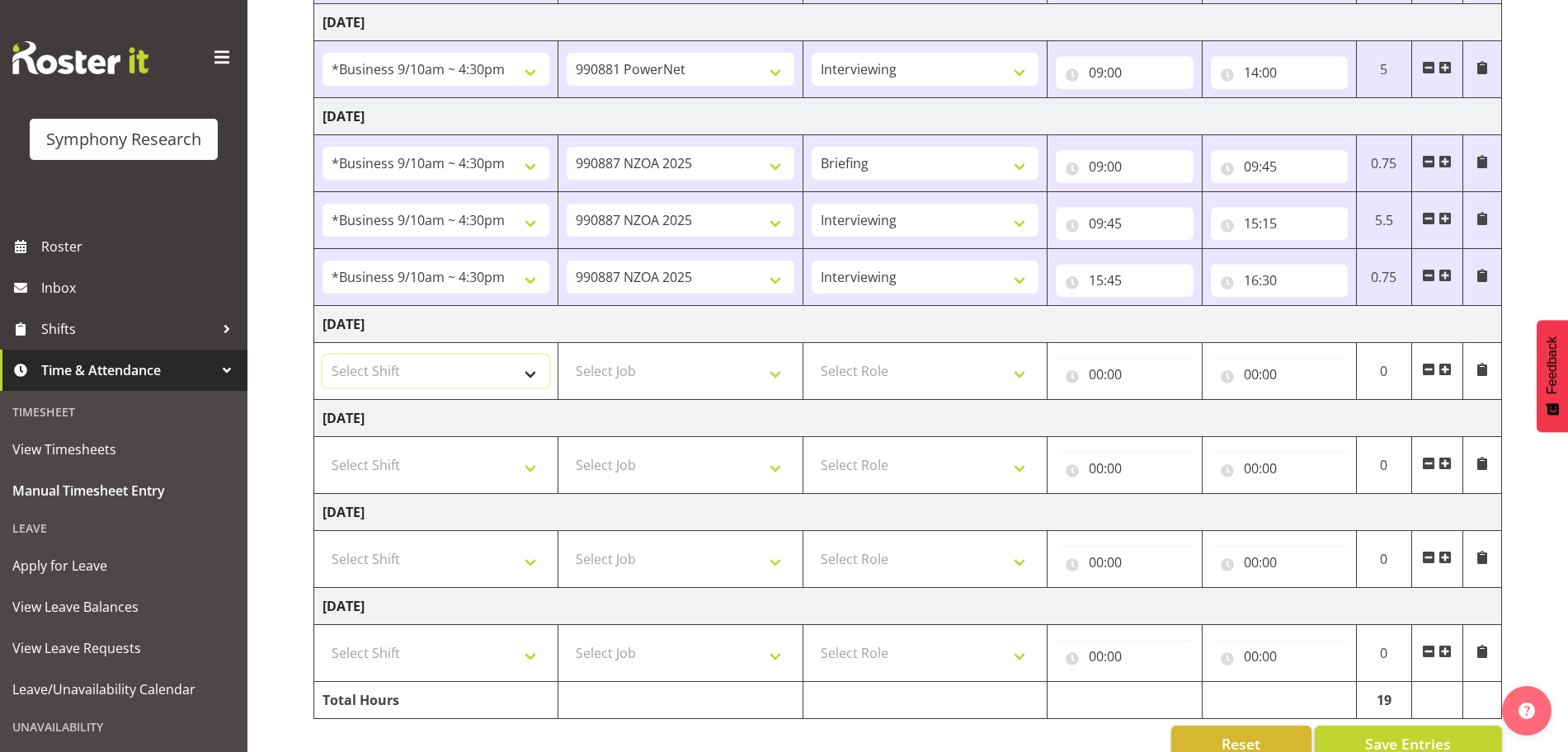 select on "26078" 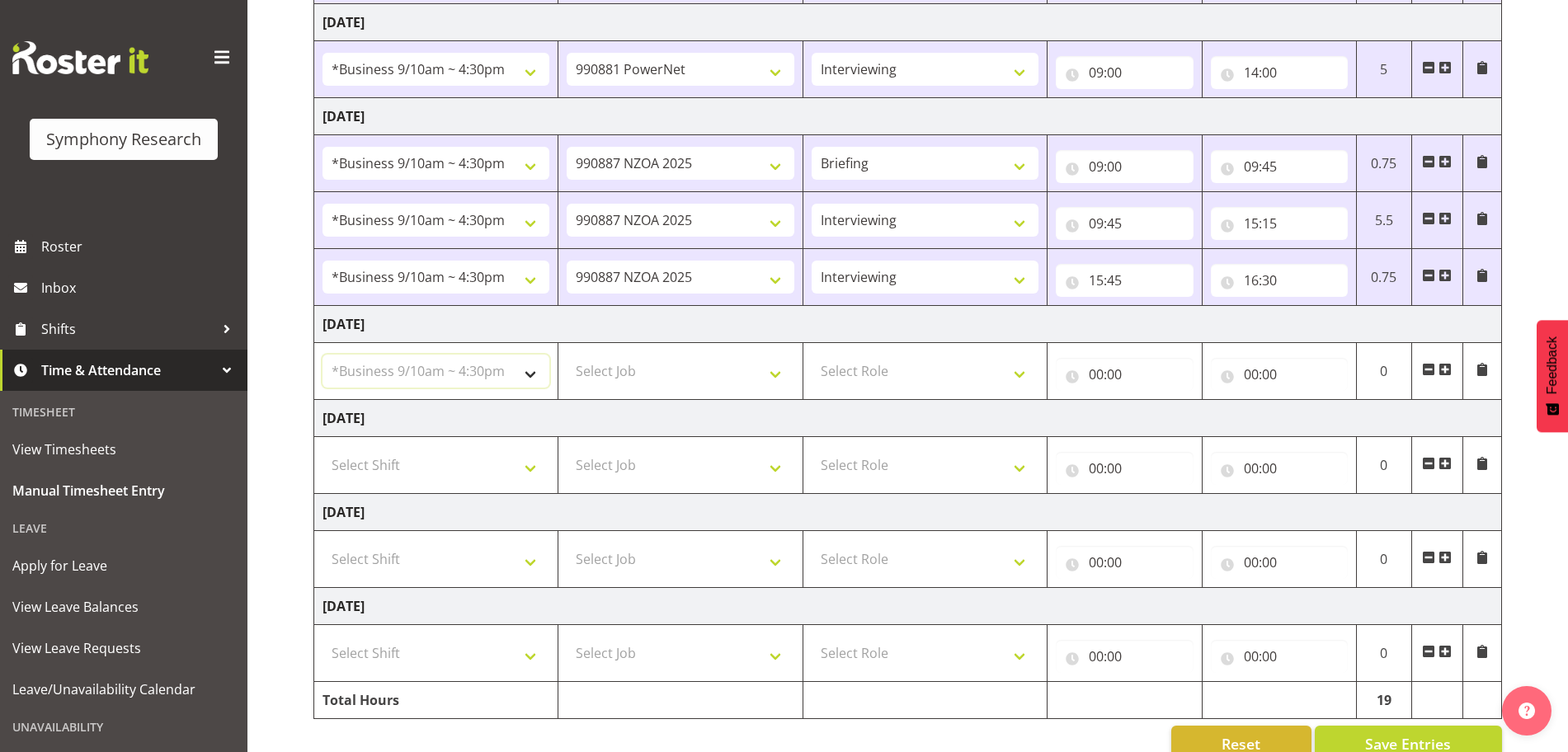 click on "Select Shift  !!Weekend Residential    (Roster IT Shift Label) *Business  9/10am ~ 4:30pm *Business Supervisor *Evening Residential Shift 5-9pm *RP Track  C *RP Track C Weekend *RP Weekly/Monthly Tracks *Supervisor Call Centre *Supervisor Evening *Supervisors & Call Centre Weekend Alarms Weekend NZOA Evenings RAMBO Weekend Test WP Aust briefing/training World Poll Aust Late 9p~10:30p World Poll Aust Wkend World Poll NZ Pilot World Poll NZ Wave 2 Pilot World Poll Pilot Aust 9:00~10:30pm" at bounding box center (436, 371) 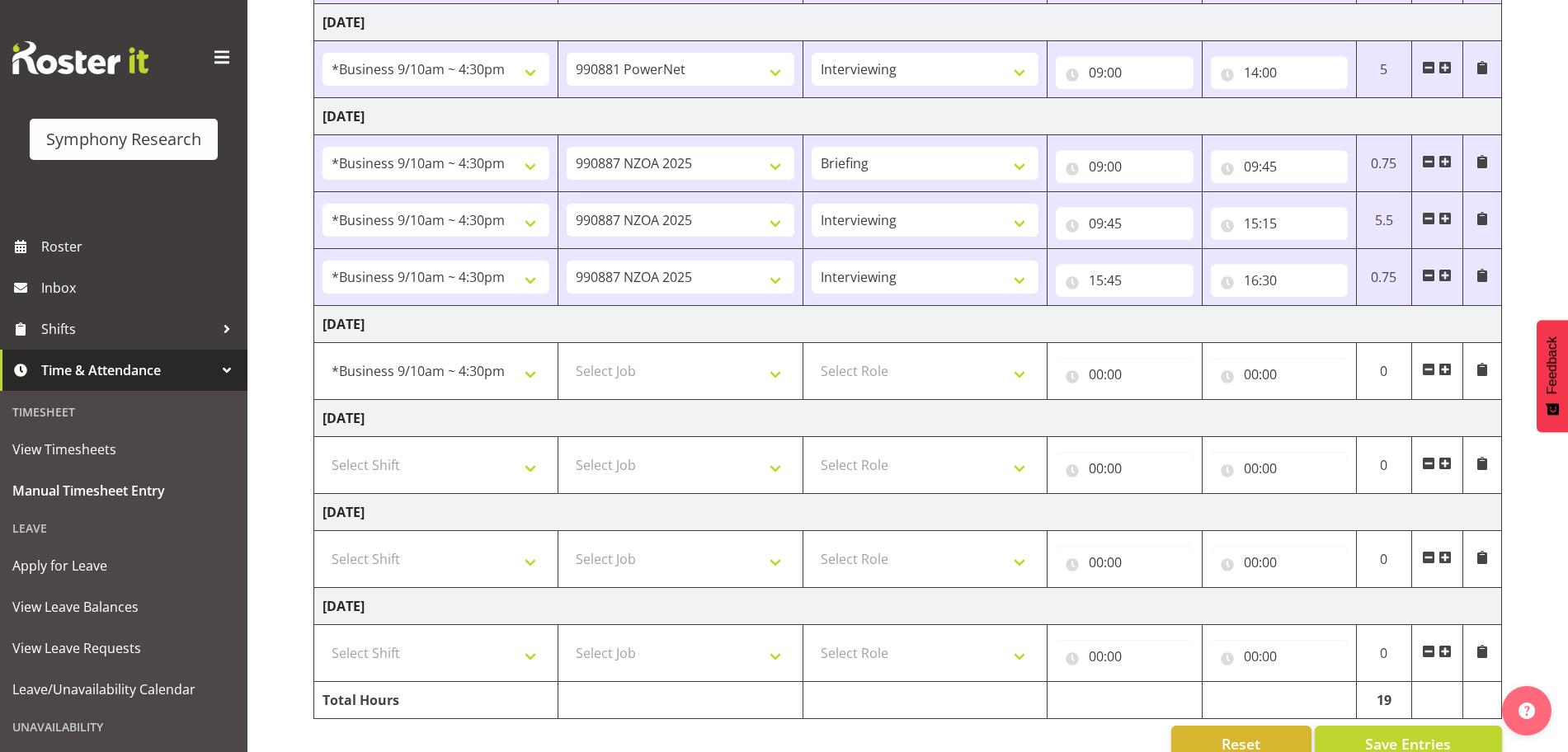 click at bounding box center (1437, 371) 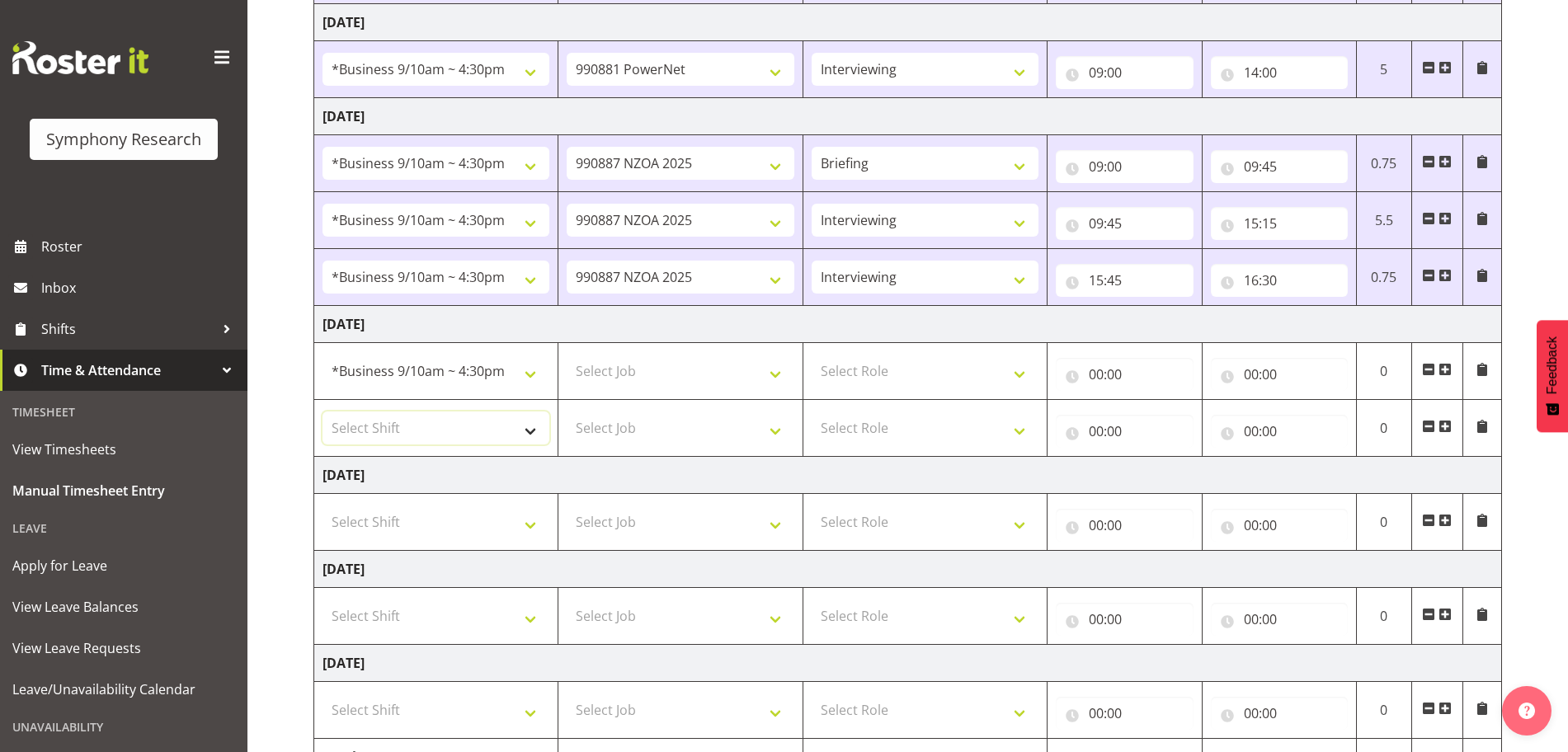 click on "Select Shift  !!Weekend Residential    (Roster IT Shift Label) *Business  9/10am ~ 4:30pm *Business Supervisor *Evening Residential Shift 5-9pm *RP Track  C *RP Track C Weekend *RP Weekly/Monthly Tracks *Supervisor Call Centre *Supervisor Evening *Supervisors & Call Centre Weekend Alarms Weekend NZOA Evenings RAMBO Weekend Test WP Aust briefing/training World Poll Aust Late 9p~10:30p World Poll Aust Wkend World Poll NZ Pilot World Poll NZ Wave 2 Pilot World Poll Pilot Aust 9:00~10:30pm" at bounding box center [436, 428] 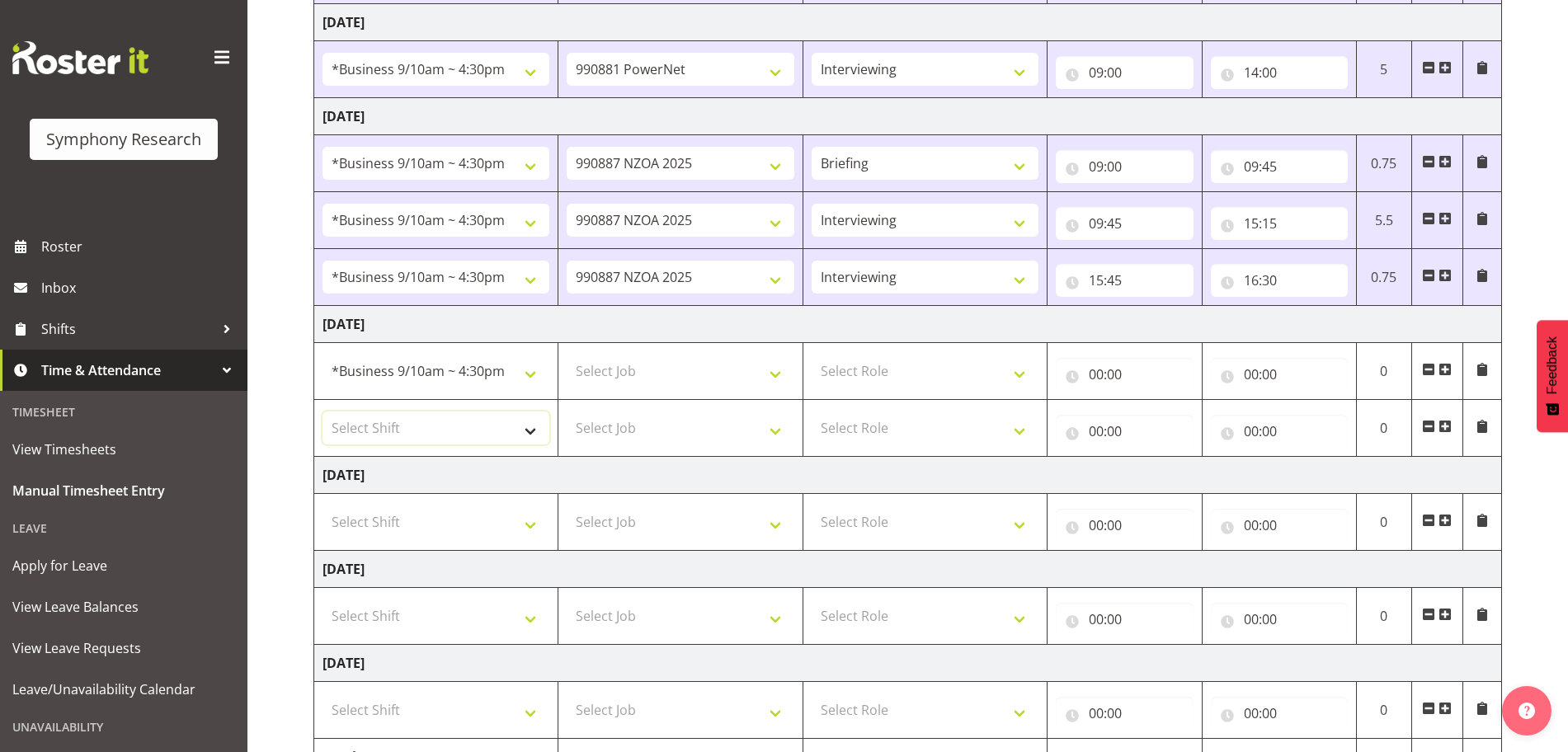 select on "26078" 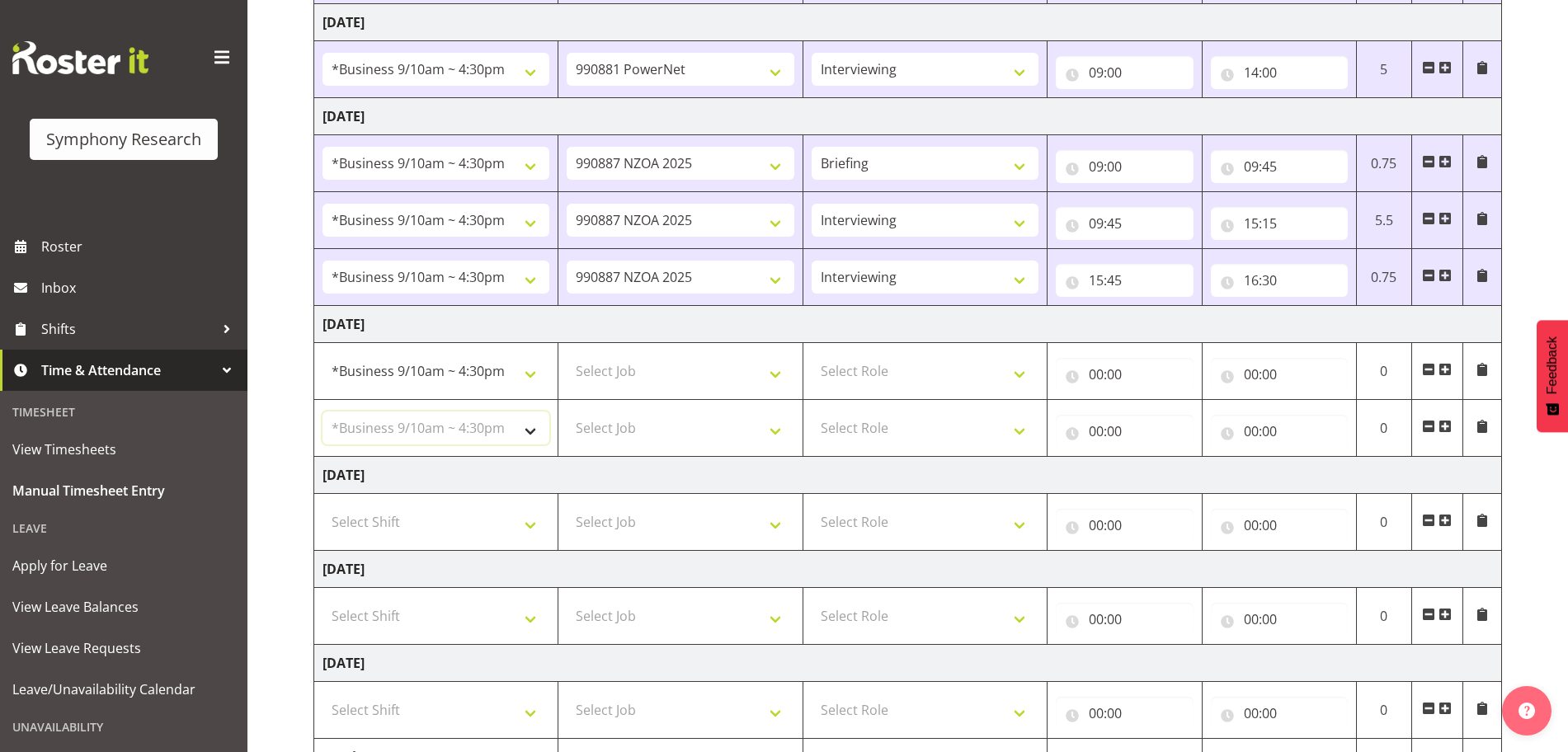 click on "Select Shift  !!Weekend Residential    (Roster IT Shift Label) *Business  9/10am ~ 4:30pm *Business Supervisor *Evening Residential Shift 5-9pm *RP Track  C *RP Track C Weekend *RP Weekly/Monthly Tracks *Supervisor Call Centre *Supervisor Evening *Supervisors & Call Centre Weekend Alarms Weekend NZOA Evenings RAMBO Weekend Test WP Aust briefing/training World Poll Aust Late 9p~10:30p World Poll Aust Wkend World Poll NZ Pilot World Poll NZ Wave 2 Pilot World Poll Pilot Aust 9:00~10:30pm" at bounding box center [436, 428] 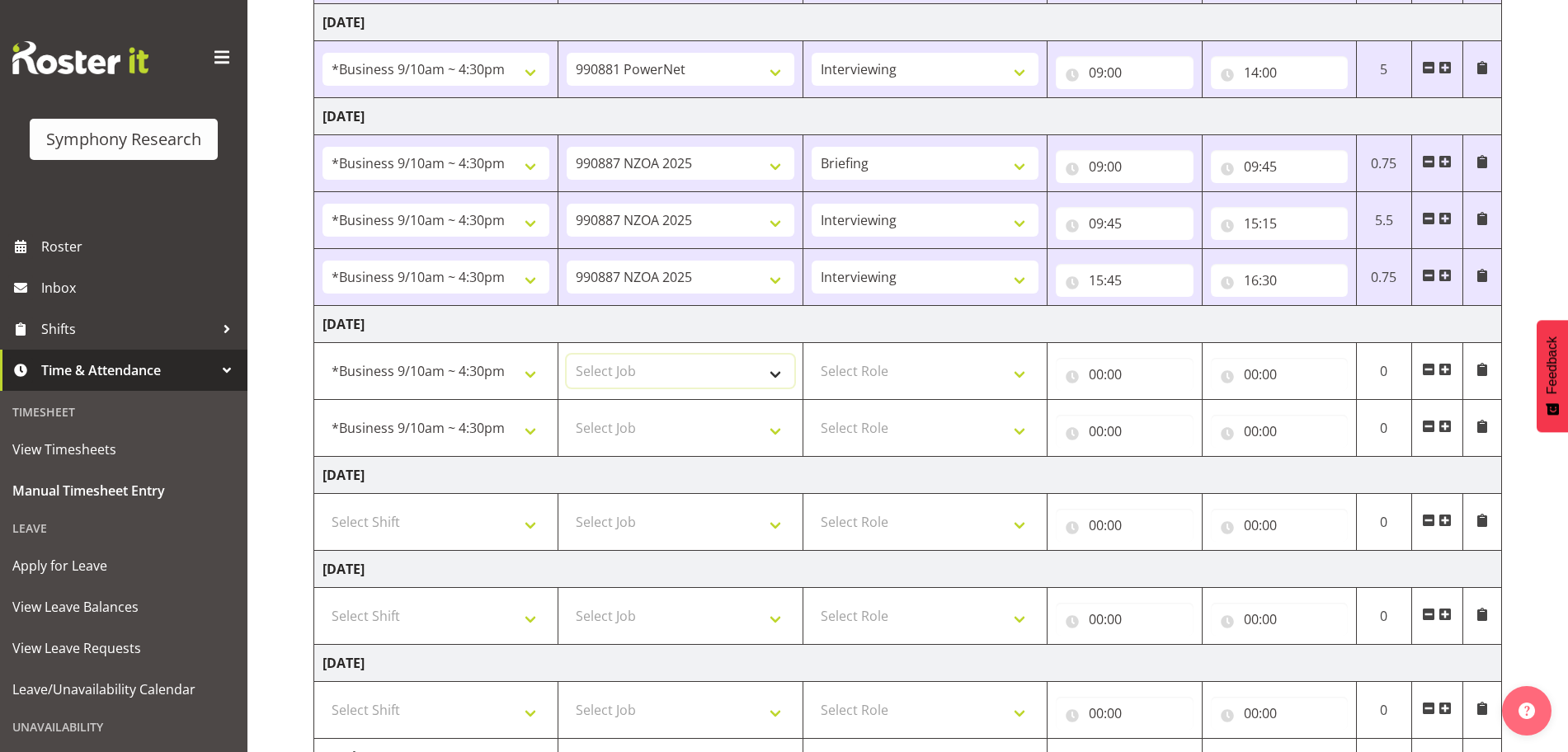 click on "Select Job  550060 IF Admin 553491 World Poll Australia  Wave 2 Pretest 2025 553493	World Poll New Zealand Wave 2 Pretest 2025 553500 BFM Jul - Sep 2025 990000 General 990820 Mobtest 2024 990821 Goldrush 2024 990846 Toka Tu Ake 2025 990855 FENZ 990878 CMI Q3 2025 990881 PowerNet 990883 Alarms 990885 PEXA 990887 NZOA 2025 999996 Training 999997 Recruitment & Training 999999 DT" at bounding box center [680, 371] 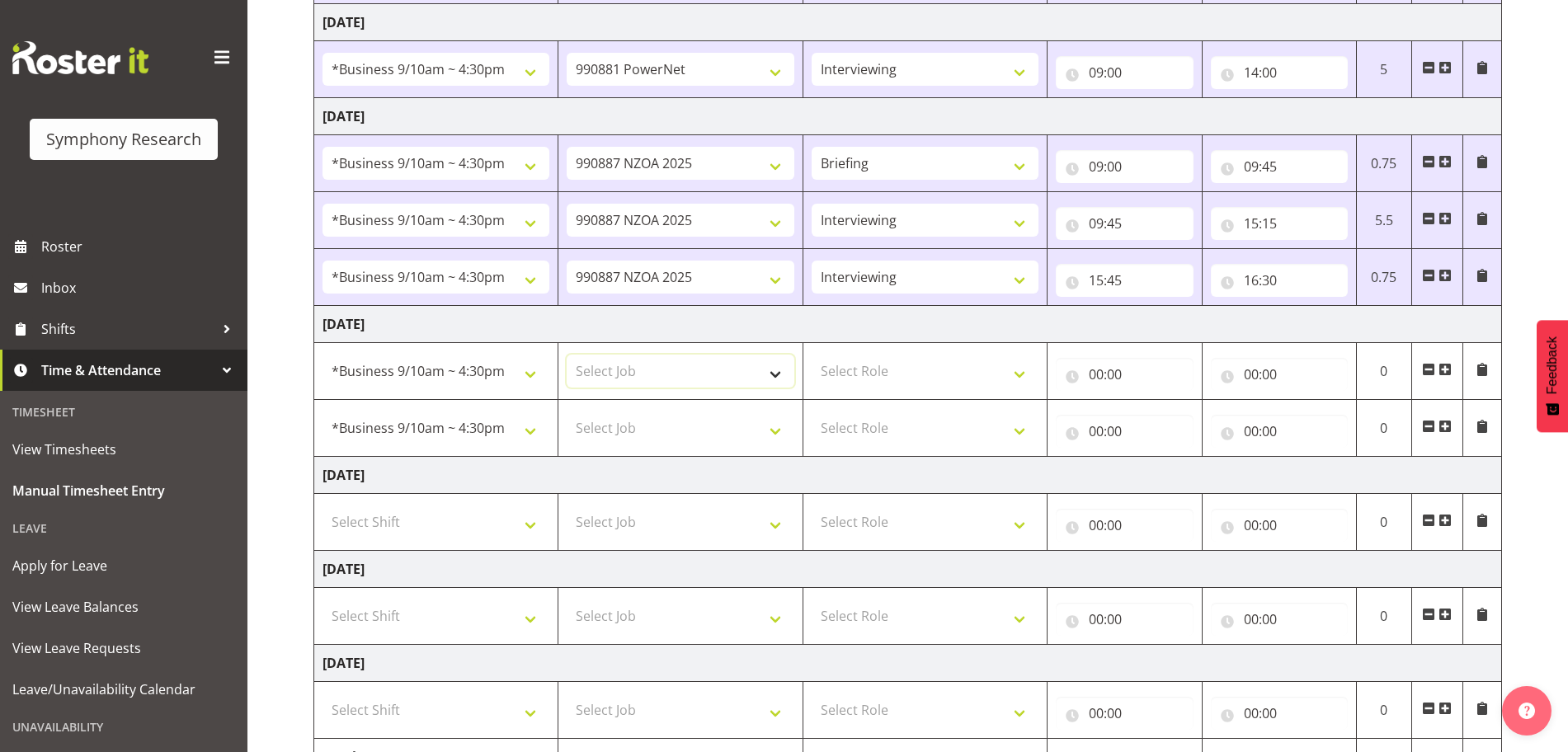 select on "10409" 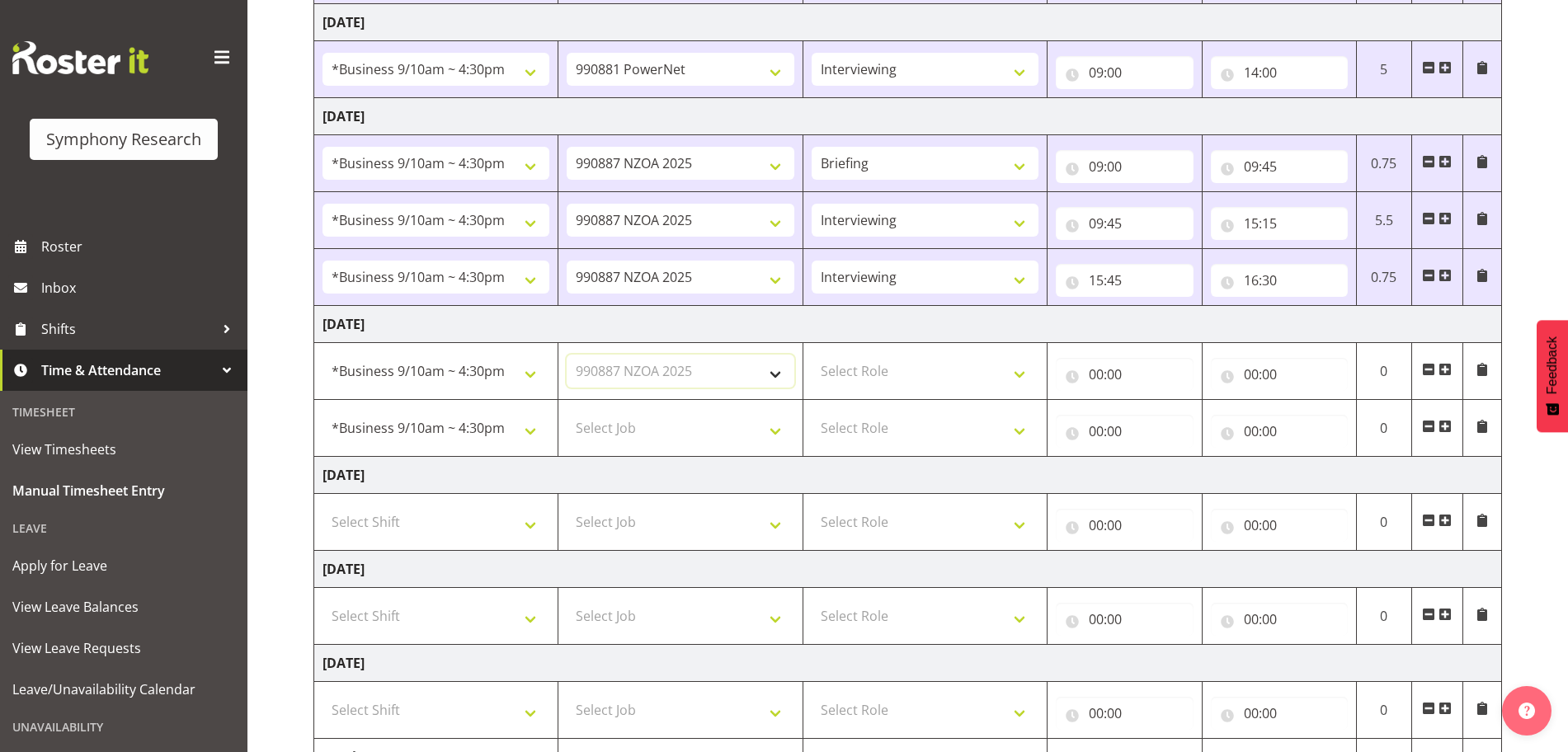 click on "Select Job  550060 IF Admin 553491 World Poll Australia  Wave 2 Pretest 2025 553493	World Poll New Zealand Wave 2 Pretest 2025 553500 BFM Jul - Sep 2025 990000 General 990820 Mobtest 2024 990821 Goldrush 2024 990846 Toka Tu Ake 2025 990855 FENZ 990878 CMI Q3 2025 990881 PowerNet 990883 Alarms 990885 PEXA 990887 NZOA 2025 999996 Training 999997 Recruitment & Training 999999 DT" at bounding box center [680, 371] 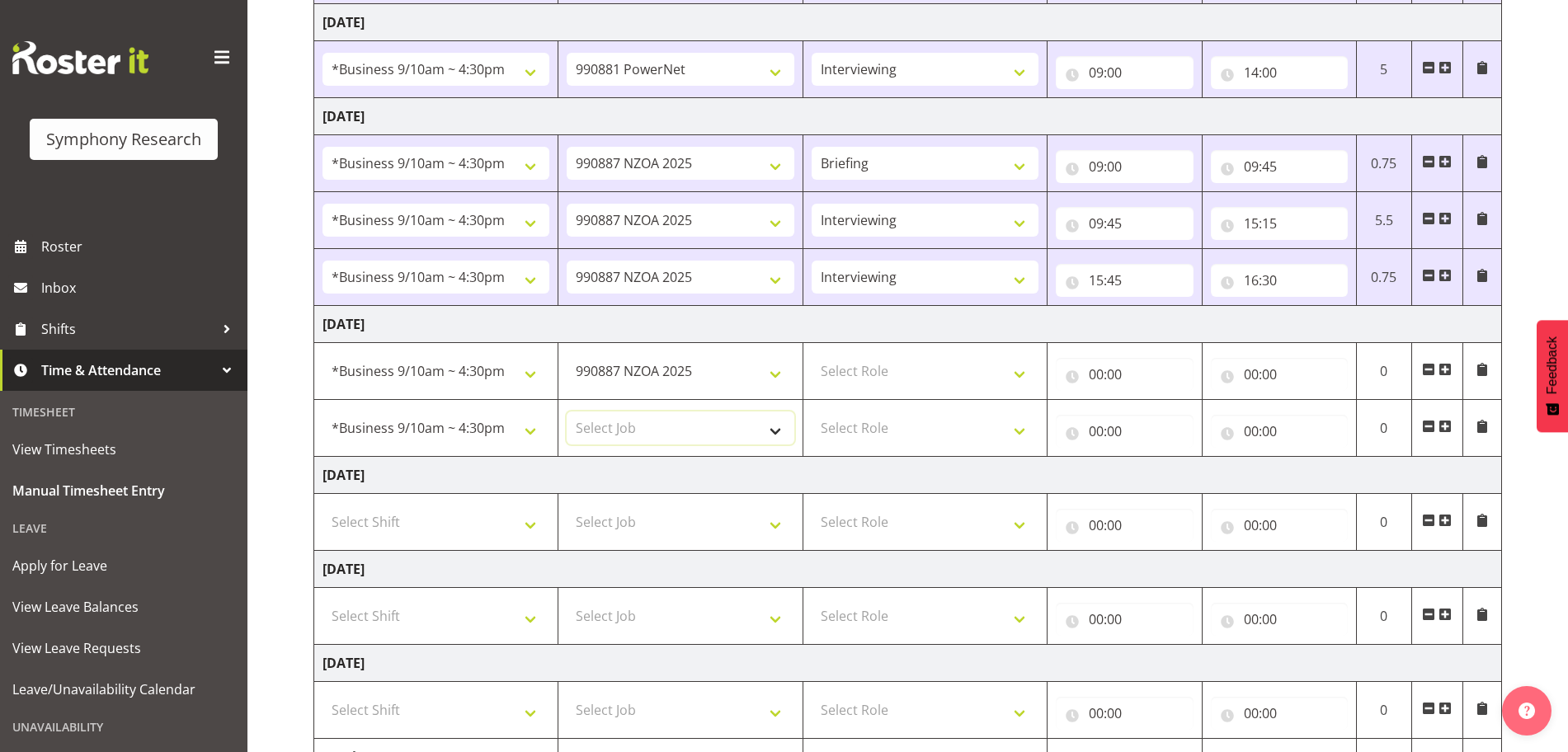 click on "Select Job  550060 IF Admin 553491 World Poll Australia  Wave 2 Pretest 2025 553493	World Poll New Zealand Wave 2 Pretest 2025 553500 BFM Jul - Sep 2025 990000 General 990820 Mobtest 2024 990821 Goldrush 2024 990846 Toka Tu Ake 2025 990855 FENZ 990878 CMI Q3 2025 990881 PowerNet 990883 Alarms 990885 PEXA 990887 NZOA 2025 999996 Training 999997 Recruitment & Training 999999 DT" at bounding box center (680, 428) 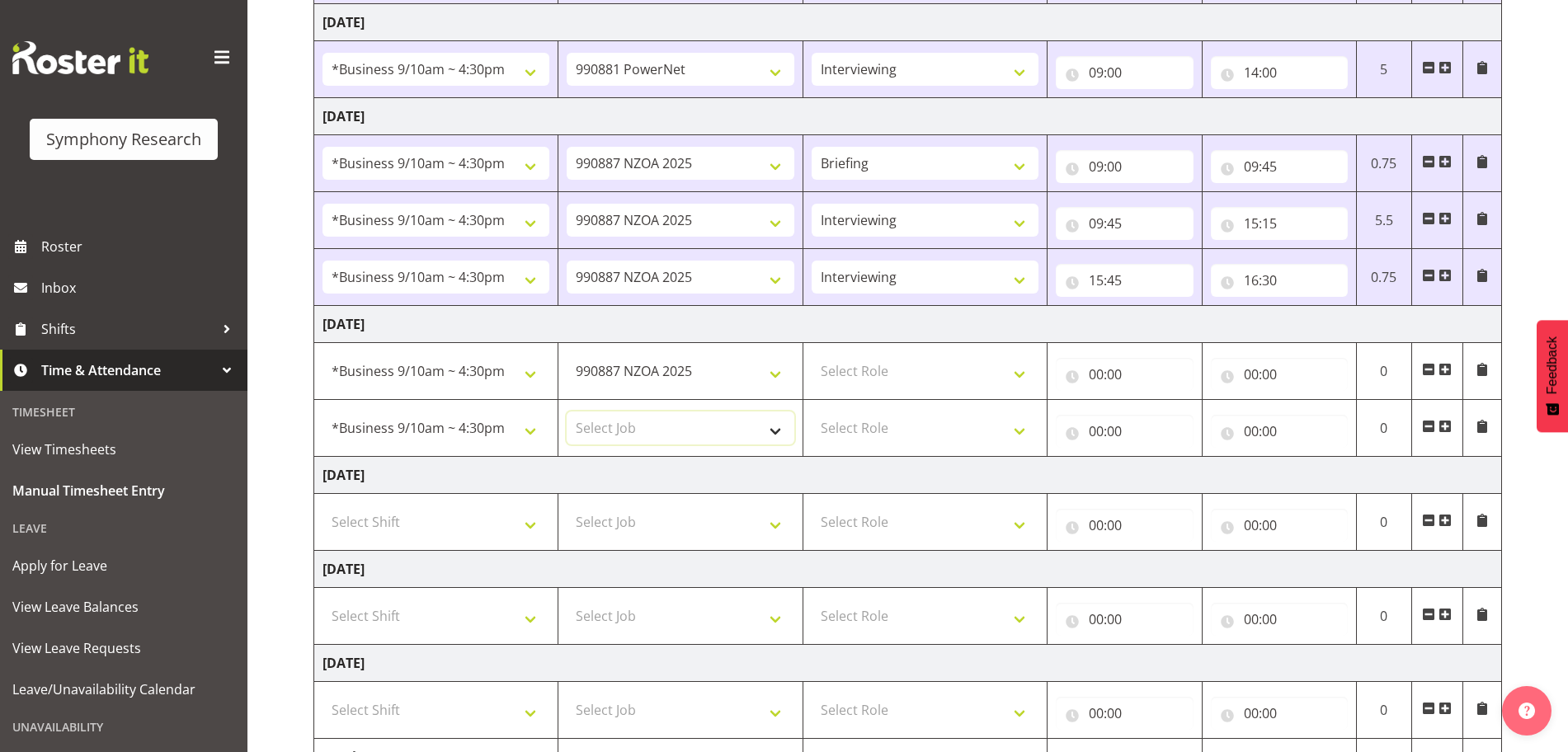 select on "10409" 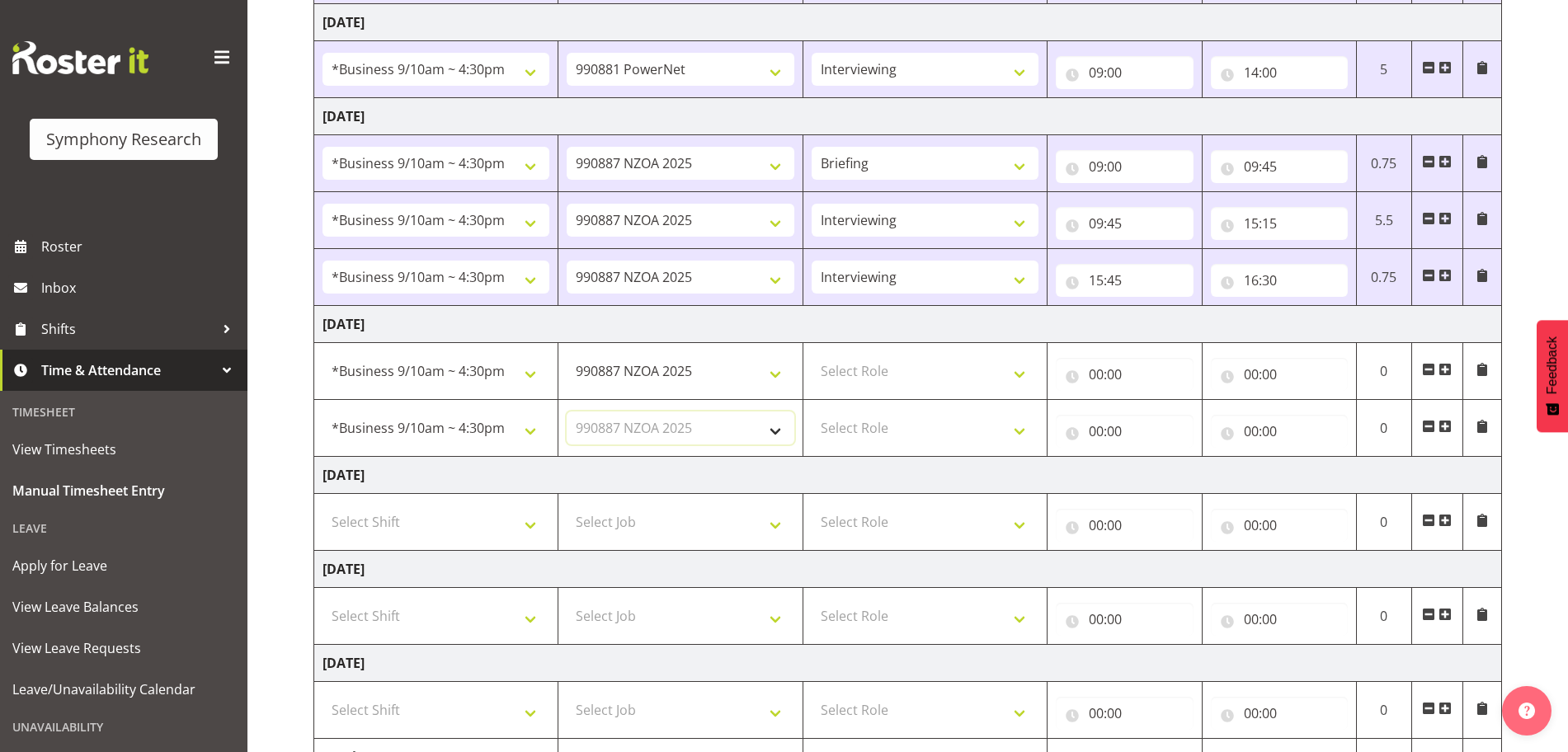 click on "Select Job  550060 IF Admin 553491 World Poll Australia  Wave 2 Pretest 2025 553493	World Poll New Zealand Wave 2 Pretest 2025 553500 BFM Jul - Sep 2025 990000 General 990820 Mobtest 2024 990821 Goldrush 2024 990846 Toka Tu Ake 2025 990855 FENZ 990878 CMI Q3 2025 990881 PowerNet 990883 Alarms 990885 PEXA 990887 NZOA 2025 999996 Training 999997 Recruitment & Training 999999 DT" at bounding box center (680, 428) 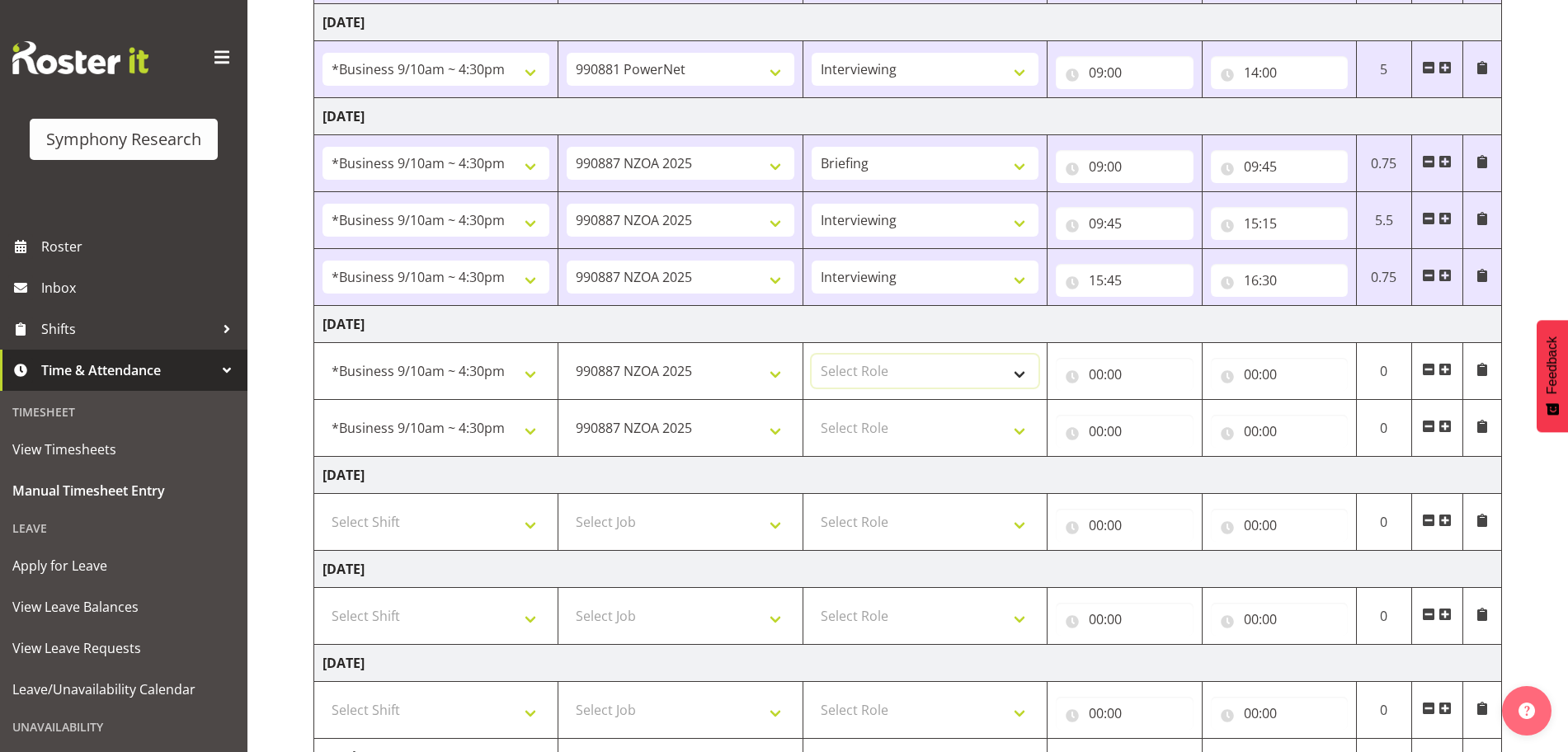 click on "Select Role  Briefing Interviewing" at bounding box center [925, 371] 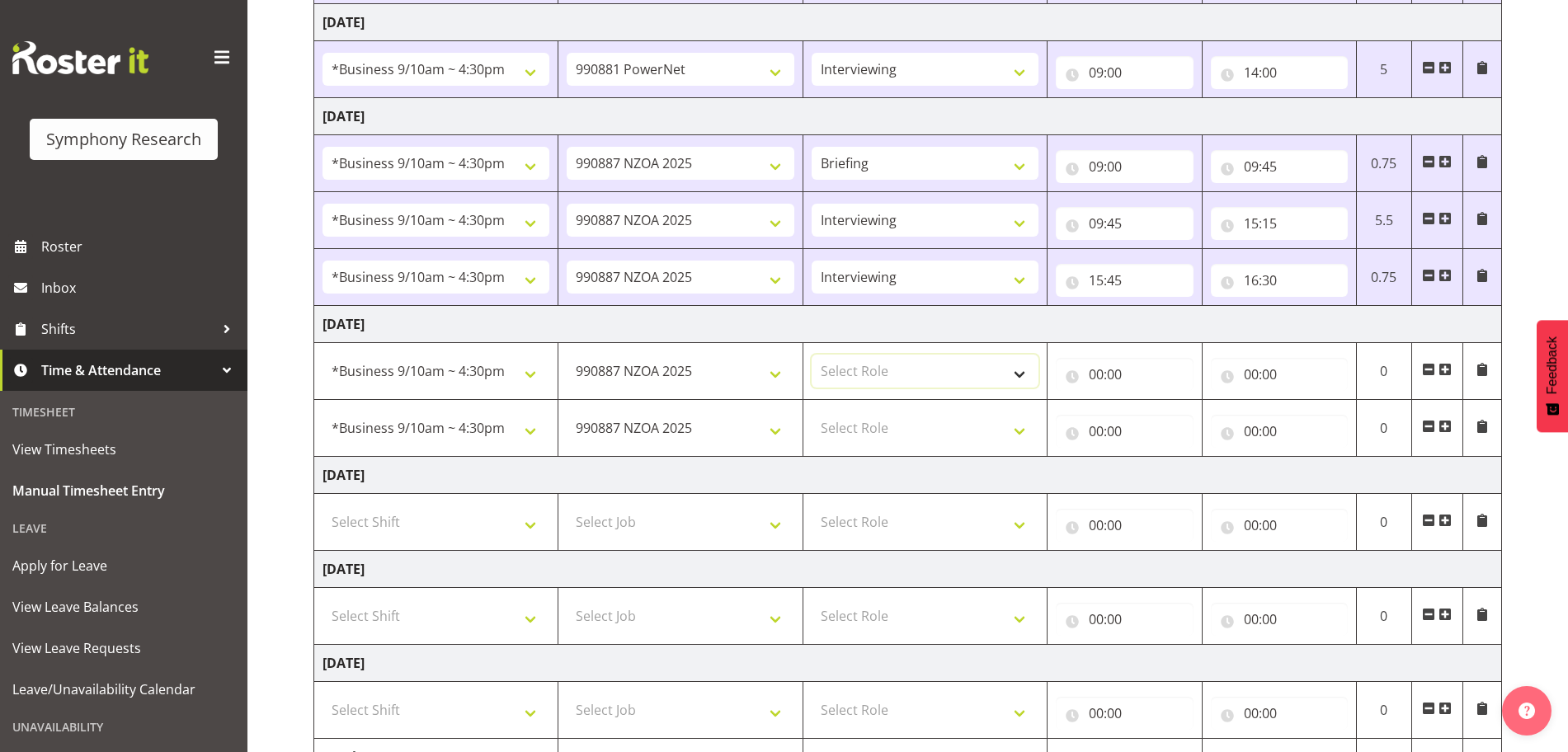 select on "47" 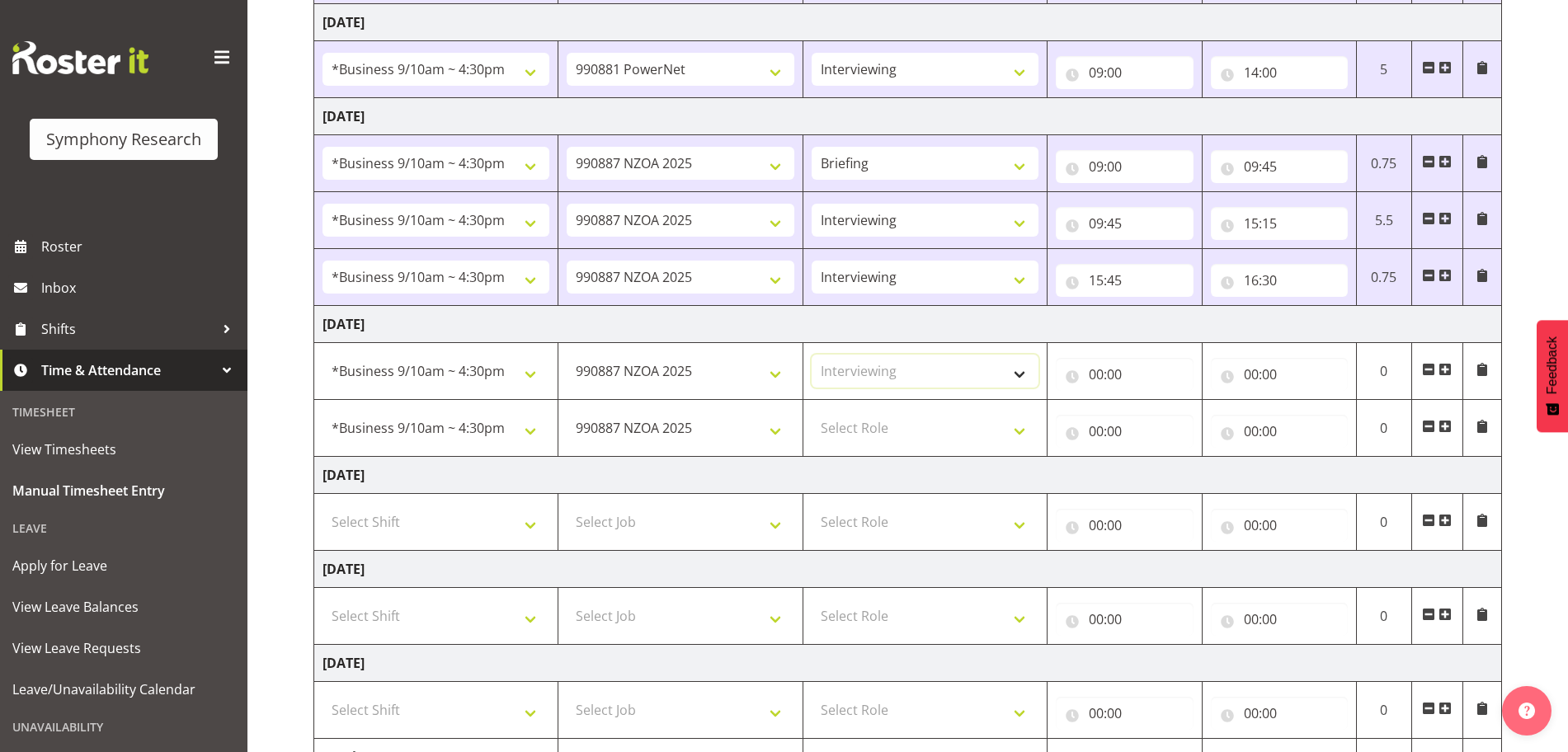 click on "Select Role  Briefing Interviewing" at bounding box center [925, 371] 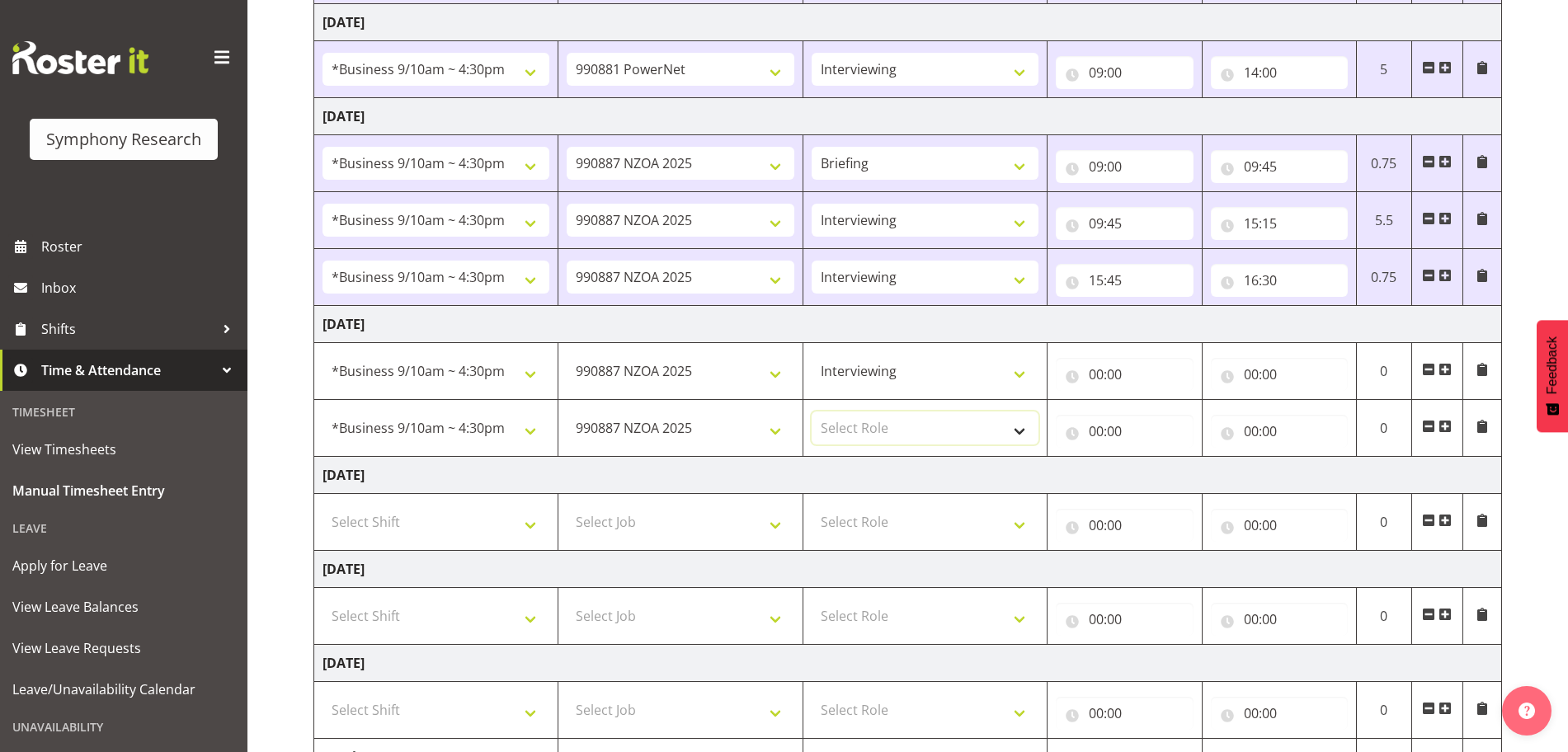 click on "Select Role  Briefing Interviewing" at bounding box center [925, 428] 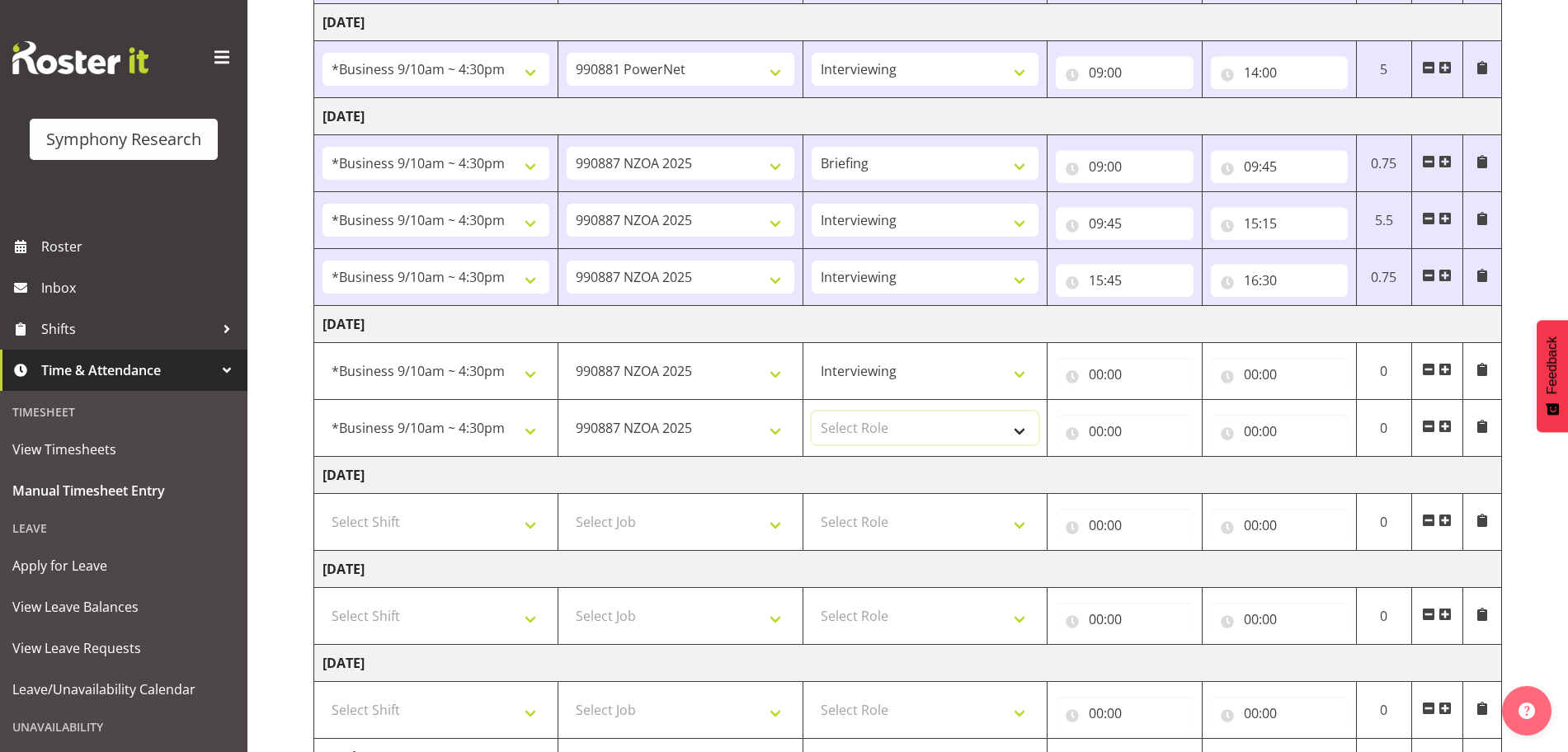 select on "47" 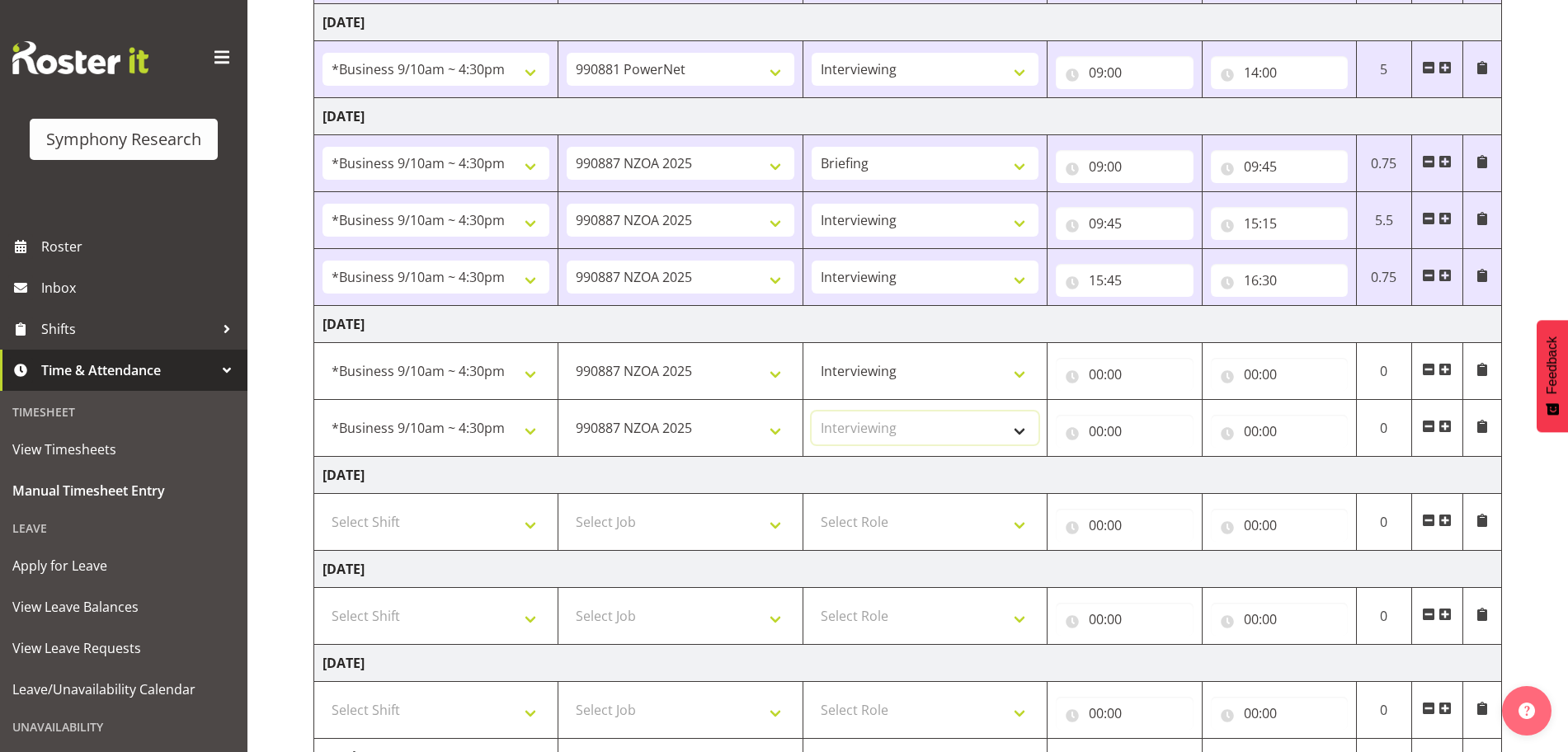 click on "Select Role  Briefing Interviewing" at bounding box center [925, 428] 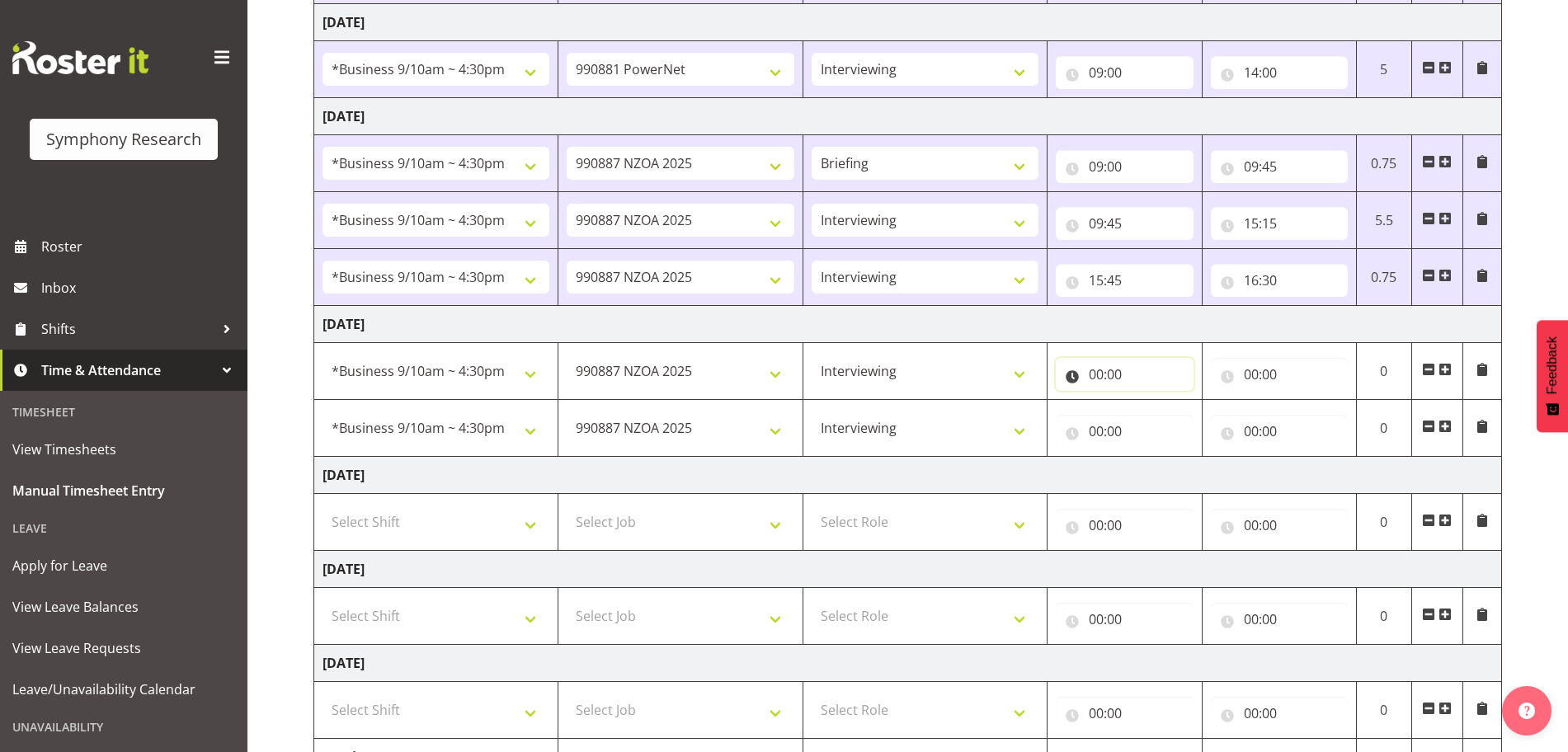 click on "00:00" at bounding box center (1124, 374) 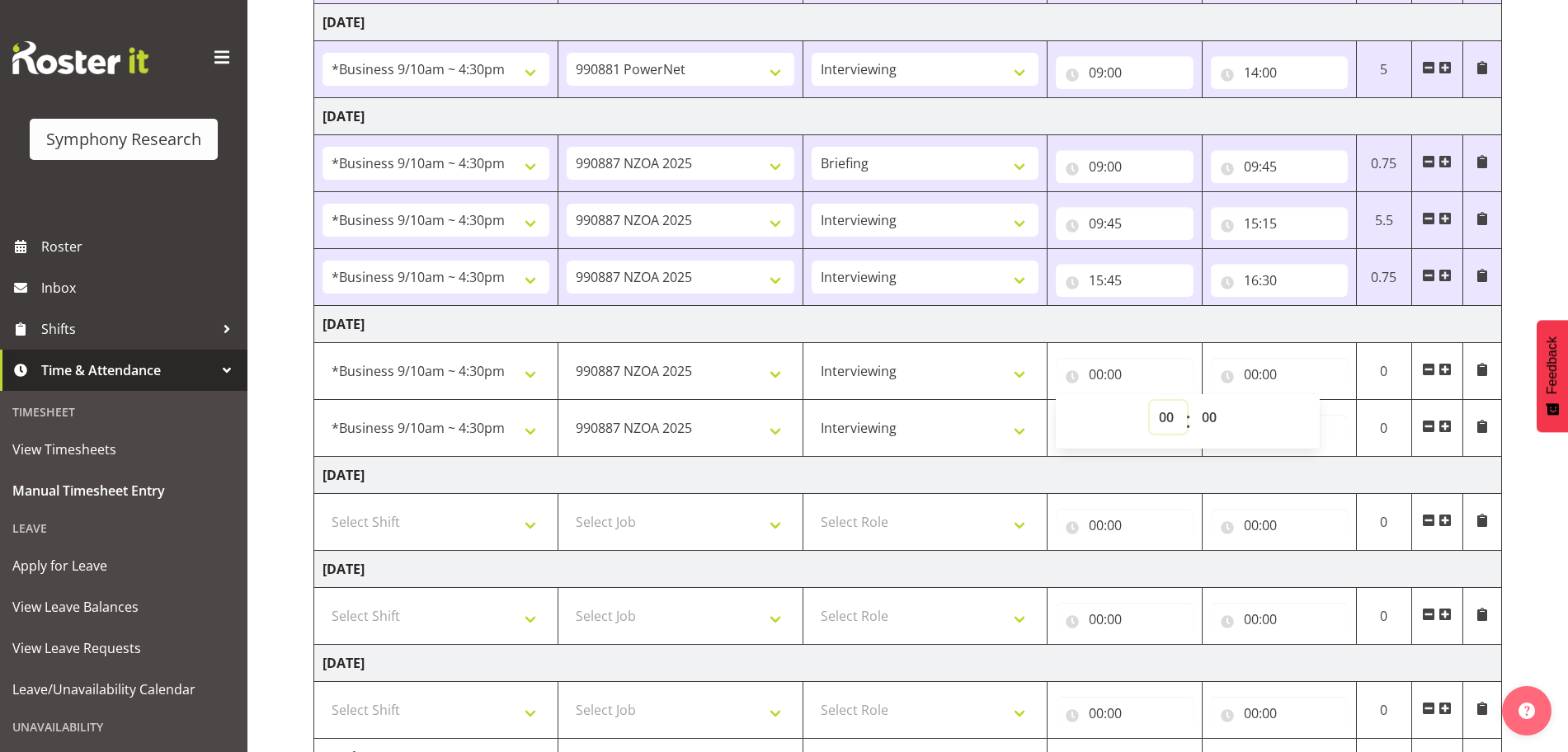 click on "00   01   02   03   04   05   06   07   08   09   10   11   12   13   14   15   16   17   18   19   20   21   22   23" at bounding box center [1168, 417] 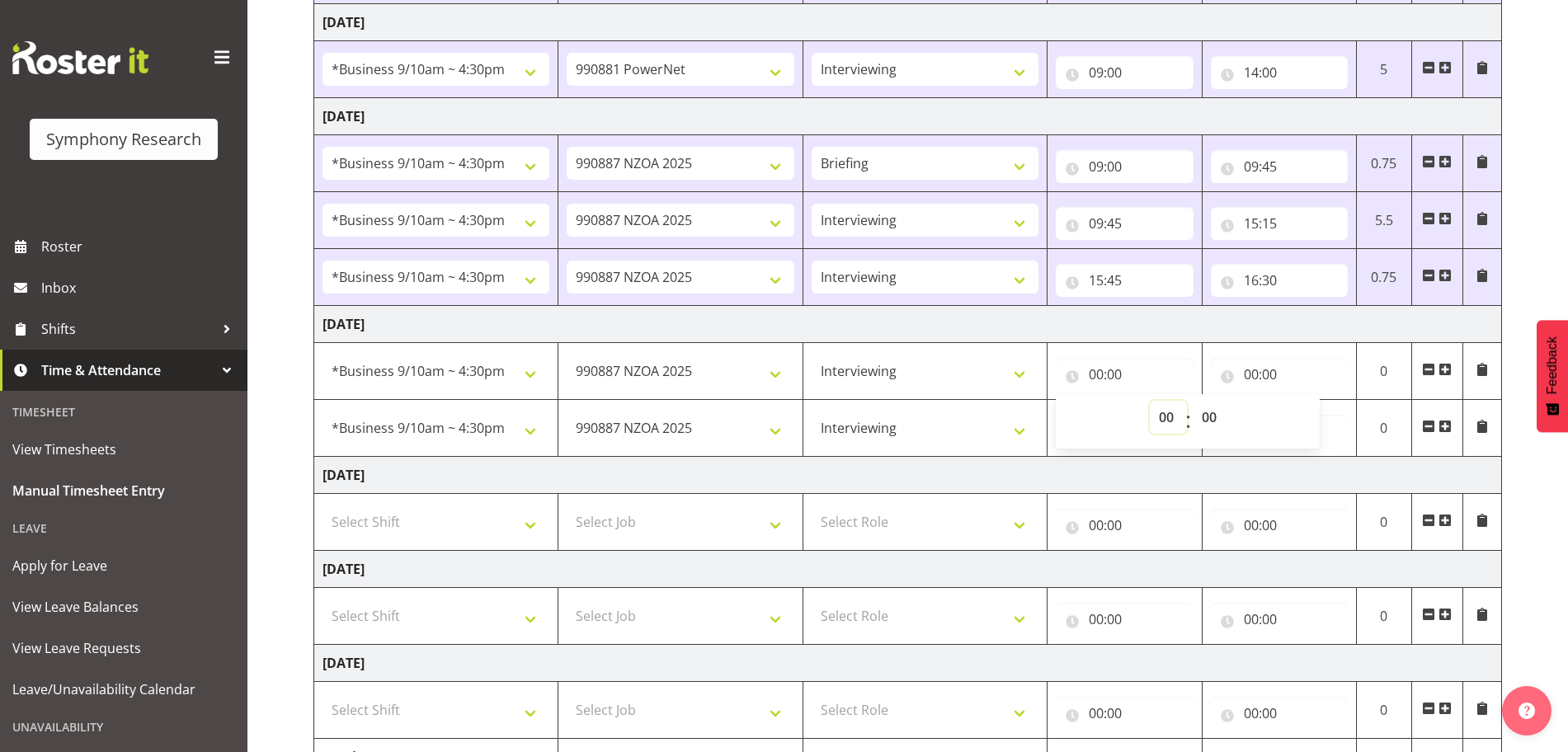 select on "9" 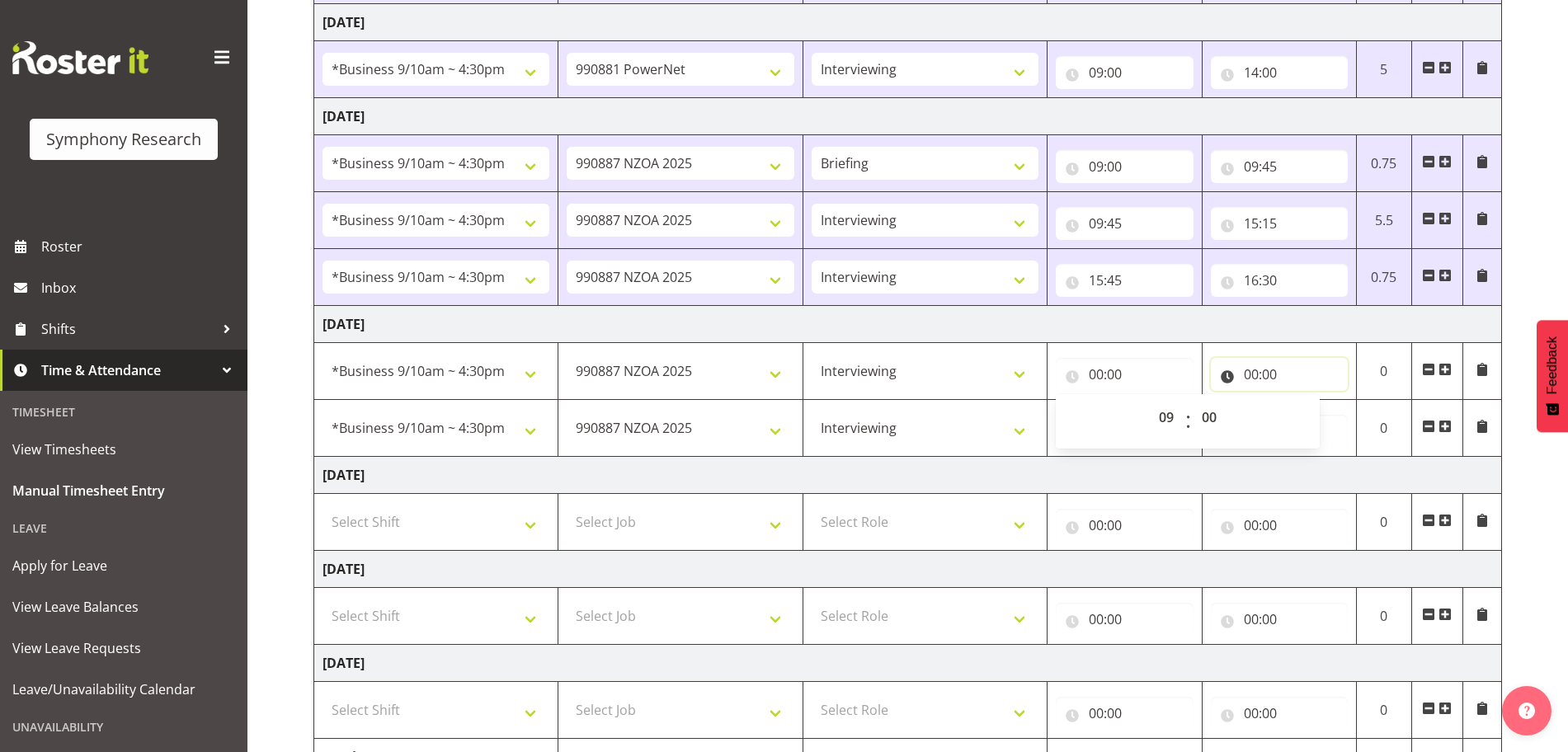 type on "09:00" 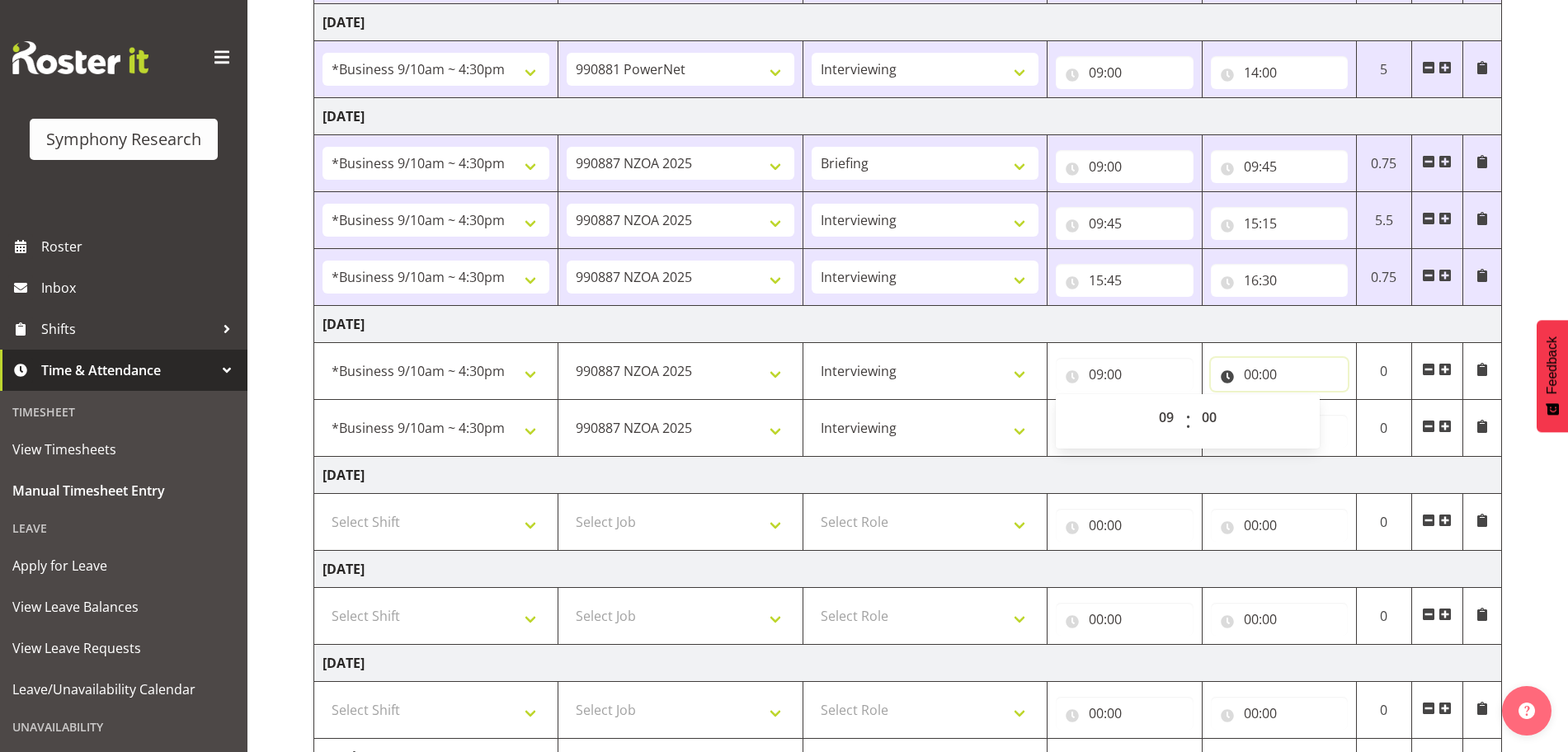 click on "00:00" at bounding box center (1279, 374) 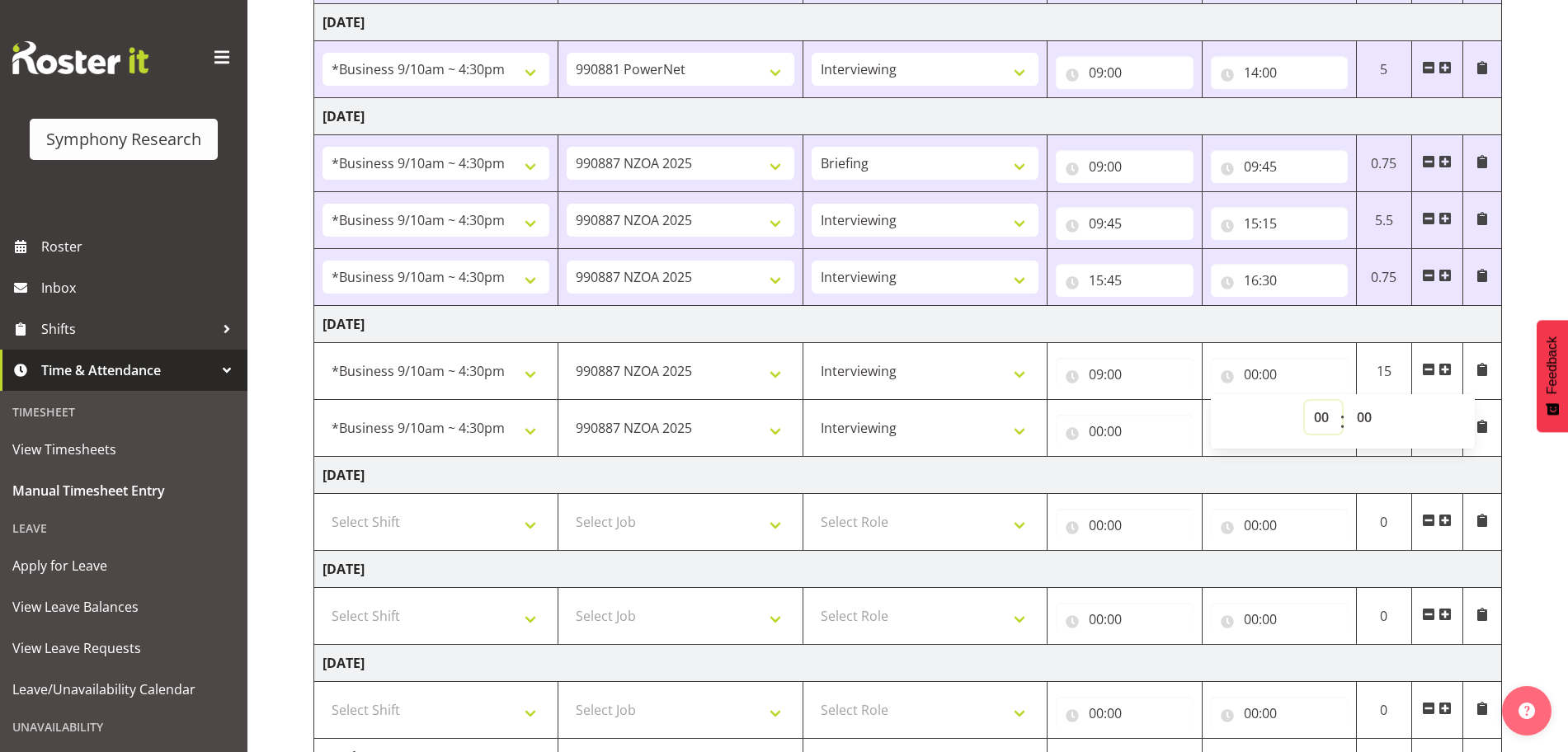 select on "10" 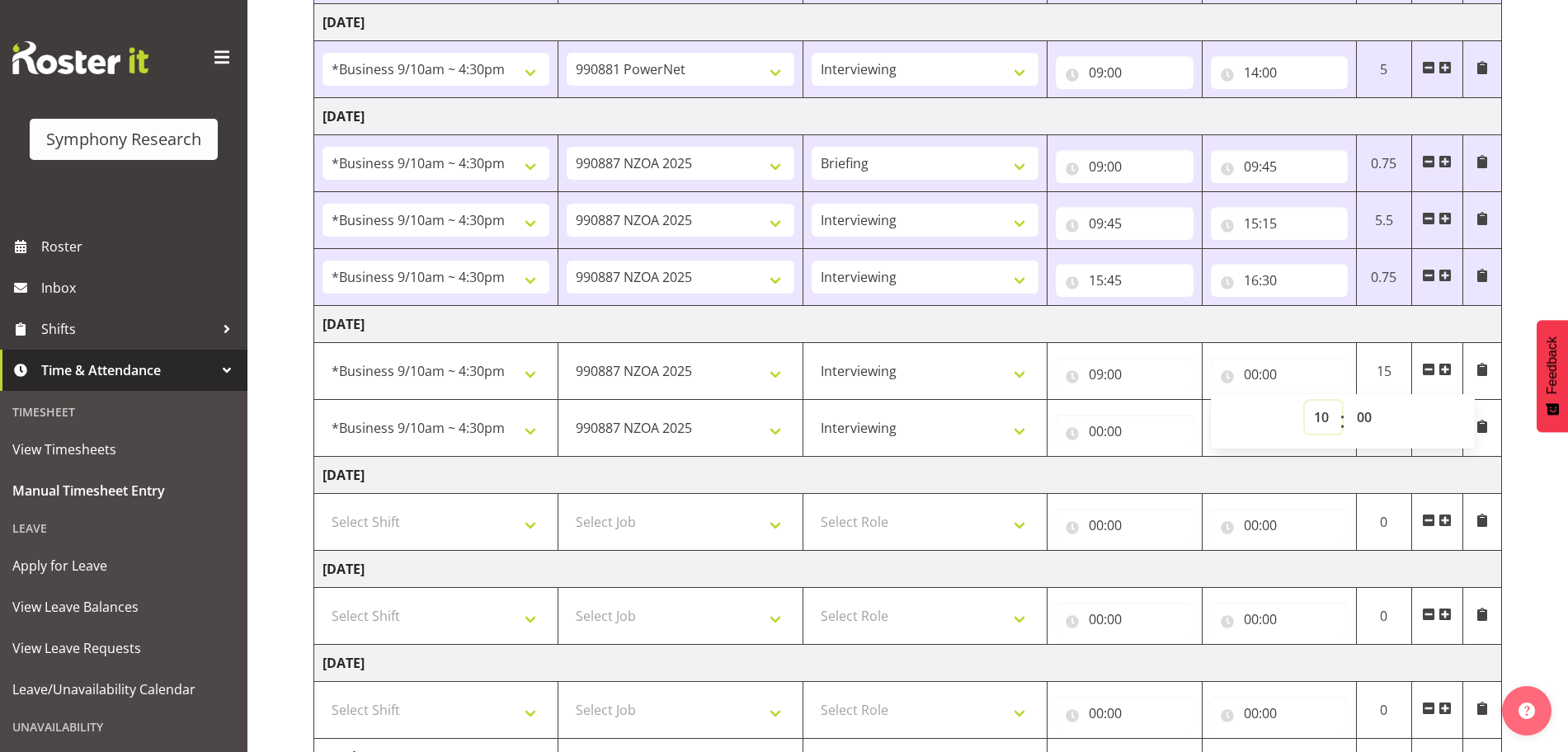 type on "10:00" 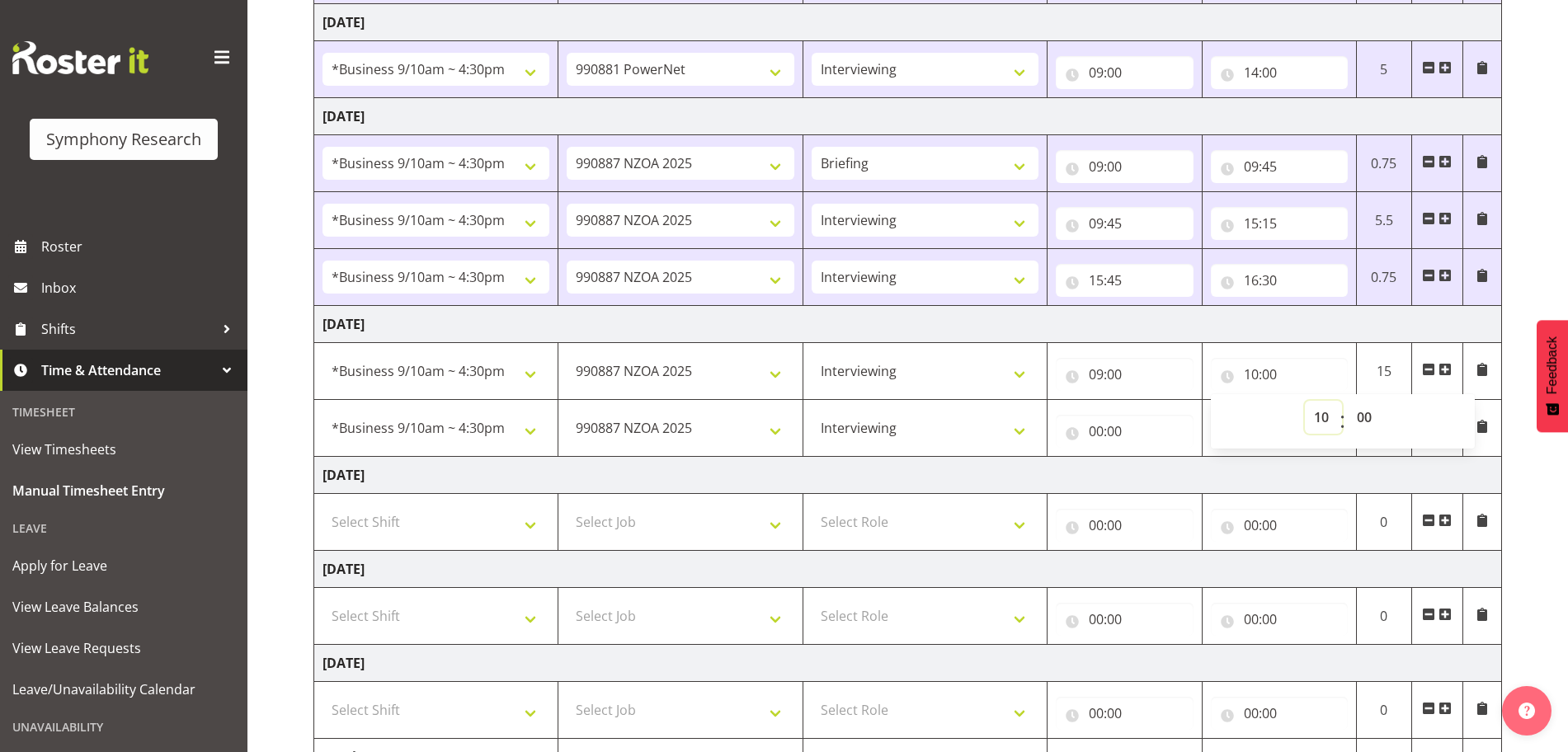 select on "15" 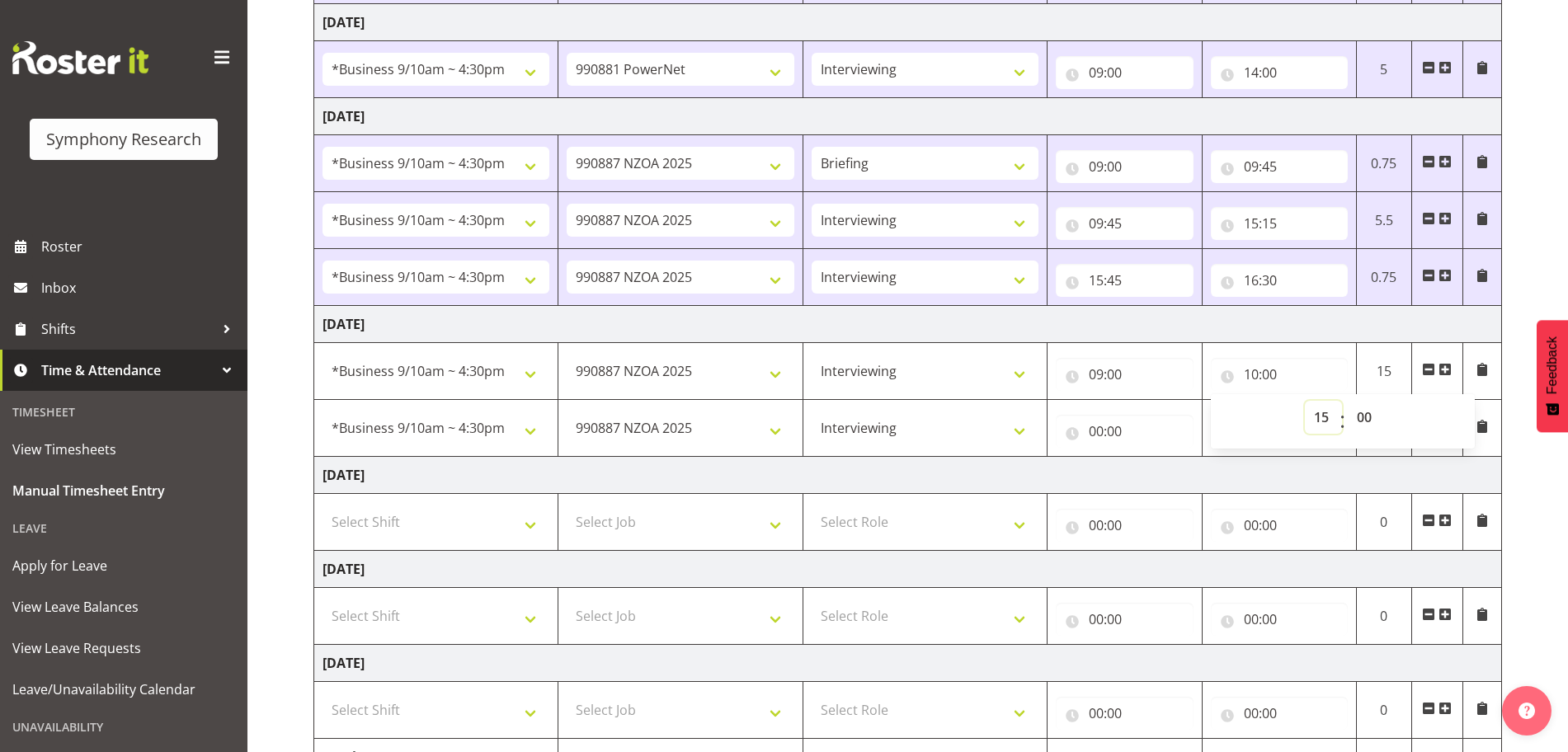 type on "15:00" 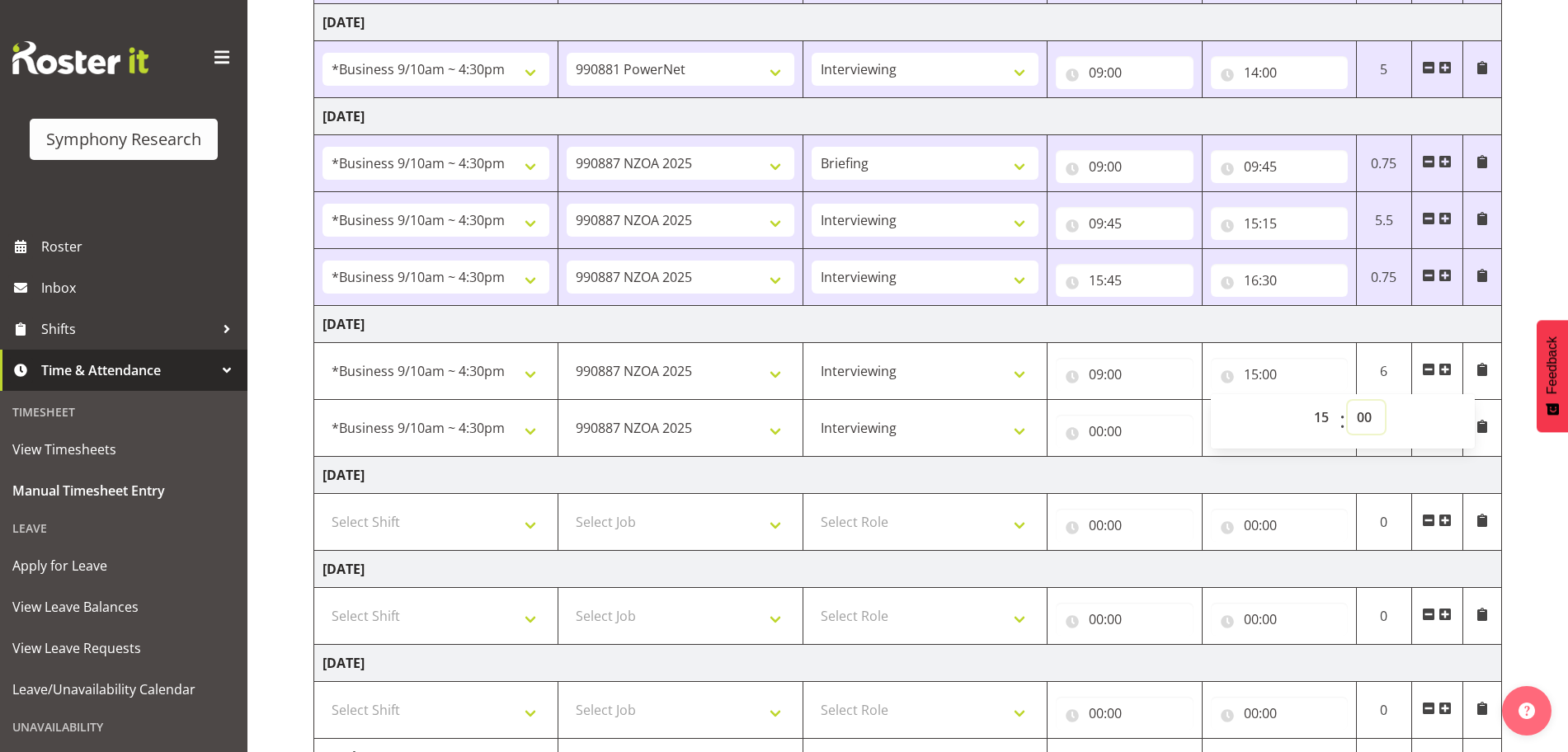 select on "10" 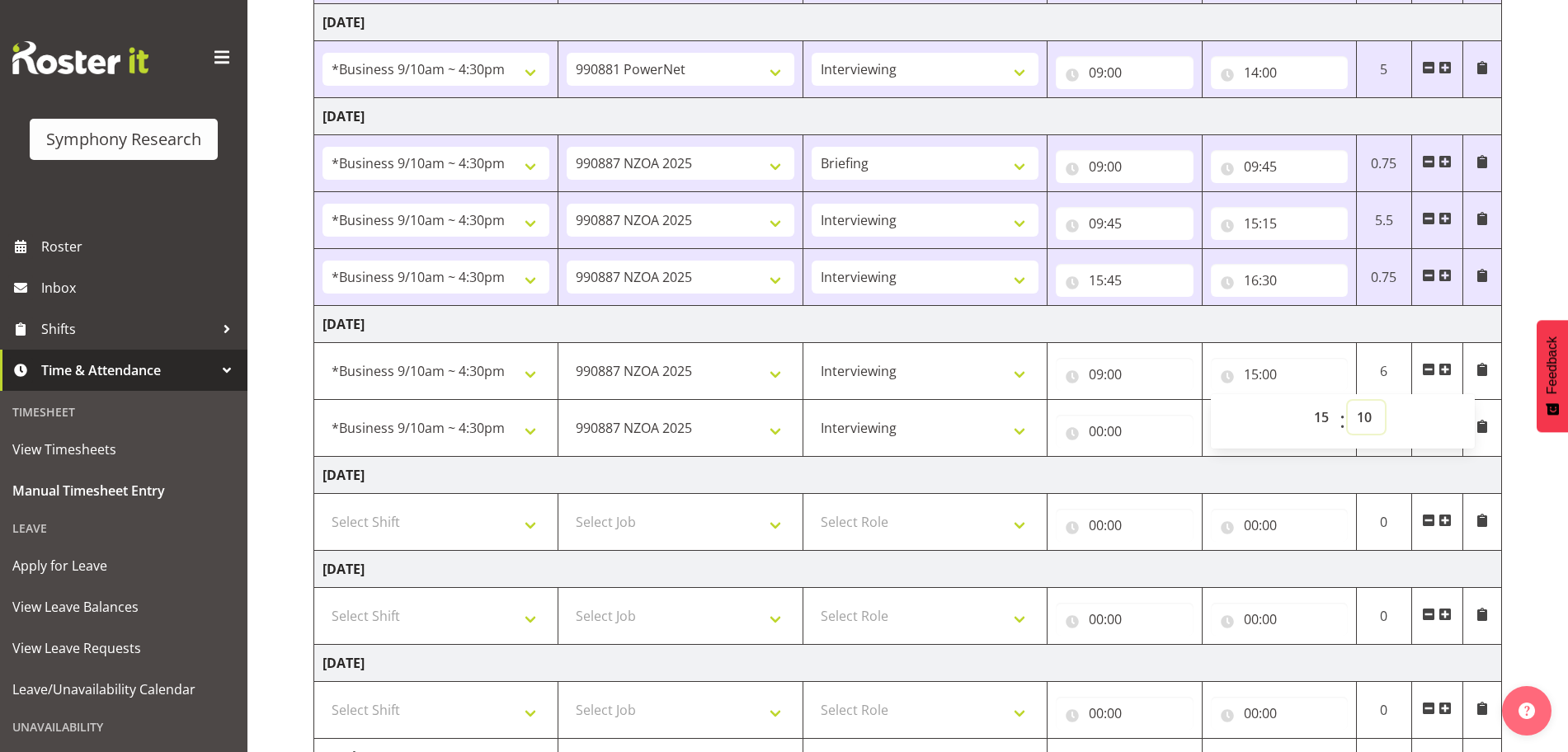type on "15:10" 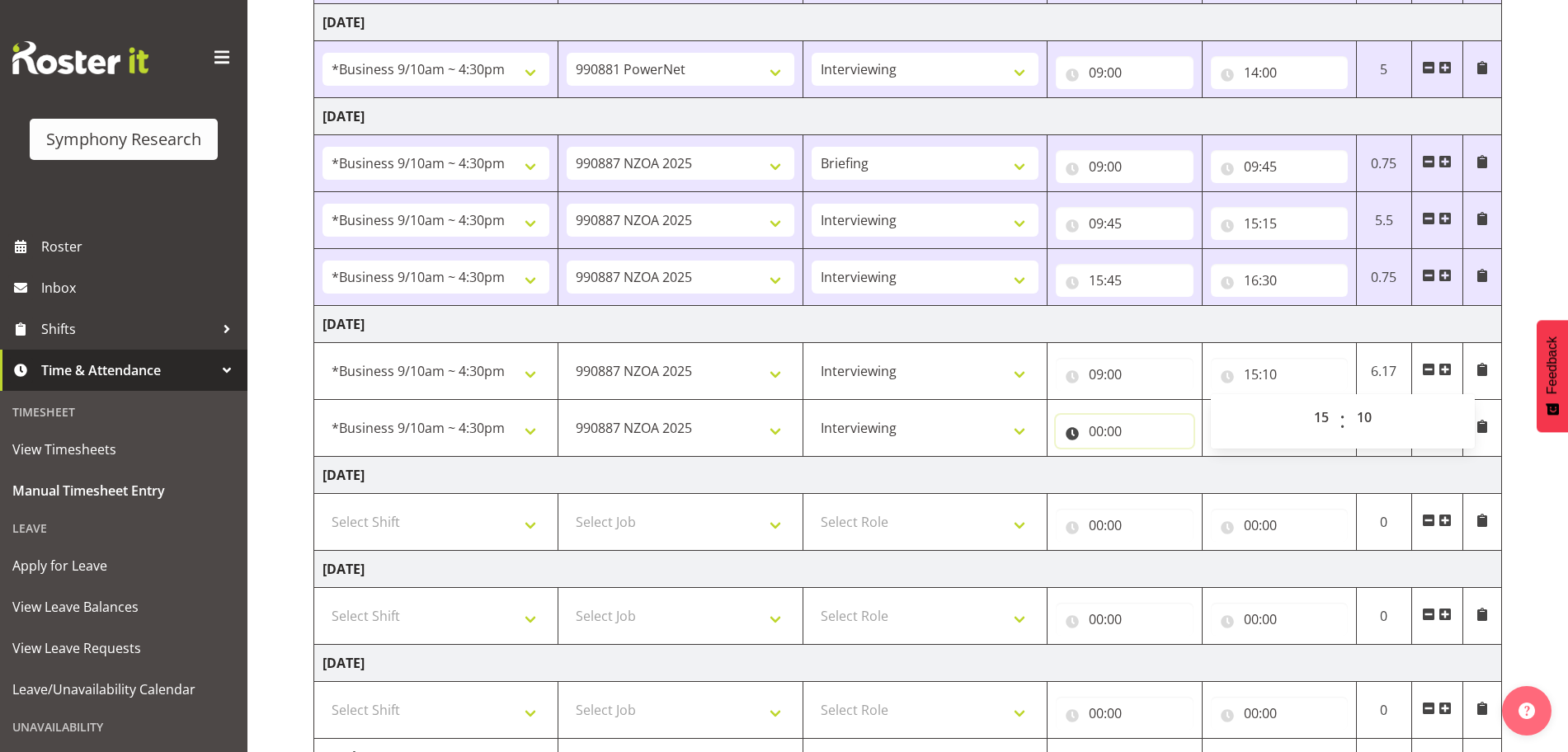 click on "00:00" at bounding box center [1124, 431] 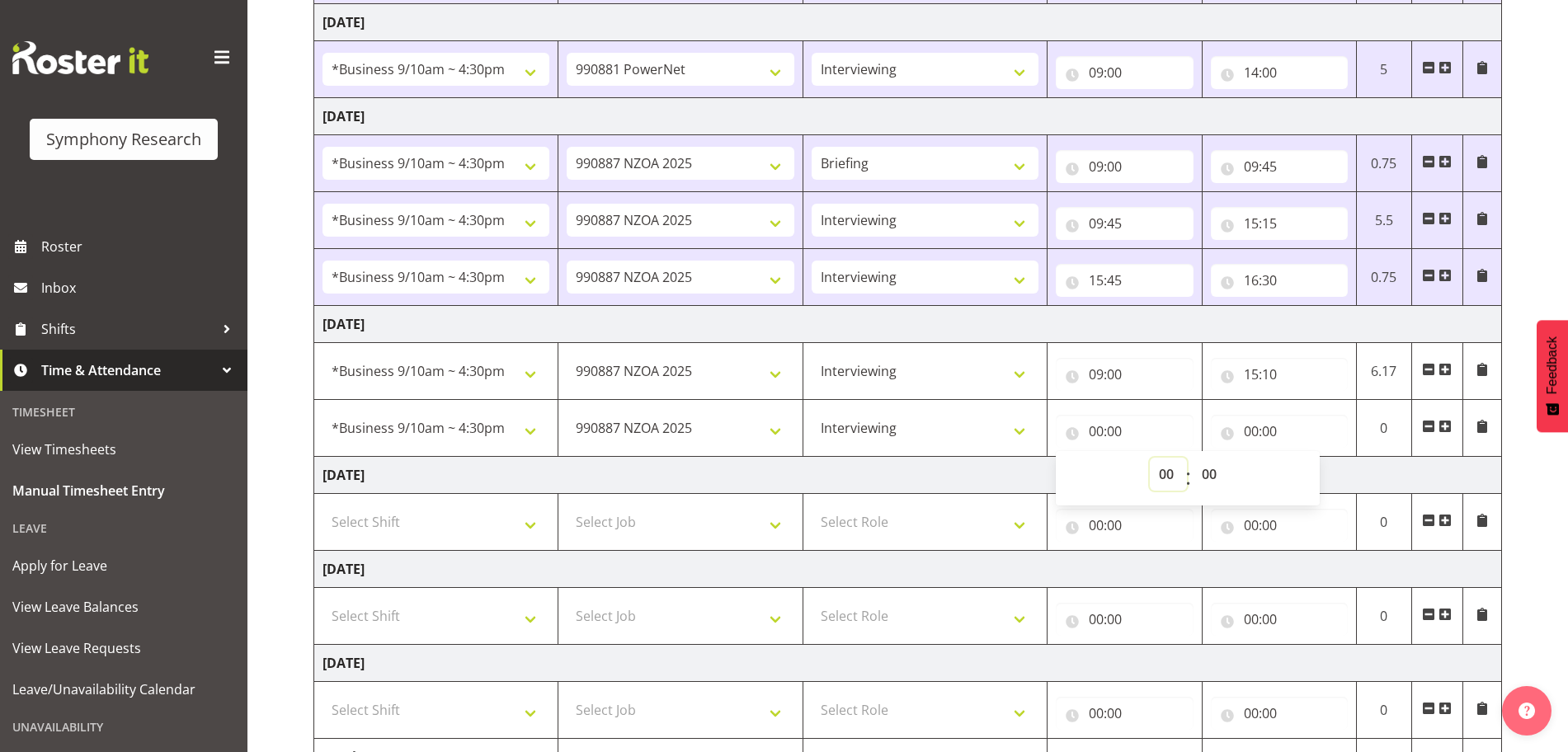 select on "10" 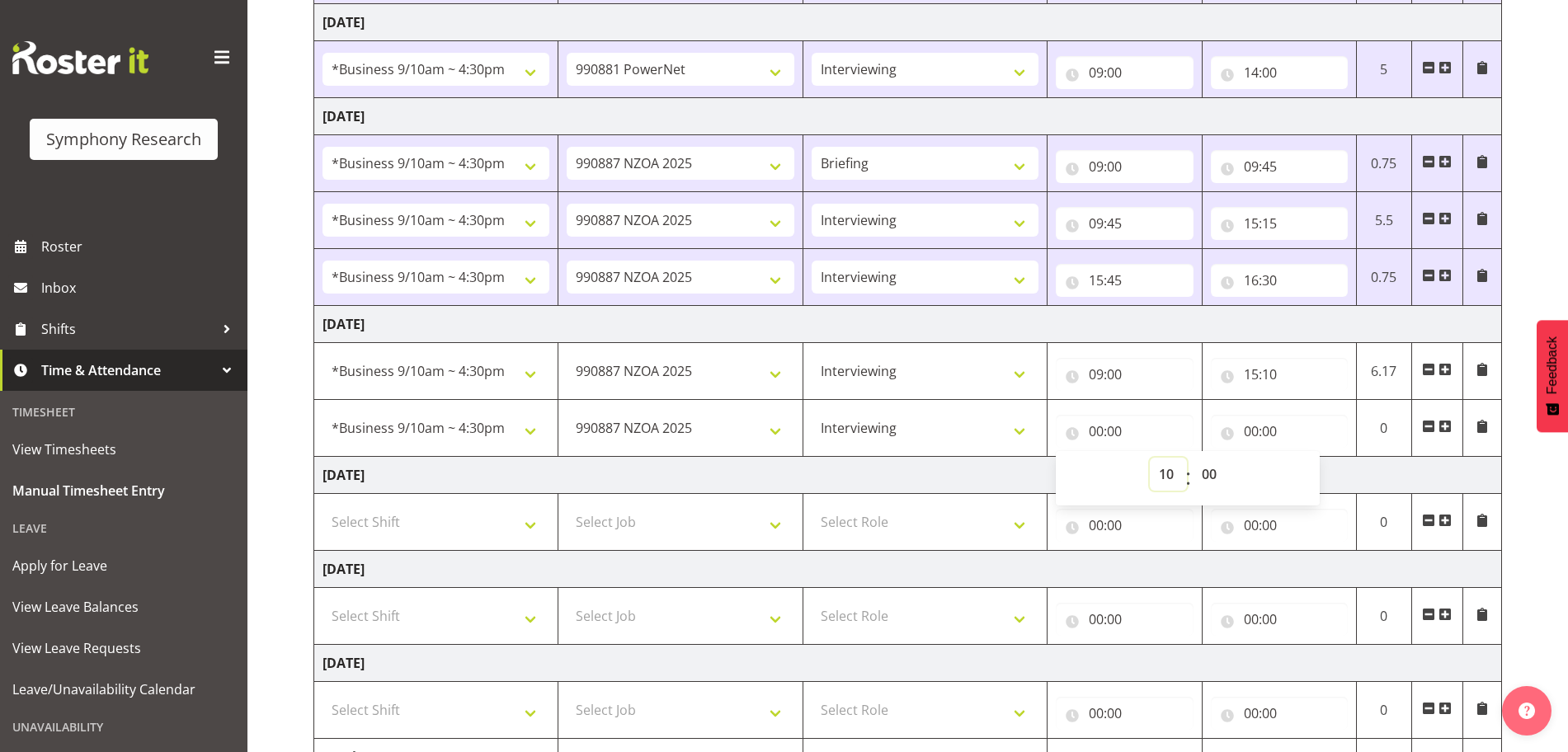 type on "10:00" 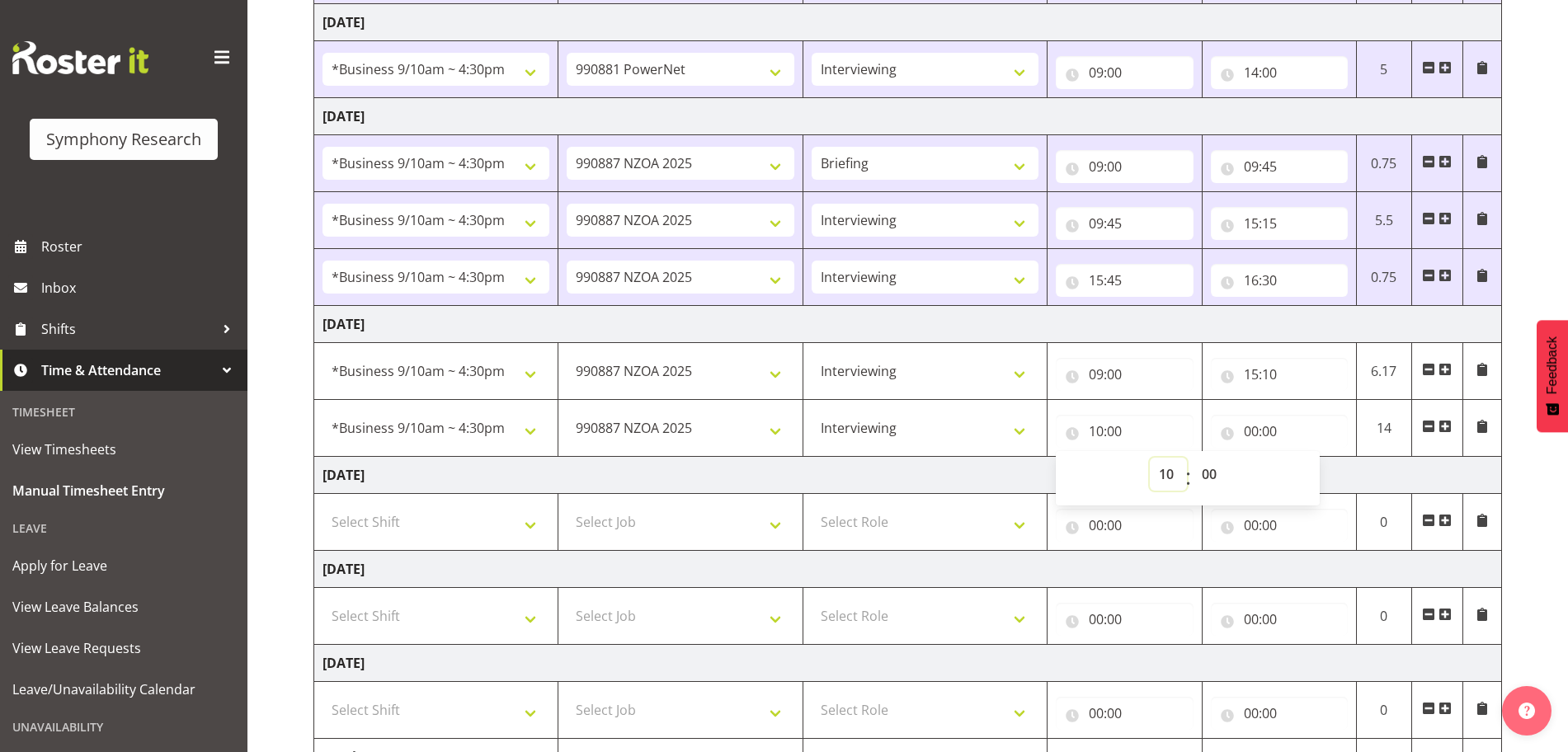 select on "15" 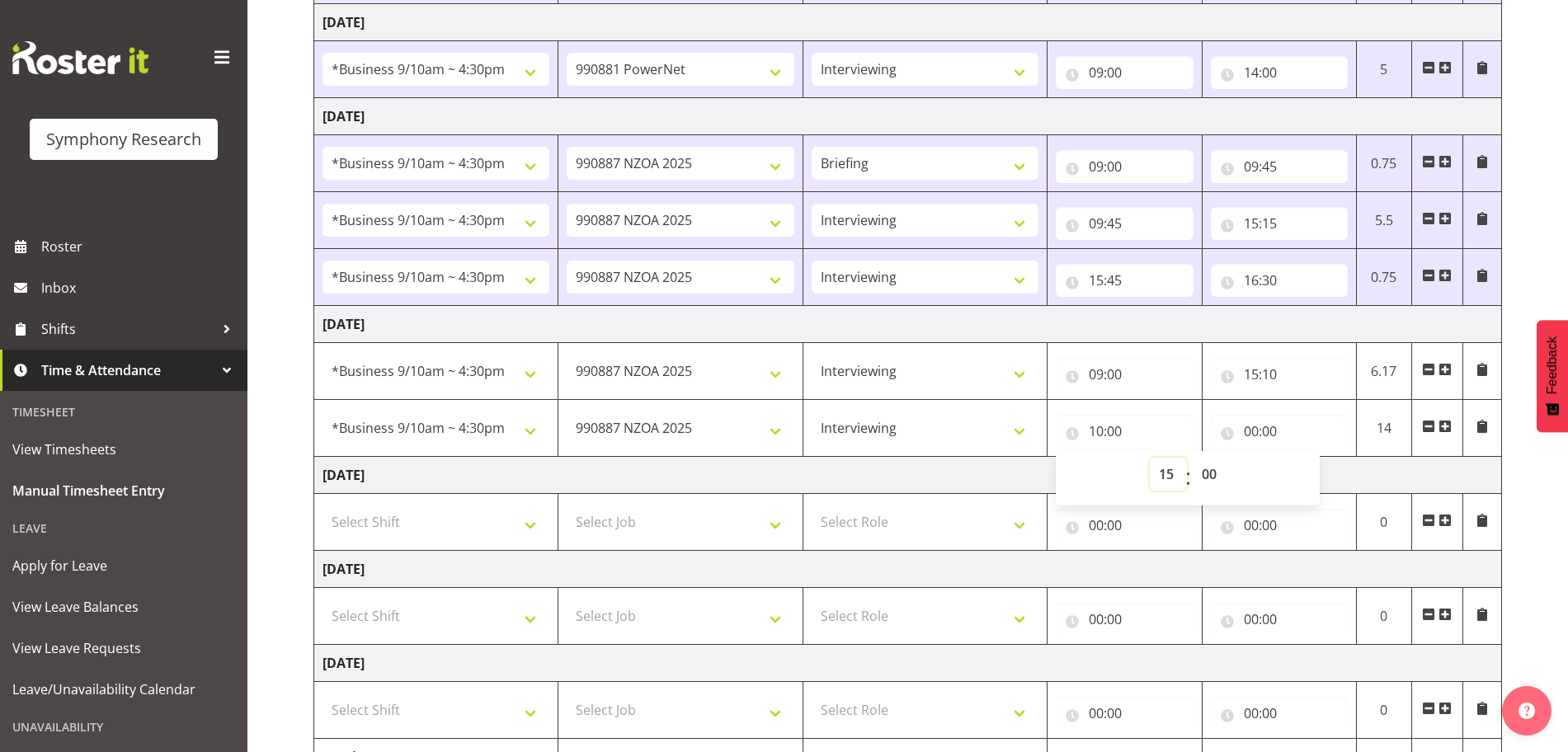 type on "15:00" 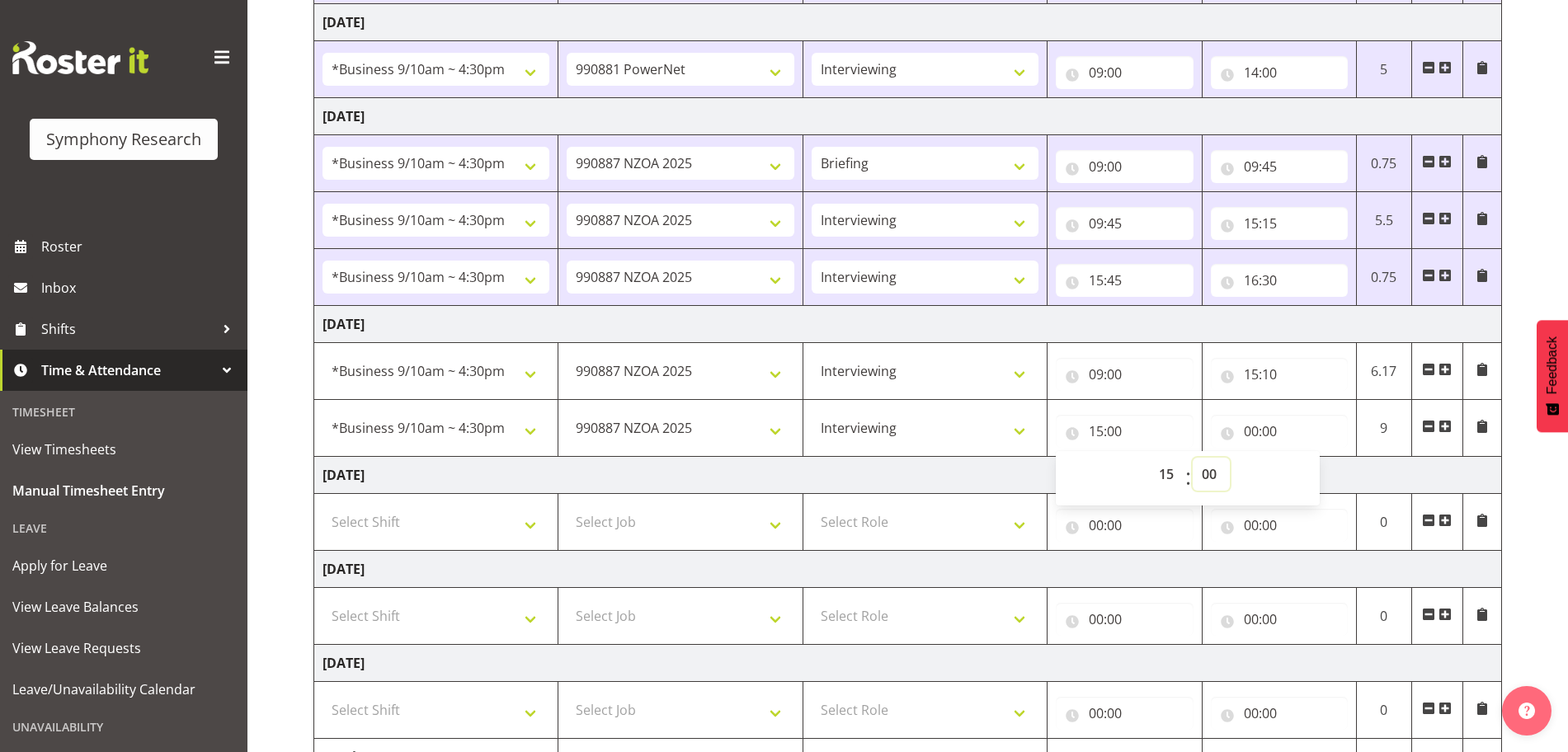 select on "40" 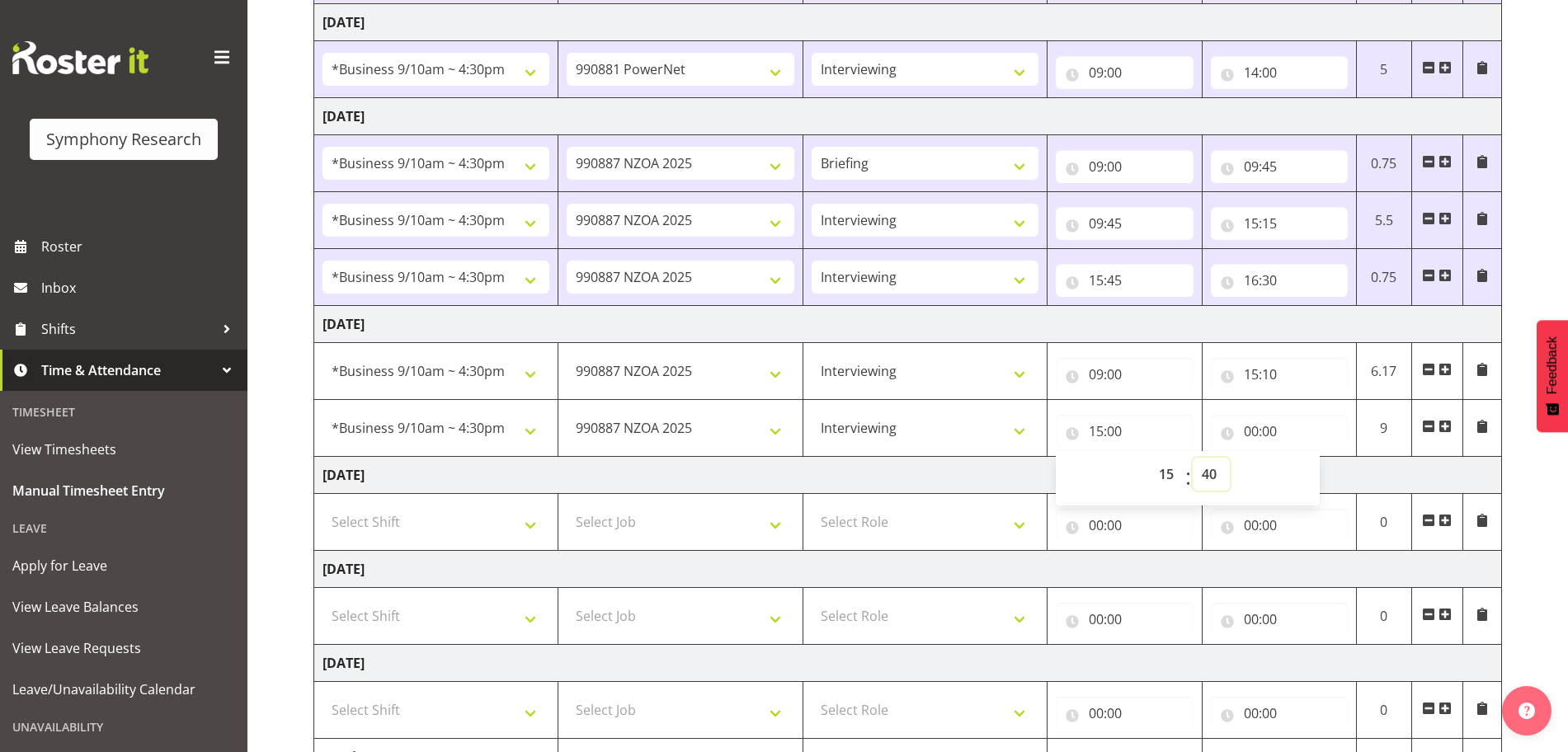 type on "15:40" 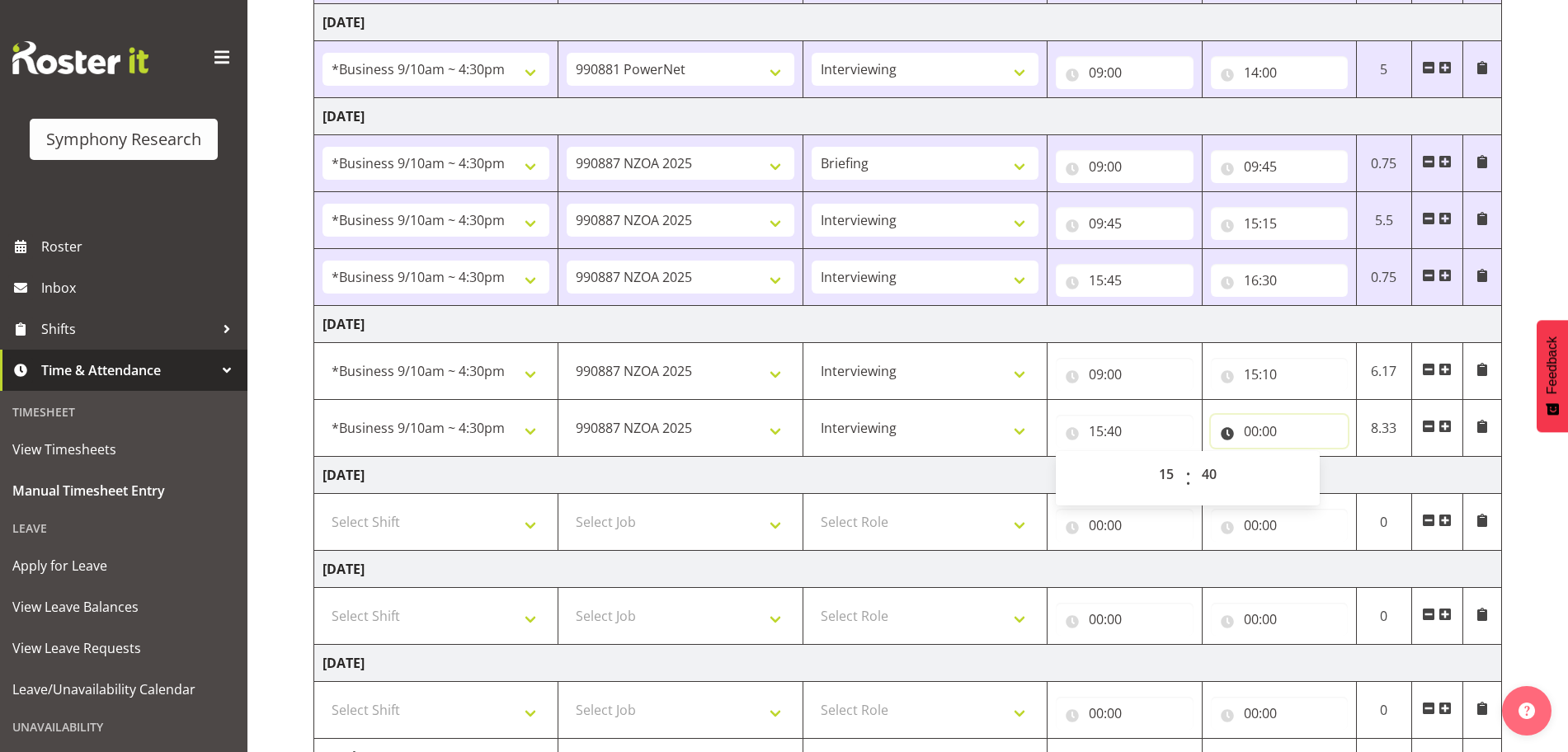 click on "00:00" at bounding box center [1279, 431] 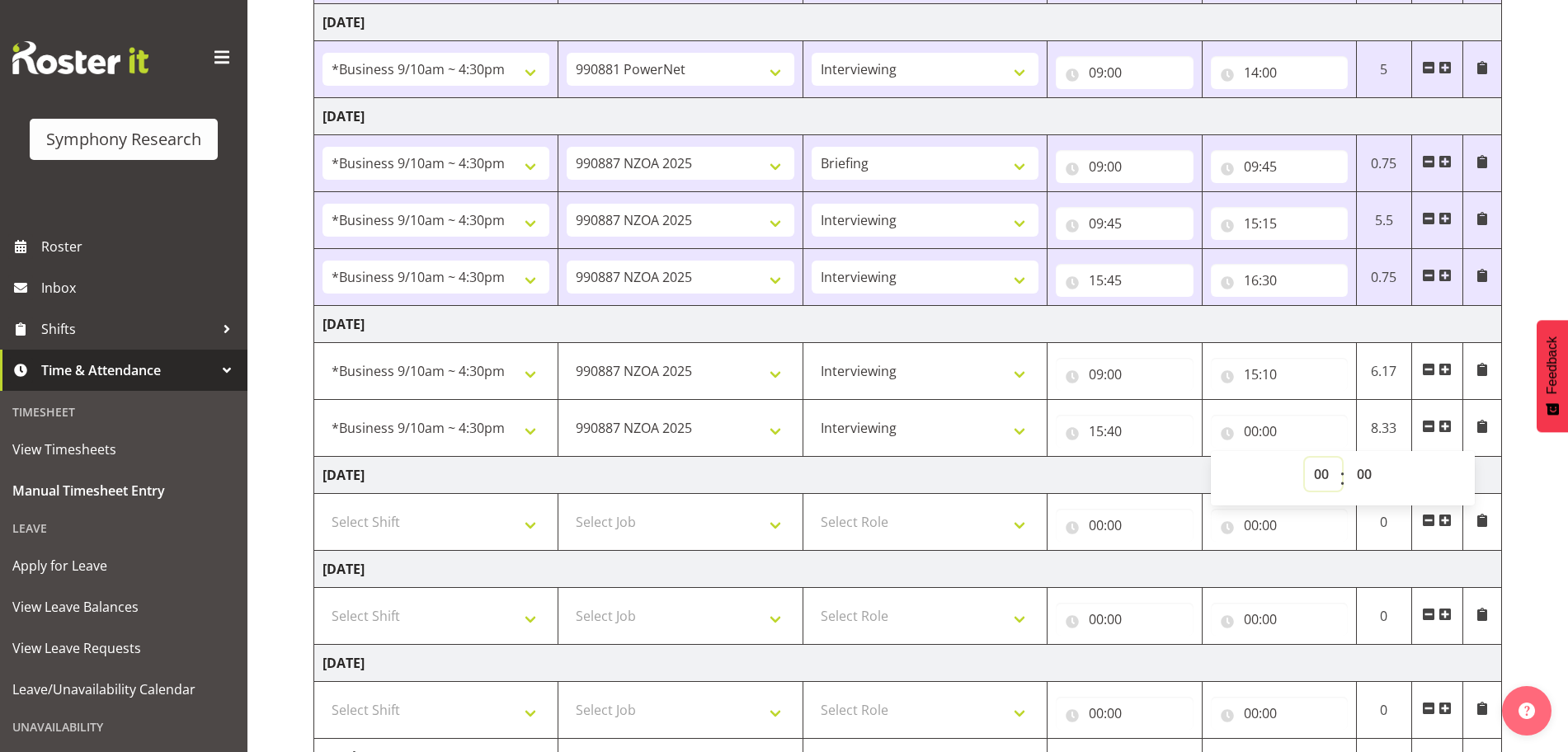 click on "00   01   02   03   04   05   06   07   08   09   10   11   12   13   14   15   16   17   18   19   20   21   22   23" at bounding box center [1323, 474] 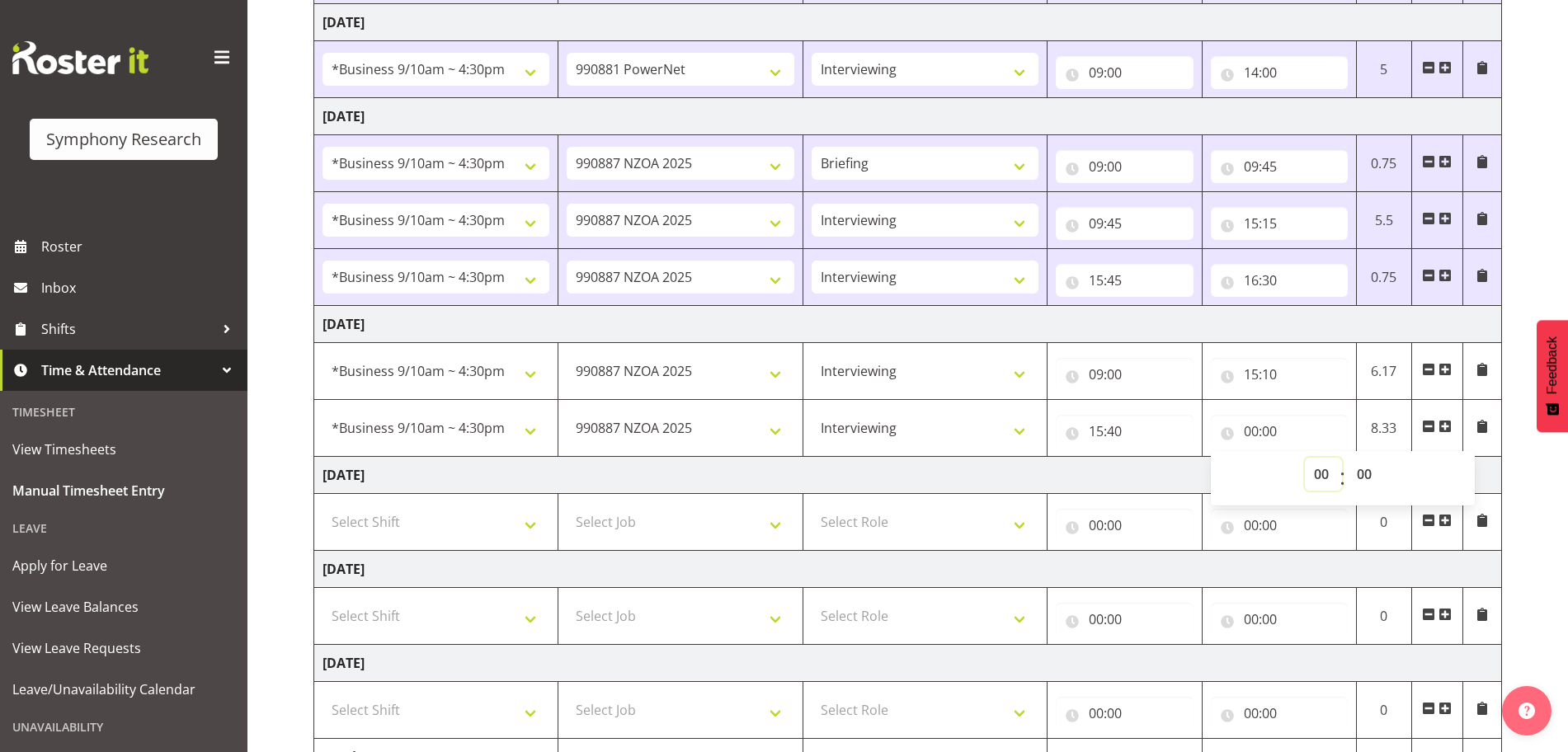 select on "16" 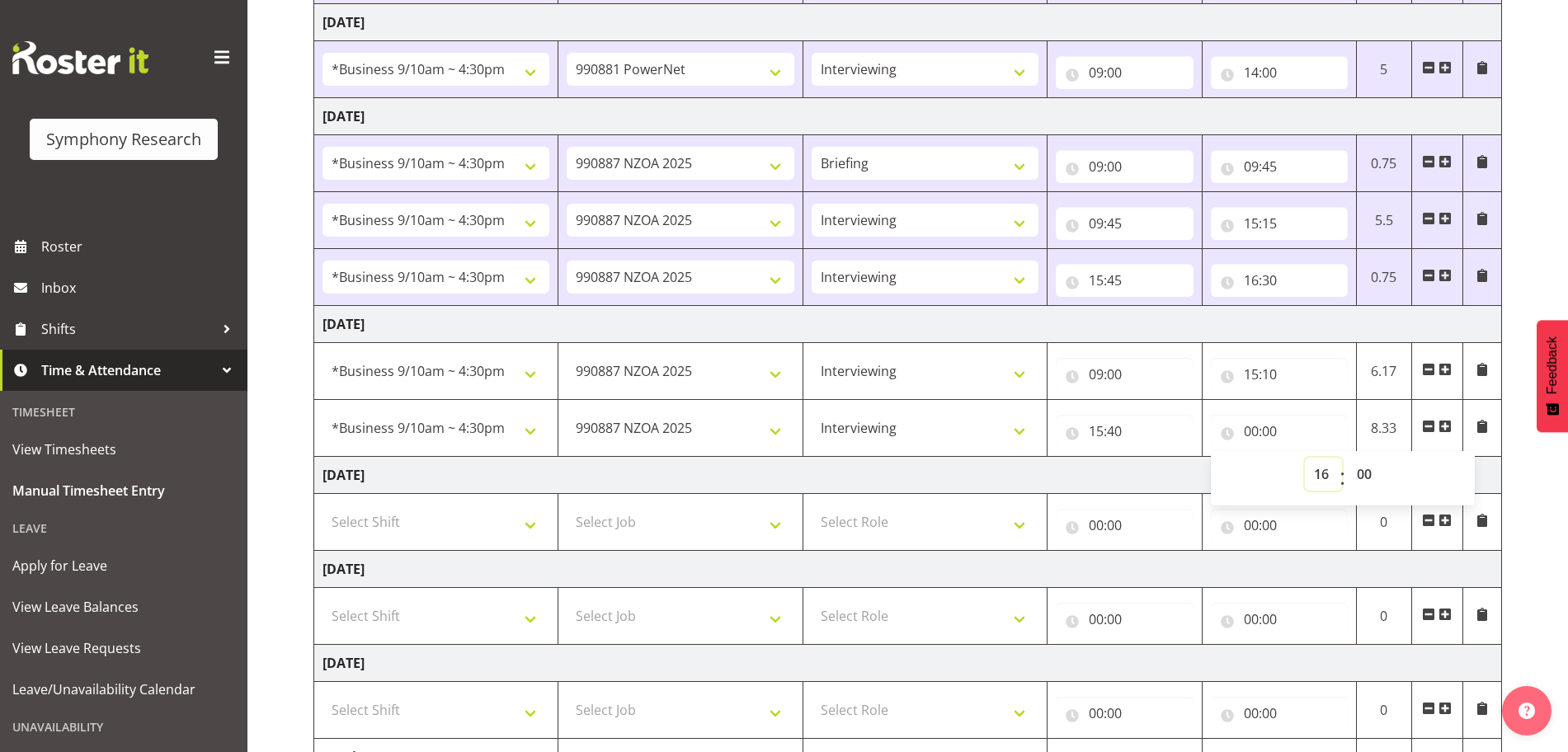 click on "00   01   02   03   04   05   06   07   08   09   10   11   12   13   14   15   16   17   18   19   20   21   22   23" at bounding box center [1323, 474] 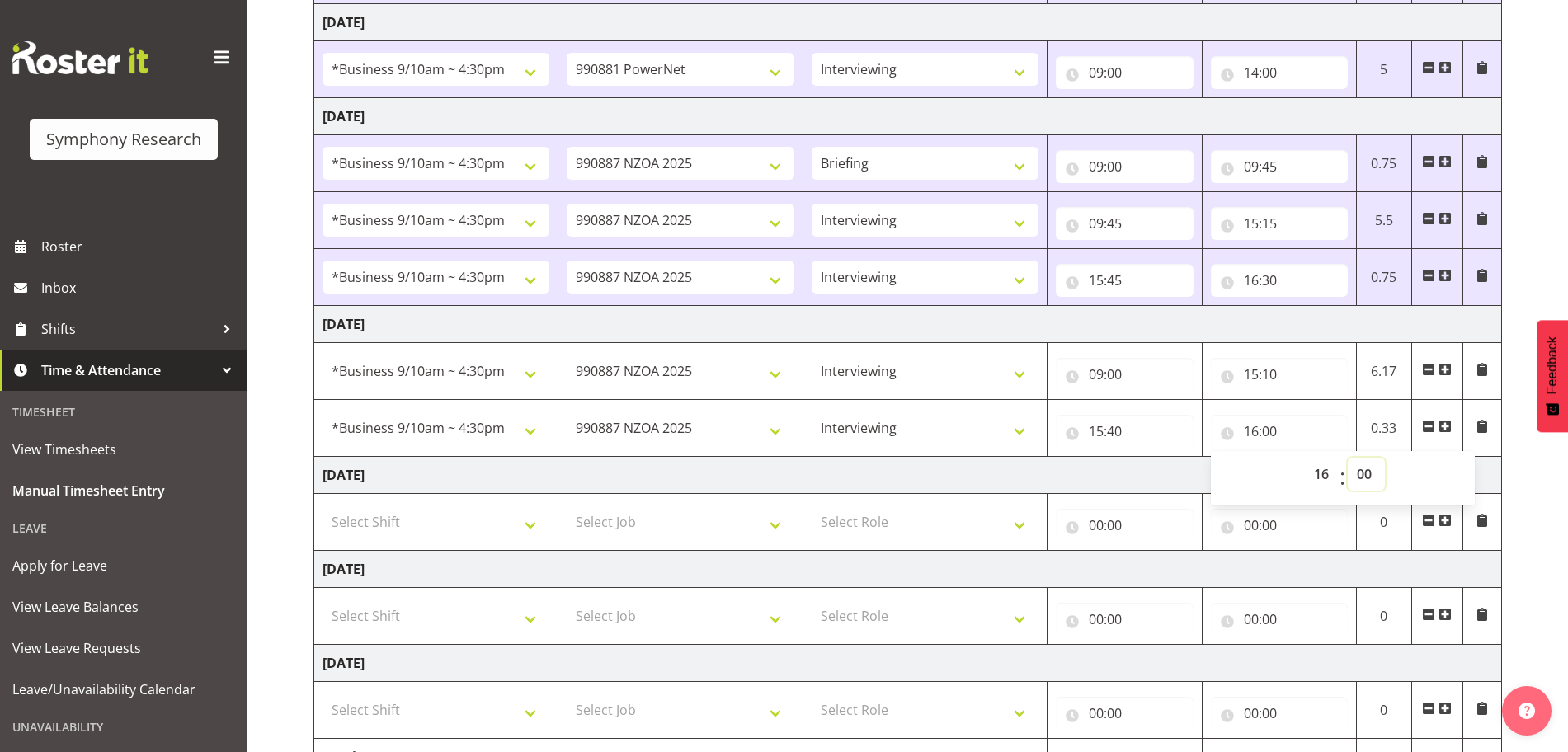 select on "30" 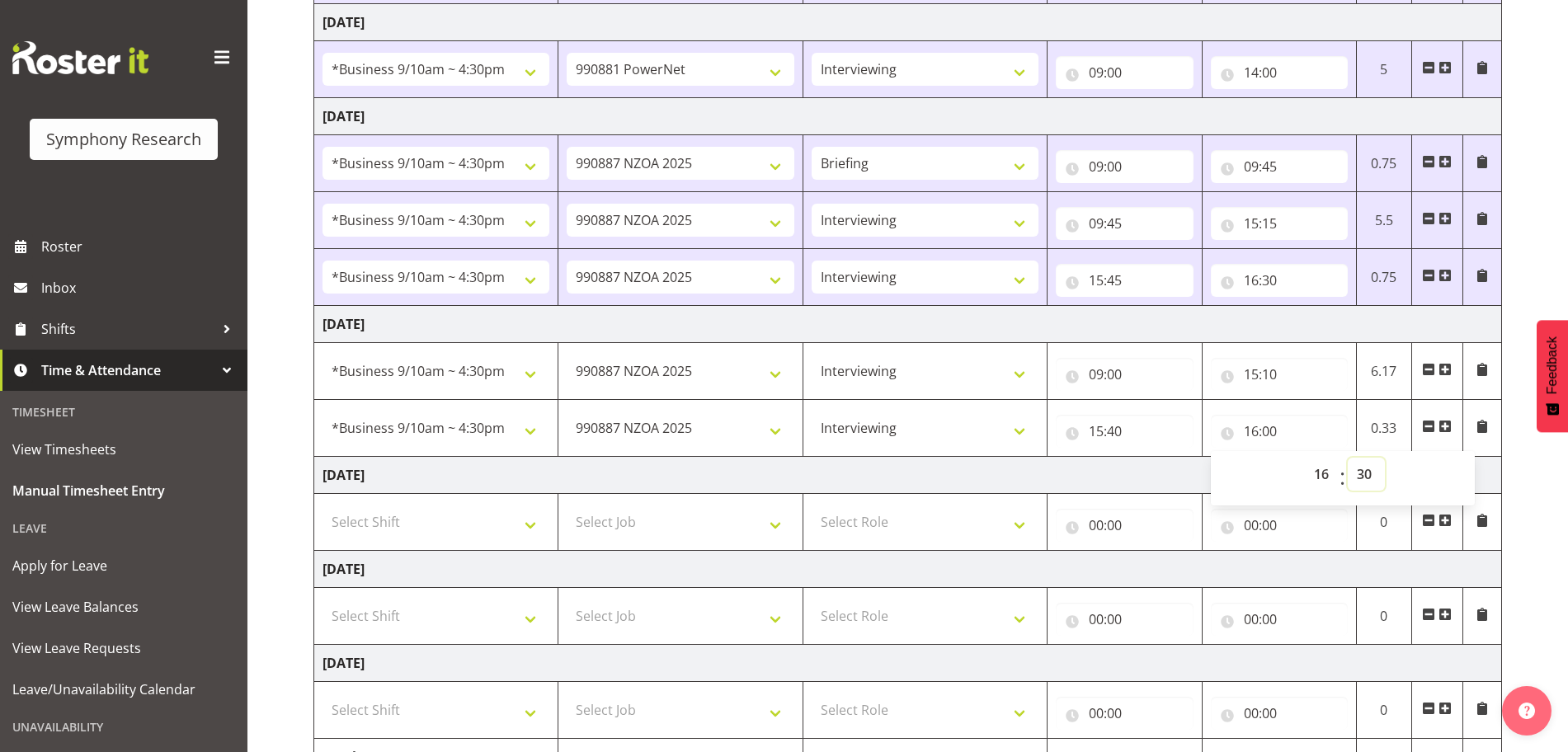 type on "16:30" 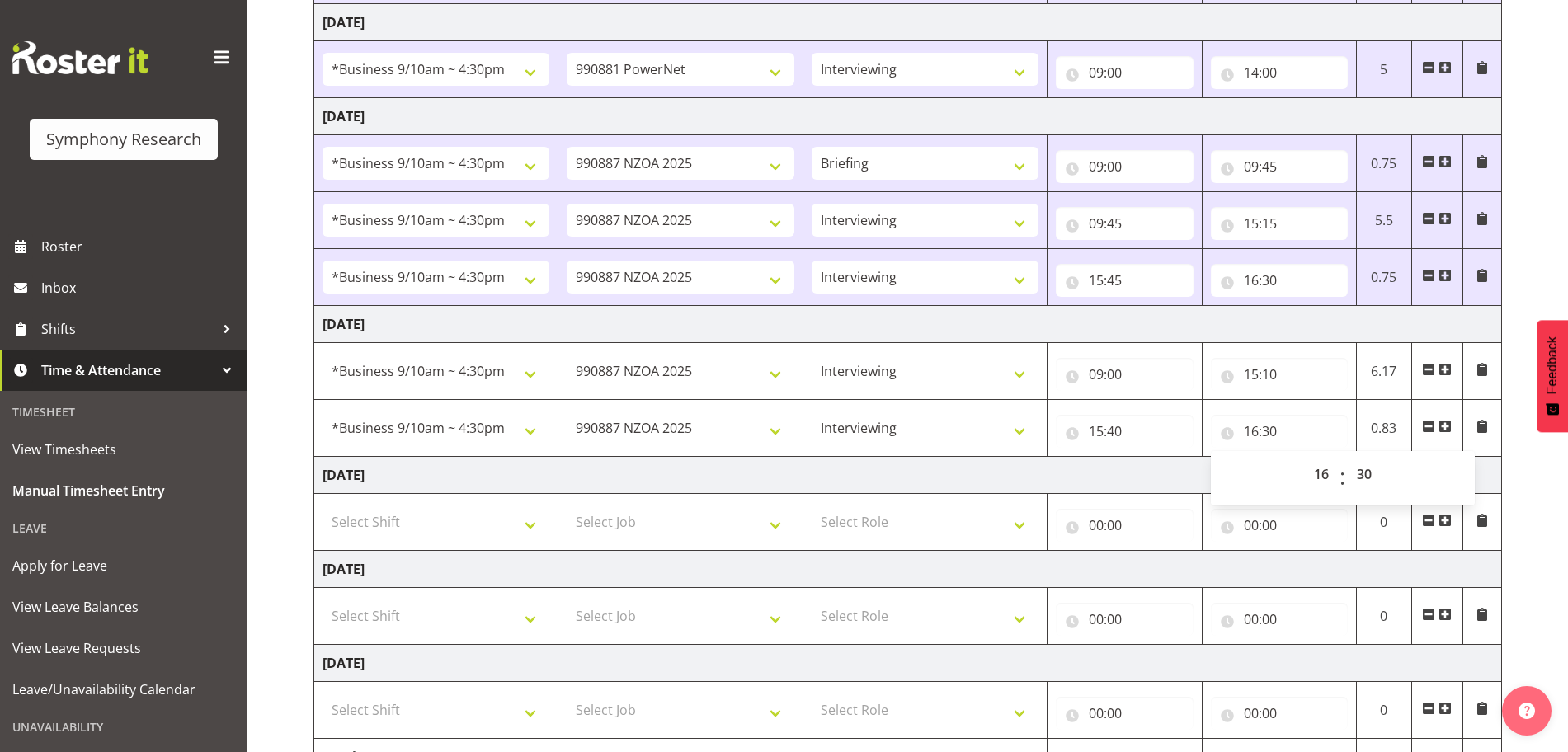 click on "July 21st - July 27th 2025                             Shift   Job   Role   Start Time   End Time     Total
Monday 21st July 2025
!!Weekend Residential    (Roster IT Shift Label) *Business  9/10am ~ 4:30pm *Business Supervisor *Evening Residential Shift 5-9pm *RP Track  C *RP Track C Weekend *RP Weekly/Monthly Tracks *Supervisor Call Centre *Supervisor Evening *Supervisors & Call Centre Weekend Alarms Weekend NZOA Evenings RAMBO Weekend Test WP Aust briefing/training World Poll Aust Late 9p~10:30p World Poll Aust Wkend World Poll NZ Pilot World Poll NZ Wave 2 Pilot World Poll Pilot Aust 9:00~10:30pm   550060 IF Admin 553491 World Poll Australia  Wave 2 Pretest 2025 553493	World Poll New Zealand Wave 2 Pretest 2025 553500 BFM Jul - Sep 2025 990000 General 990820 Mobtest 2024 990821 Goldrush 2024 990846 Toka Tu Ake 2025 990855 FENZ 990878 CMI Q3 2025 990881 PowerNet 990883 Alarms 990885 PEXA 990887 NZOA 2025 999996 Training 999999 DT   Briefing" at bounding box center [940, 279] 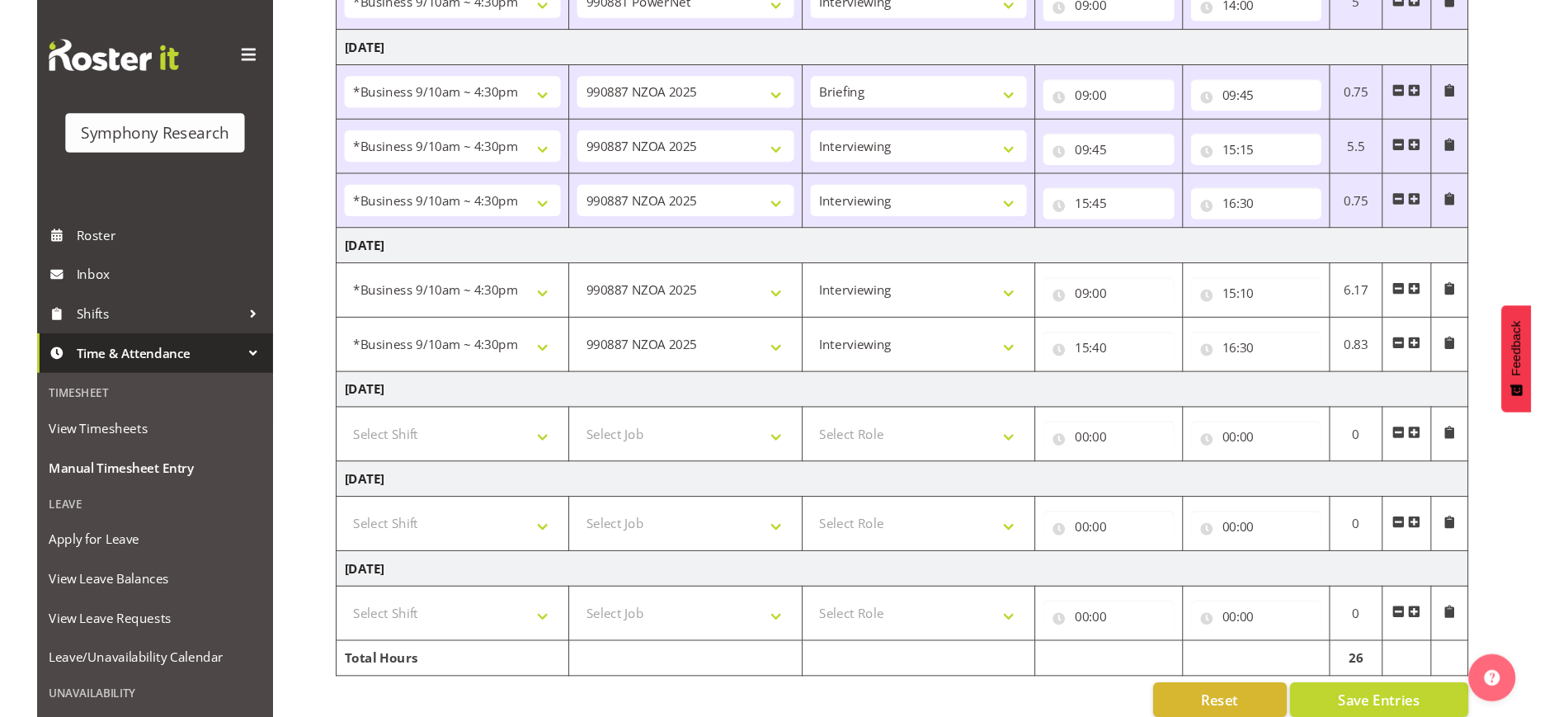scroll, scrollTop: 502, scrollLeft: 0, axis: vertical 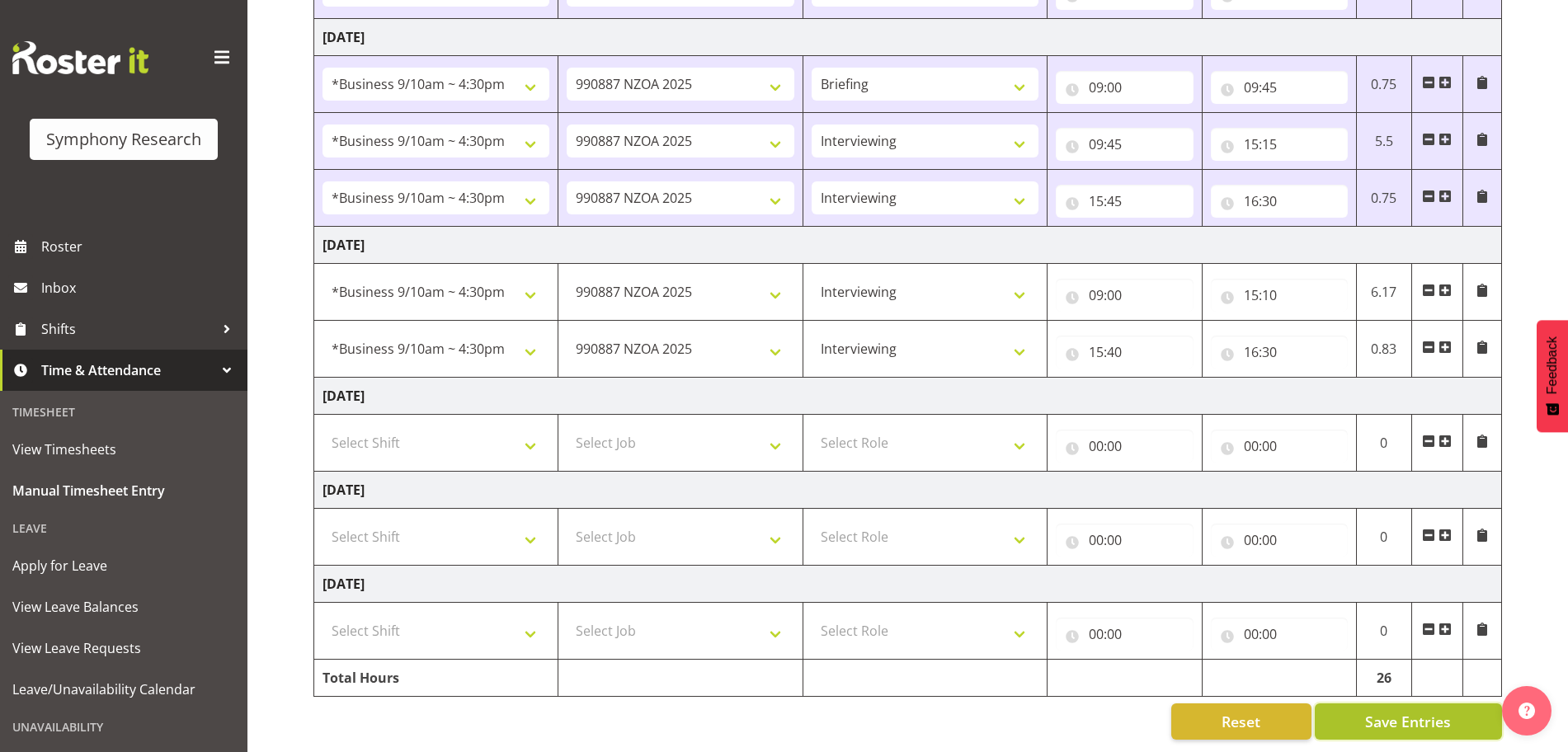 click on "Save
Entries" at bounding box center [1408, 721] 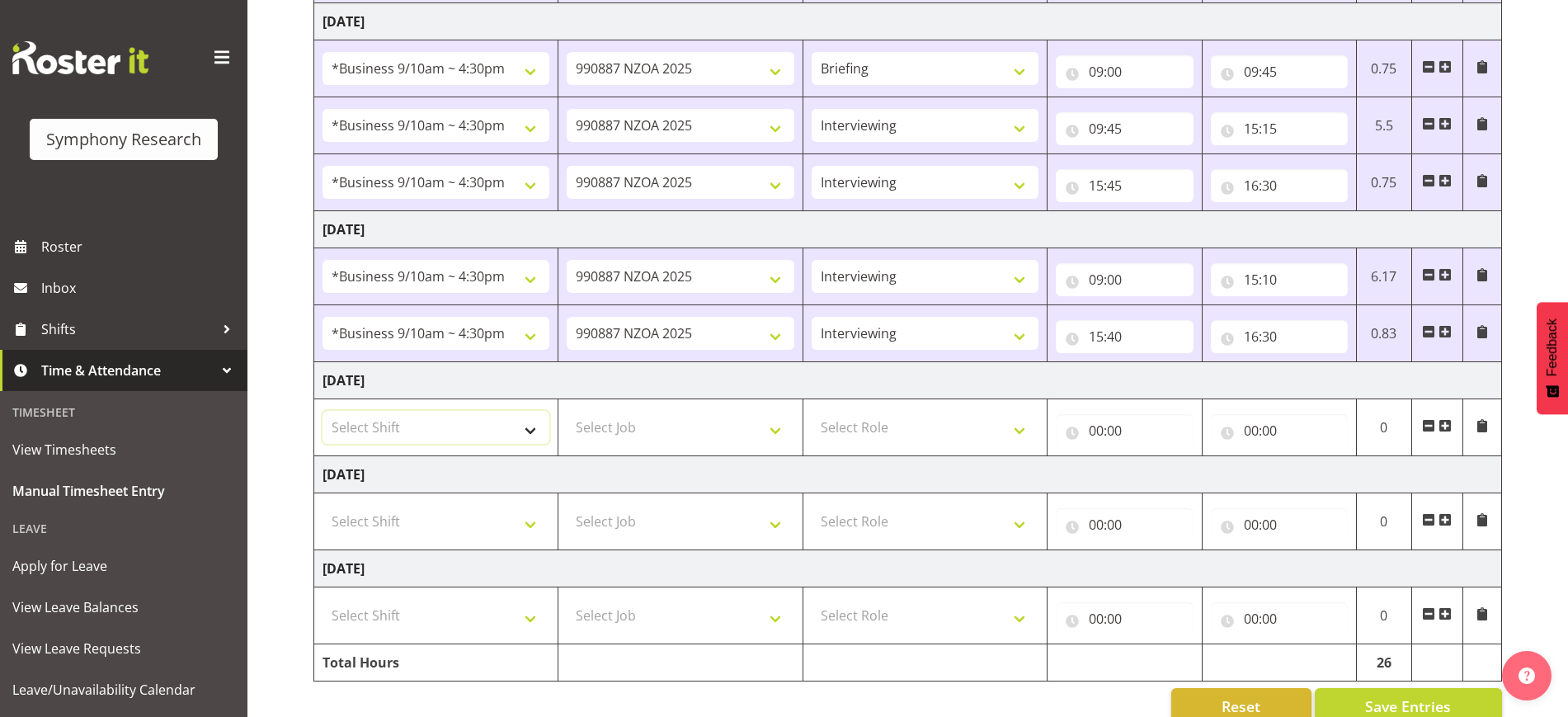 click on "Select Shift  !!Weekend Residential    (Roster IT Shift Label) *Business  9/10am ~ 4:30pm *Business Supervisor *Evening Residential Shift 5-9pm *RP Track  C *RP Track C Weekend *RP Weekly/Monthly Tracks *Supervisor Call Centre *Supervisor Evening *Supervisors & Call Centre Weekend Alarms Weekend NZOA Evenings RAMBO Weekend Test WP Aust briefing/training World Poll Aust Late 9p~10:30p World Poll Aust Wkend World Poll NZ Pilot World Poll NZ Wave 2 Pilot World Poll Pilot Aust 9:00~10:30pm" at bounding box center (436, 427) 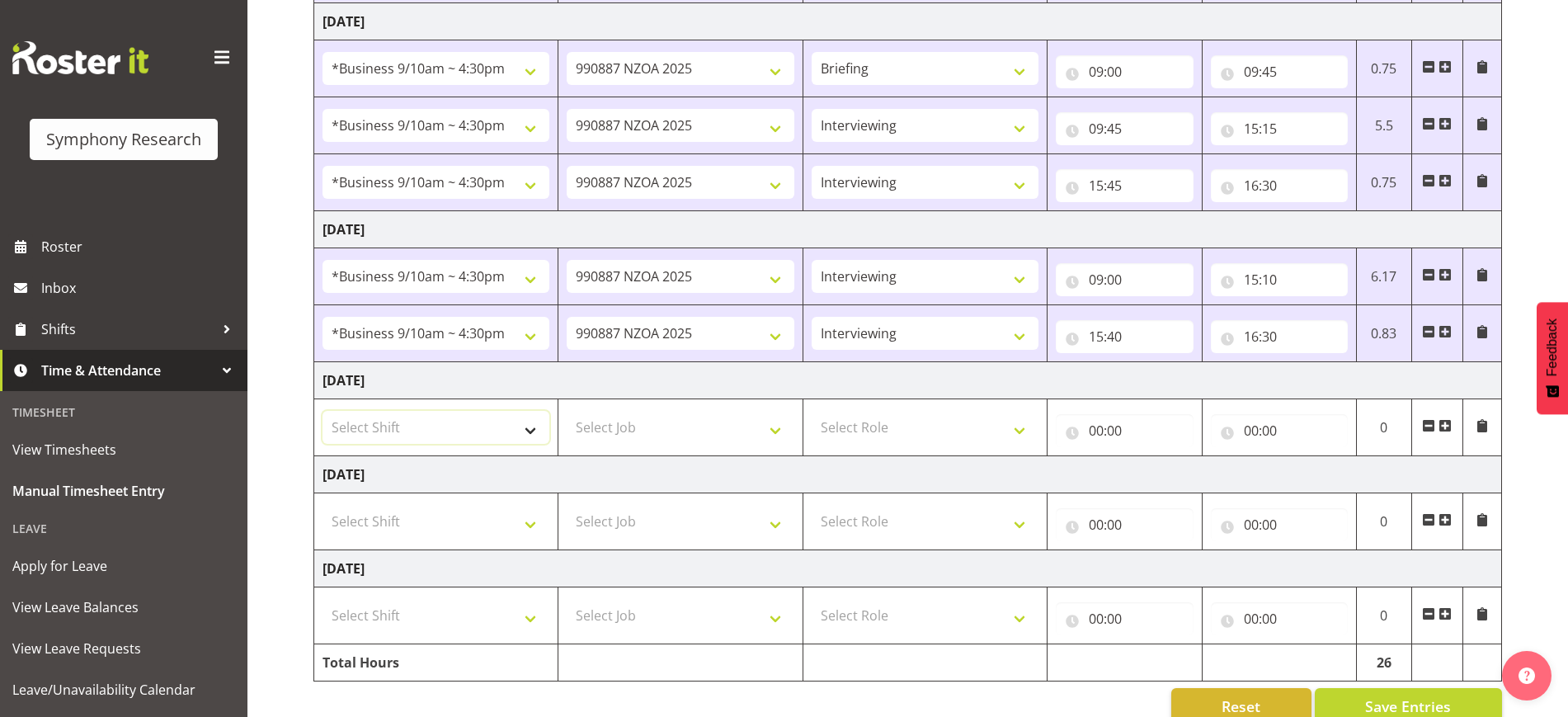 select on "26078" 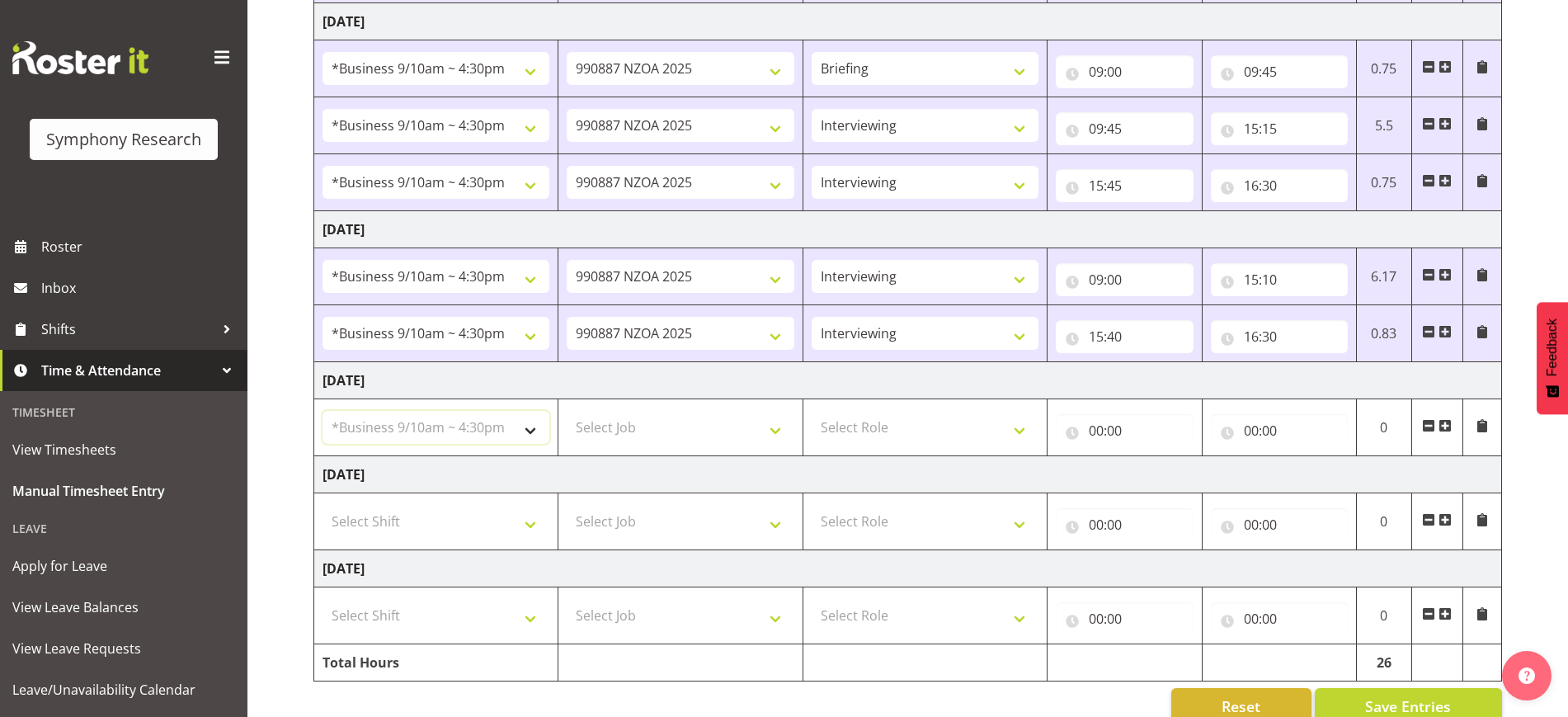 click on "Select Shift  !!Weekend Residential    (Roster IT Shift Label) *Business  9/10am ~ 4:30pm *Business Supervisor *Evening Residential Shift 5-9pm *RP Track  C *RP Track C Weekend *RP Weekly/Monthly Tracks *Supervisor Call Centre *Supervisor Evening *Supervisors & Call Centre Weekend Alarms Weekend NZOA Evenings RAMBO Weekend Test WP Aust briefing/training World Poll Aust Late 9p~10:30p World Poll Aust Wkend World Poll NZ Pilot World Poll NZ Wave 2 Pilot World Poll Pilot Aust 9:00~10:30pm" at bounding box center [436, 427] 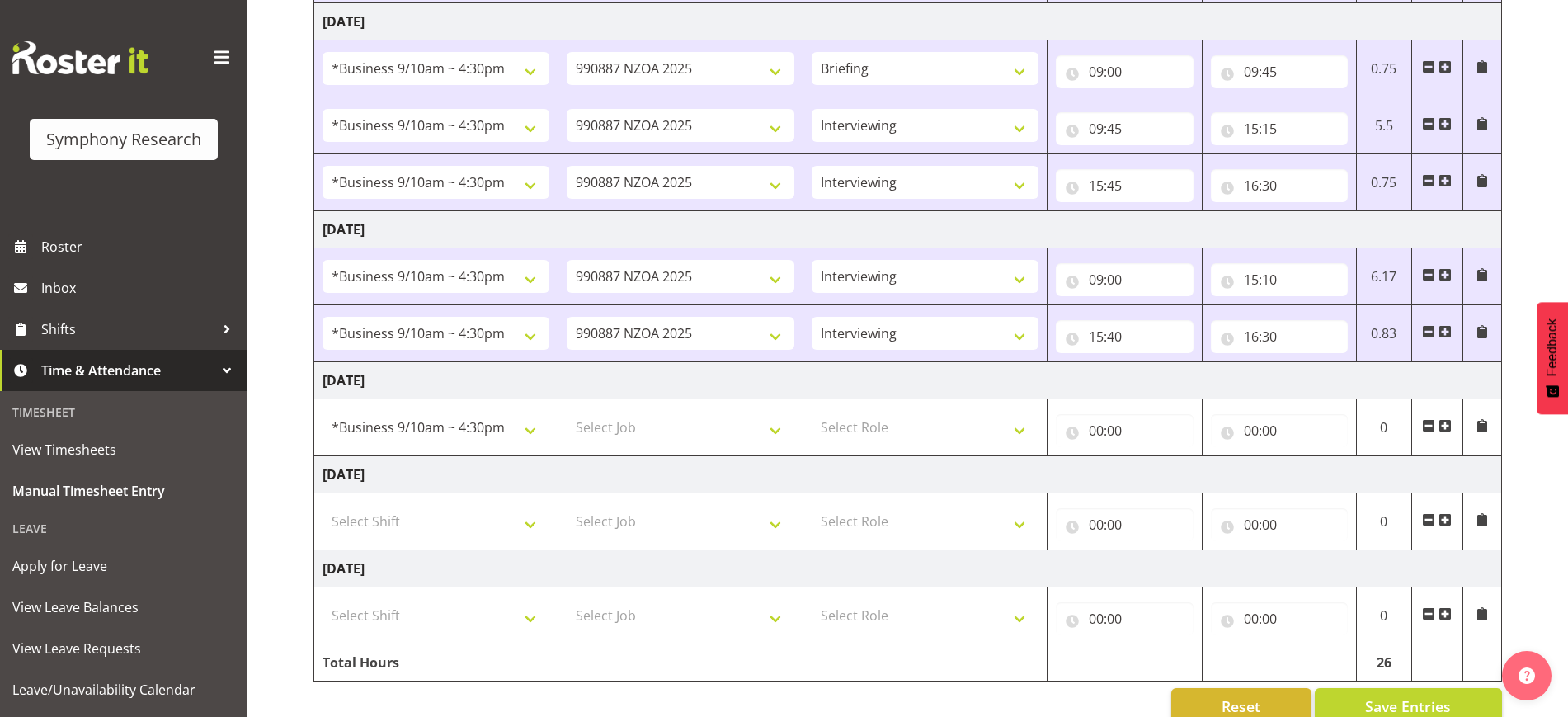 click at bounding box center [1437, 427] 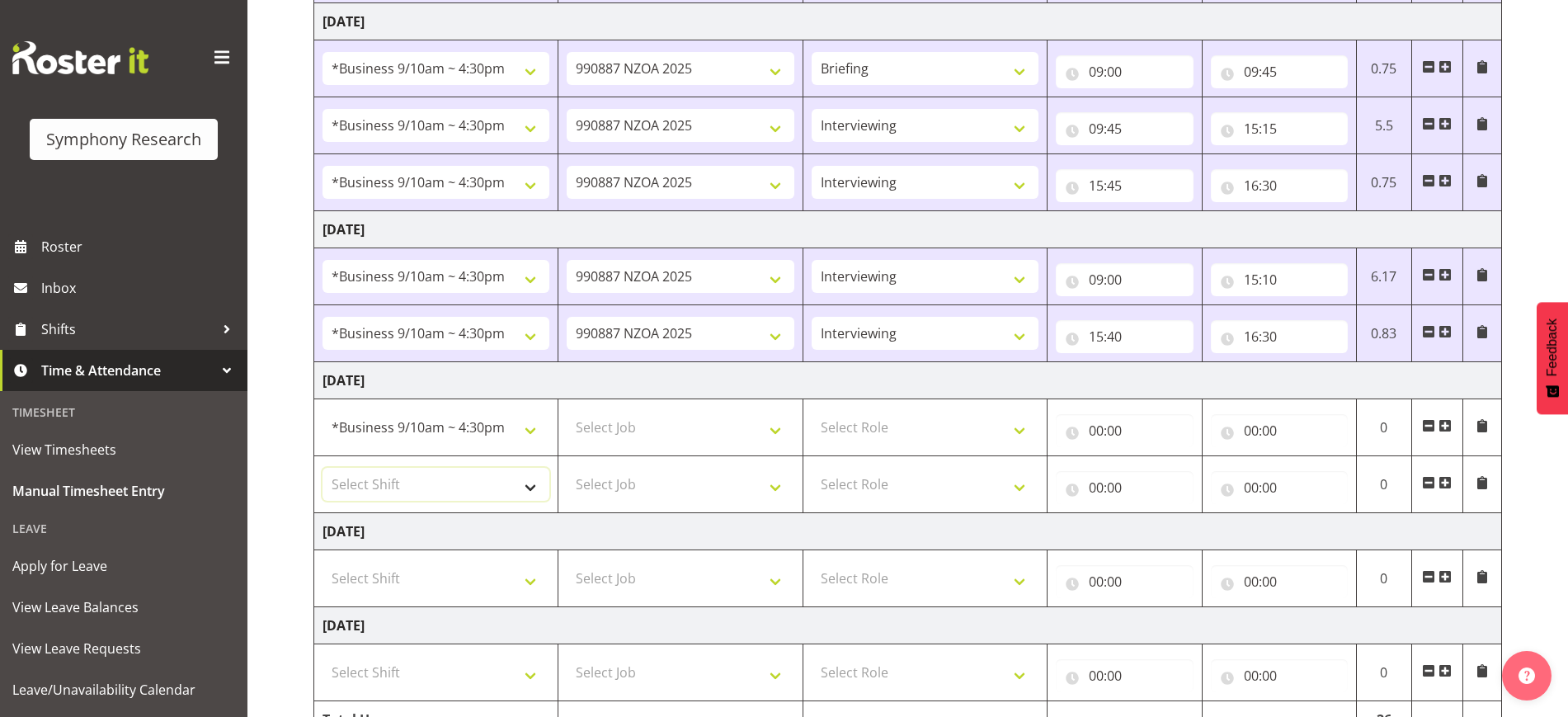 click on "Select Shift  !!Weekend Residential    (Roster IT Shift Label) *Business  9/10am ~ 4:30pm *Business Supervisor *Evening Residential Shift 5-9pm *RP Track  C *RP Track C Weekend *RP Weekly/Monthly Tracks *Supervisor Call Centre *Supervisor Evening *Supervisors & Call Centre Weekend Alarms Weekend NZOA Evenings RAMBO Weekend Test WP Aust briefing/training World Poll Aust Late 9p~10:30p World Poll Aust Wkend World Poll NZ Pilot World Poll NZ Wave 2 Pilot World Poll Pilot Aust 9:00~10:30pm" at bounding box center (436, 484) 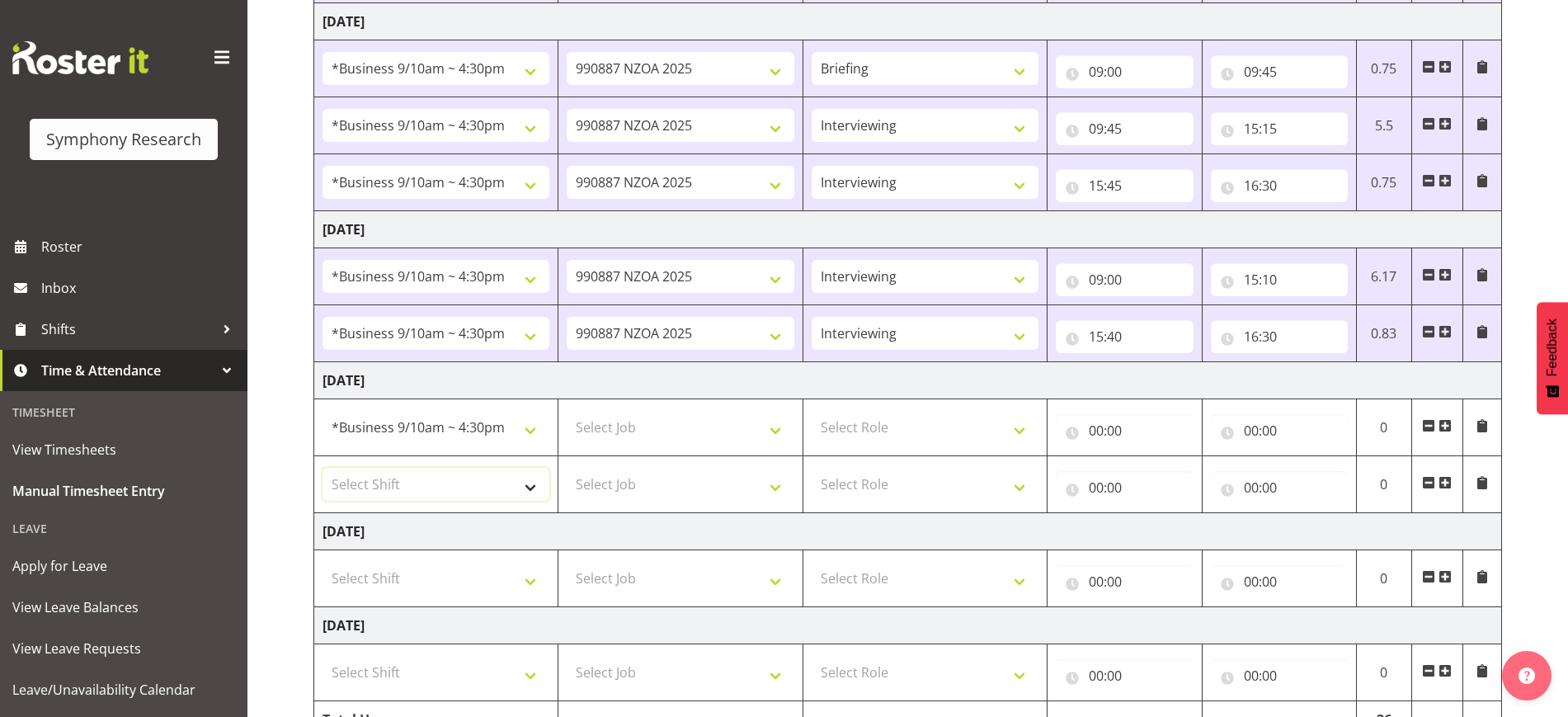 select on "26078" 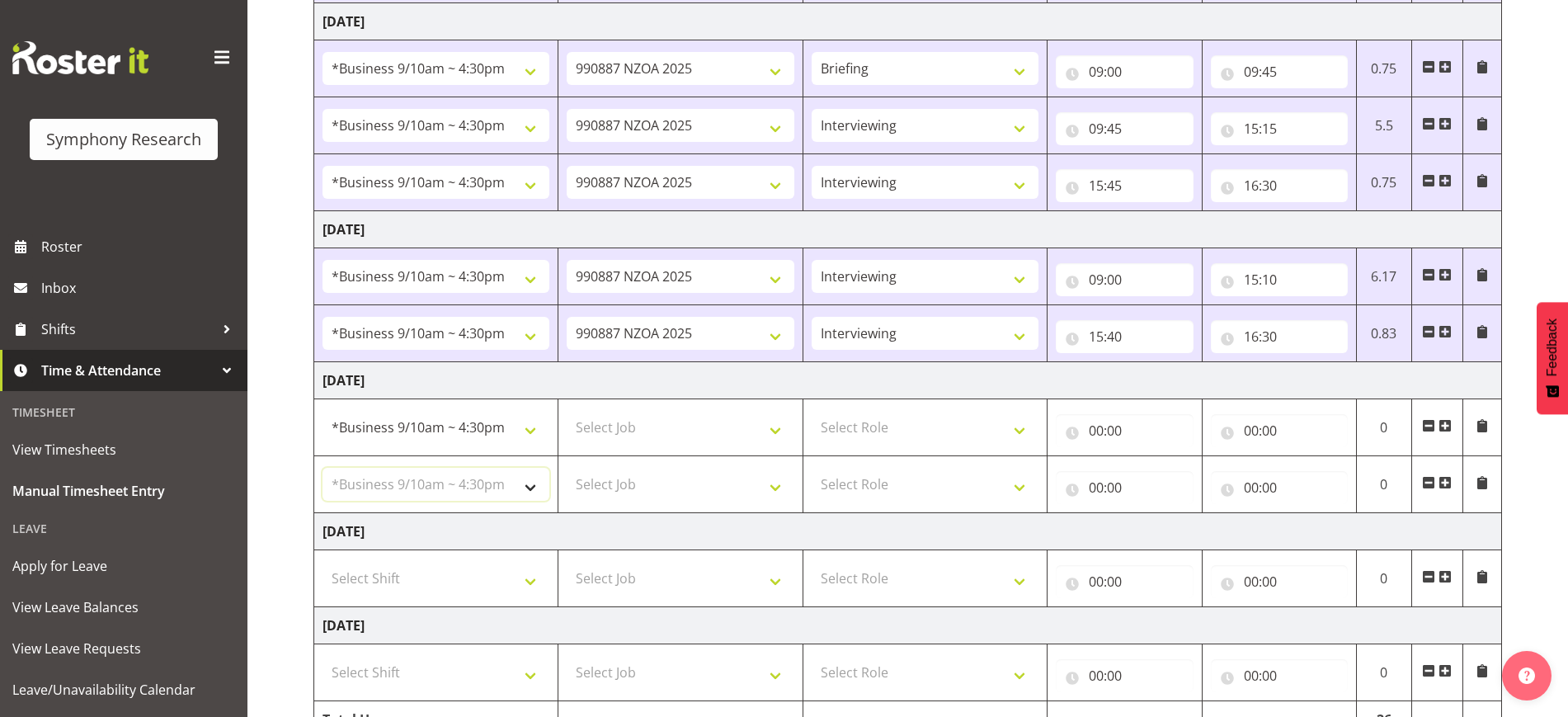 click on "Select Shift  !!Weekend Residential    (Roster IT Shift Label) *Business  9/10am ~ 4:30pm *Business Supervisor *Evening Residential Shift 5-9pm *RP Track  C *RP Track C Weekend *RP Weekly/Monthly Tracks *Supervisor Call Centre *Supervisor Evening *Supervisors & Call Centre Weekend Alarms Weekend NZOA Evenings RAMBO Weekend Test WP Aust briefing/training World Poll Aust Late 9p~10:30p World Poll Aust Wkend World Poll NZ Pilot World Poll NZ Wave 2 Pilot World Poll Pilot Aust 9:00~10:30pm" at bounding box center (436, 484) 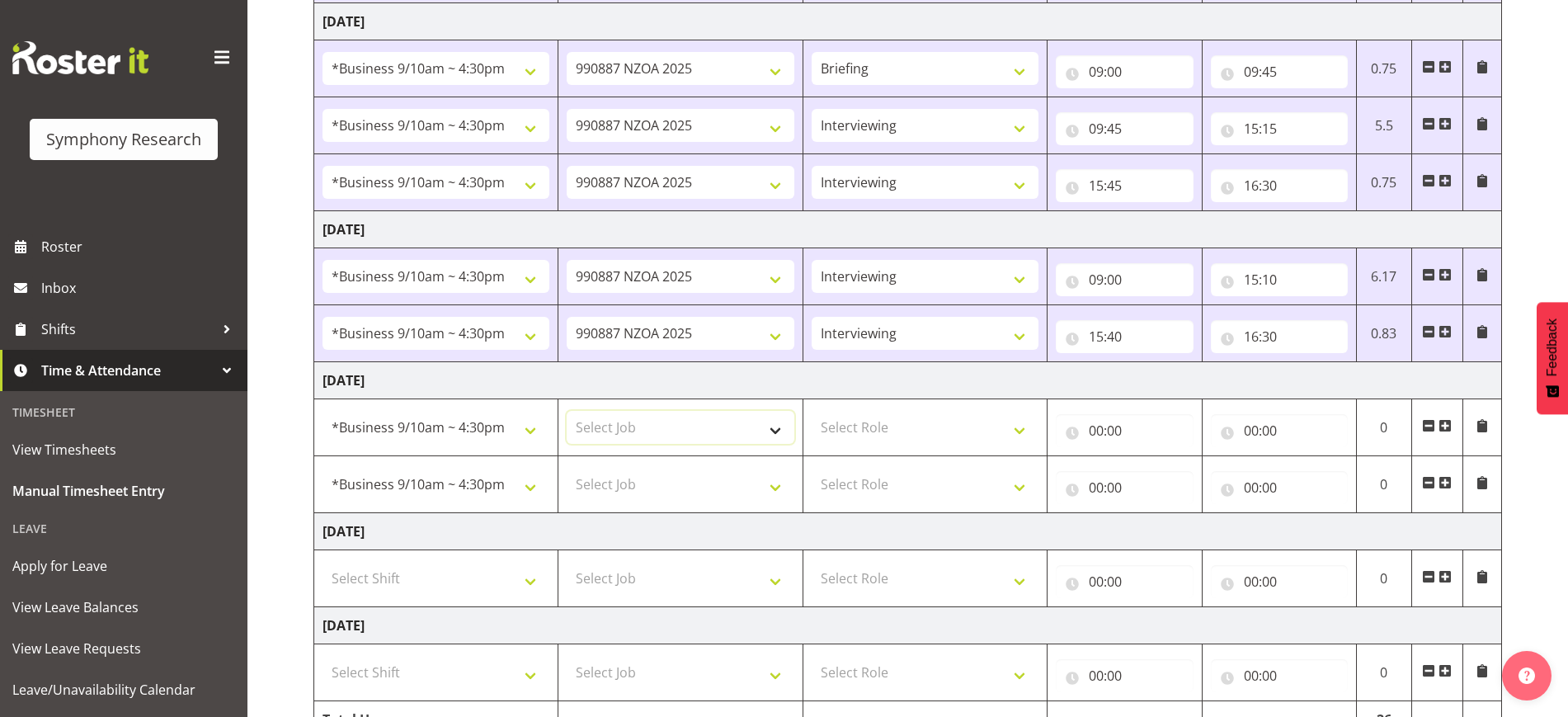 click on "Select Job  550060 IF Admin 553491 World Poll Australia  Wave 2 Pretest 2025 553493	World Poll New Zealand Wave 2 Pretest 2025 553500 BFM Jul - Sep 2025 990000 General 990820 Mobtest 2024 990821 Goldrush 2024 990846 Toka Tu Ake 2025 990855 FENZ 990878 CMI Q3 2025 990881 PowerNet 990883 Alarms 990885 PEXA 990887 NZOA 2025 999996 Training 999997 Recruitment & Training 999999 DT" at bounding box center [680, 427] 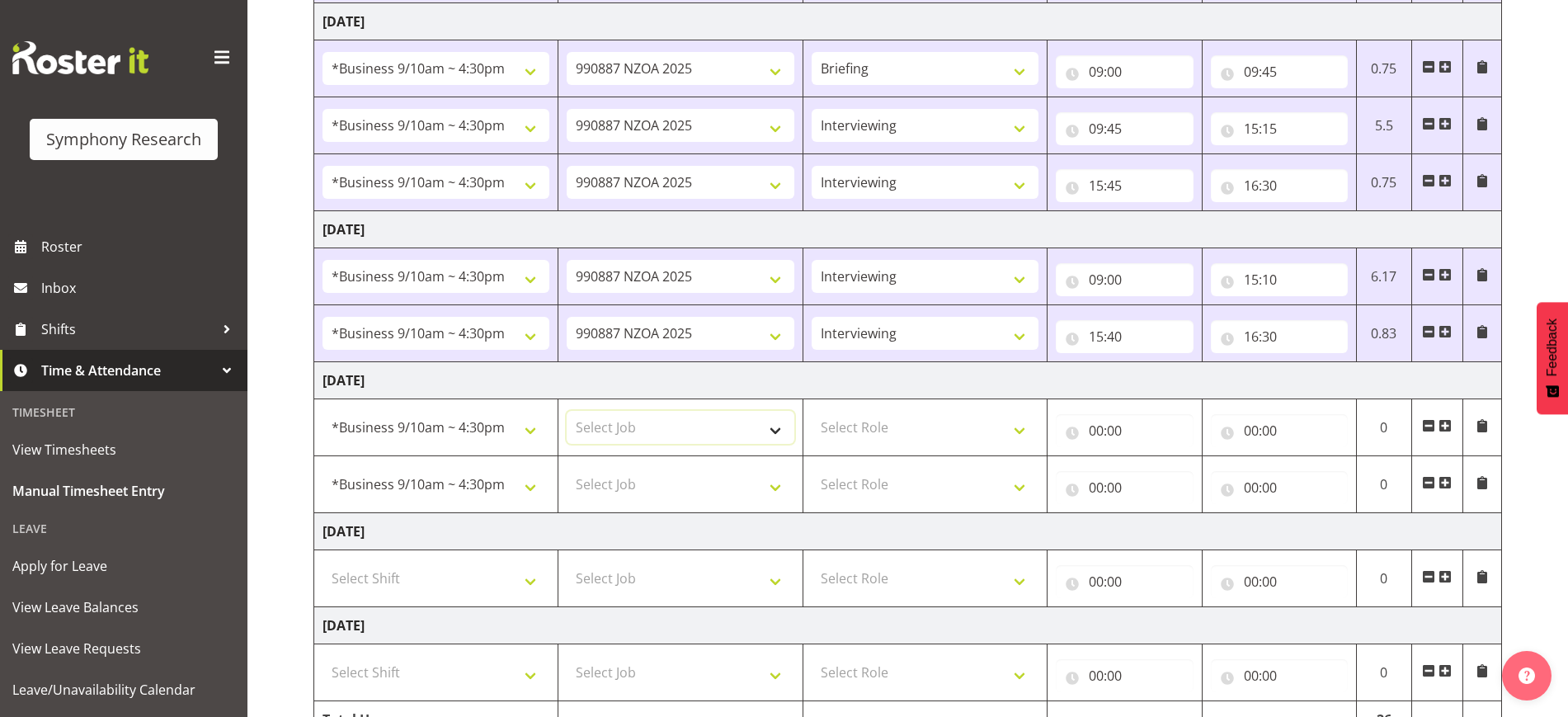 select on "10409" 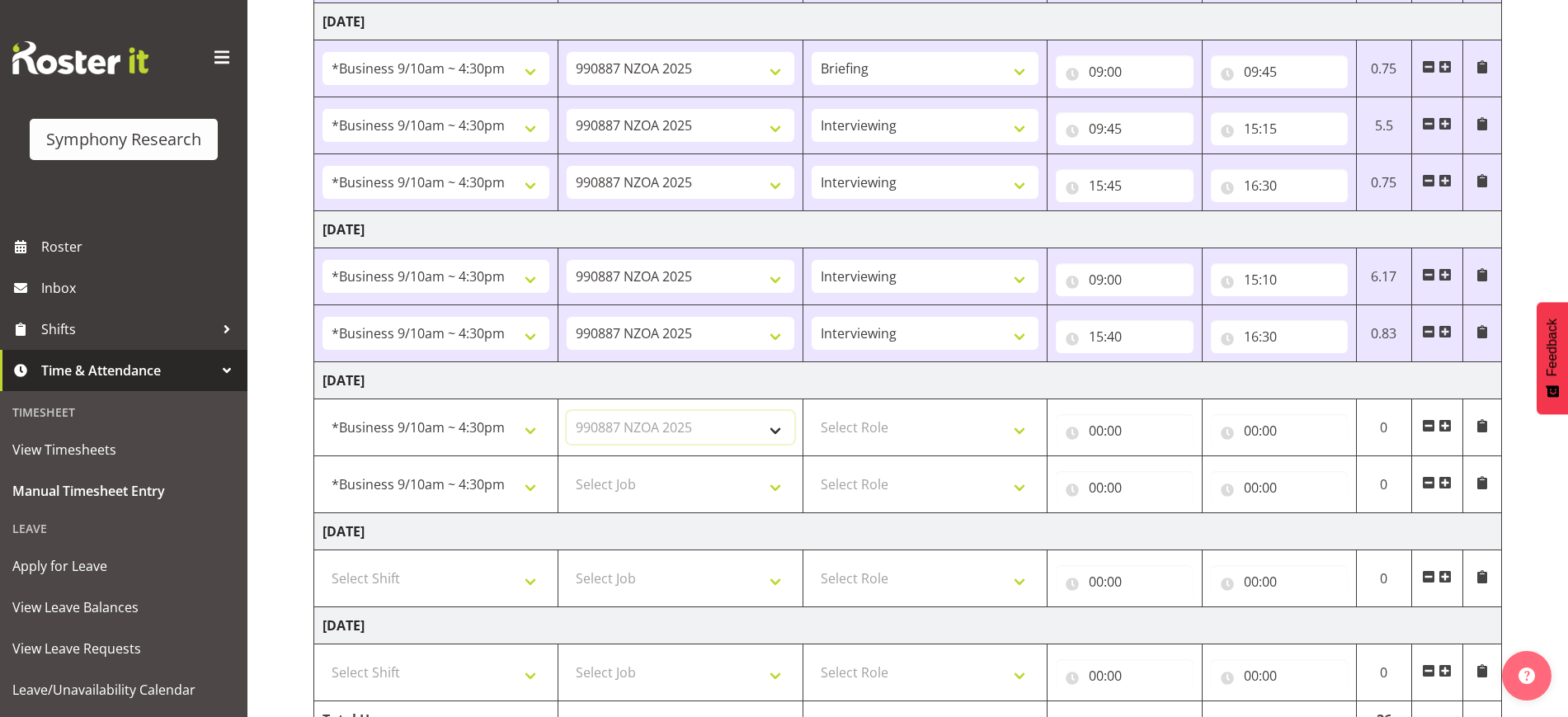 click on "Select Job  550060 IF Admin 553491 World Poll Australia  Wave 2 Pretest 2025 553493	World Poll New Zealand Wave 2 Pretest 2025 553500 BFM Jul - Sep 2025 990000 General 990820 Mobtest 2024 990821 Goldrush 2024 990846 Toka Tu Ake 2025 990855 FENZ 990878 CMI Q3 2025 990881 PowerNet 990883 Alarms 990885 PEXA 990887 NZOA 2025 999996 Training 999997 Recruitment & Training 999999 DT" at bounding box center [680, 427] 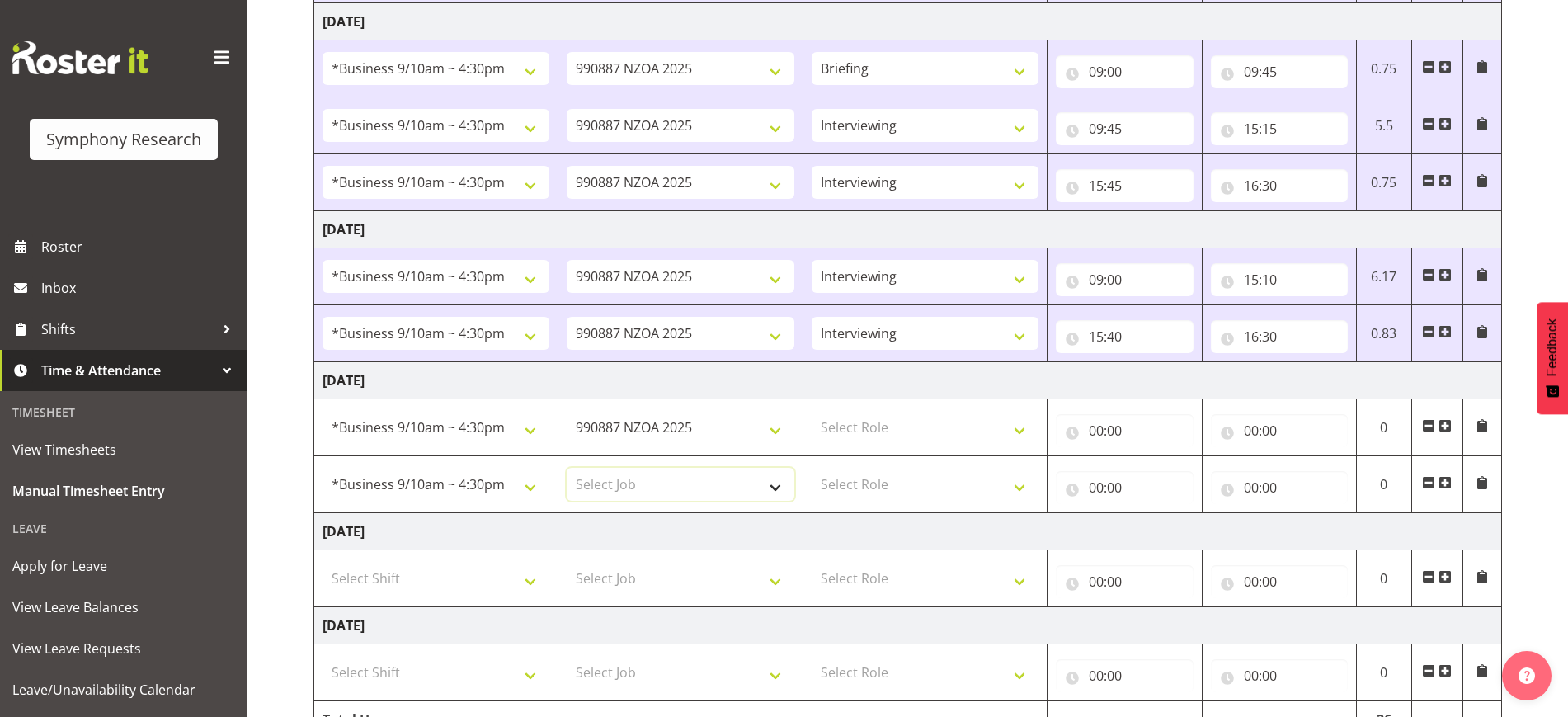click on "Select Job  550060 IF Admin 553491 World Poll Australia  Wave 2 Pretest 2025 553493	World Poll New Zealand Wave 2 Pretest 2025 553500 BFM Jul - Sep 2025 990000 General 990820 Mobtest 2024 990821 Goldrush 2024 990846 Toka Tu Ake 2025 990855 FENZ 990878 CMI Q3 2025 990881 PowerNet 990883 Alarms 990885 PEXA 990887 NZOA 2025 999996 Training 999997 Recruitment & Training 999999 DT" at bounding box center [680, 484] 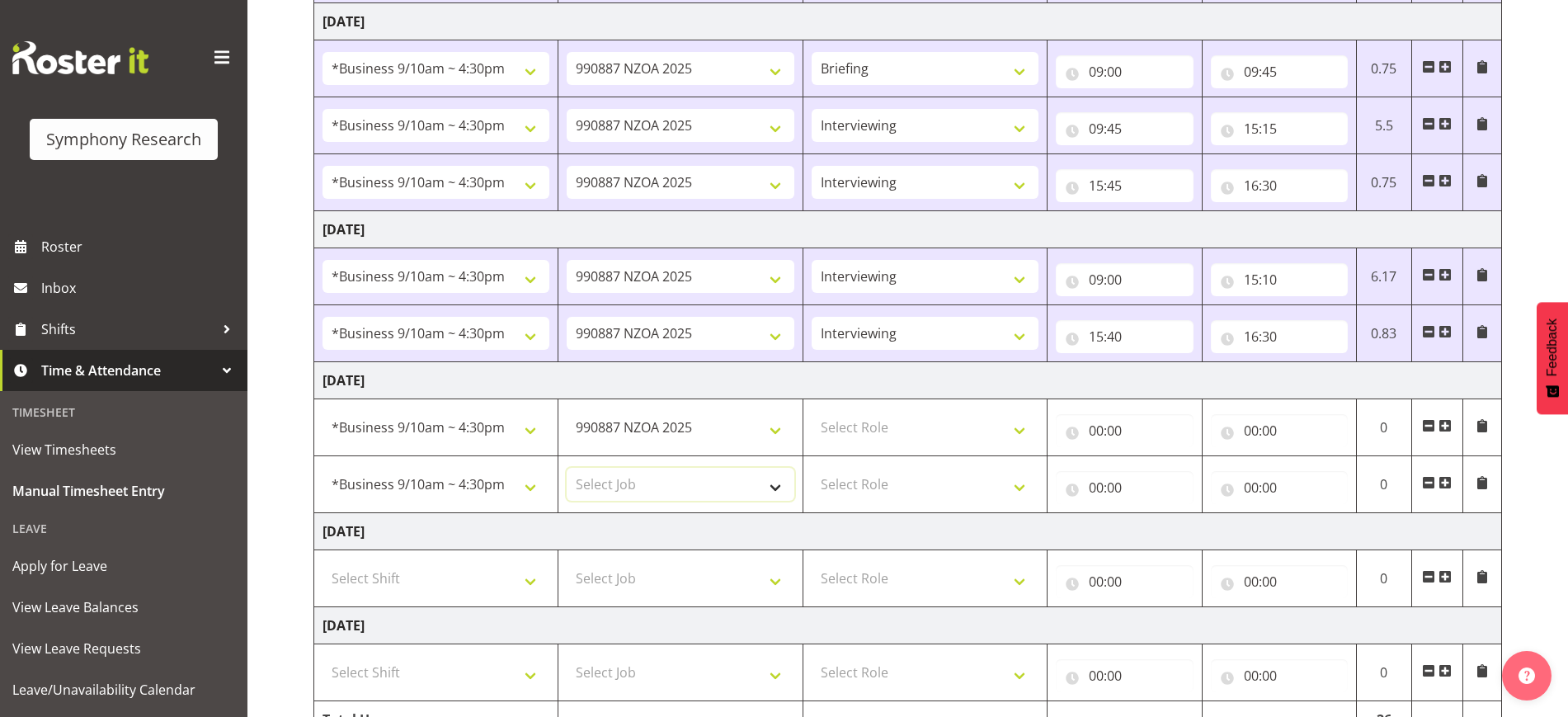 select on "757" 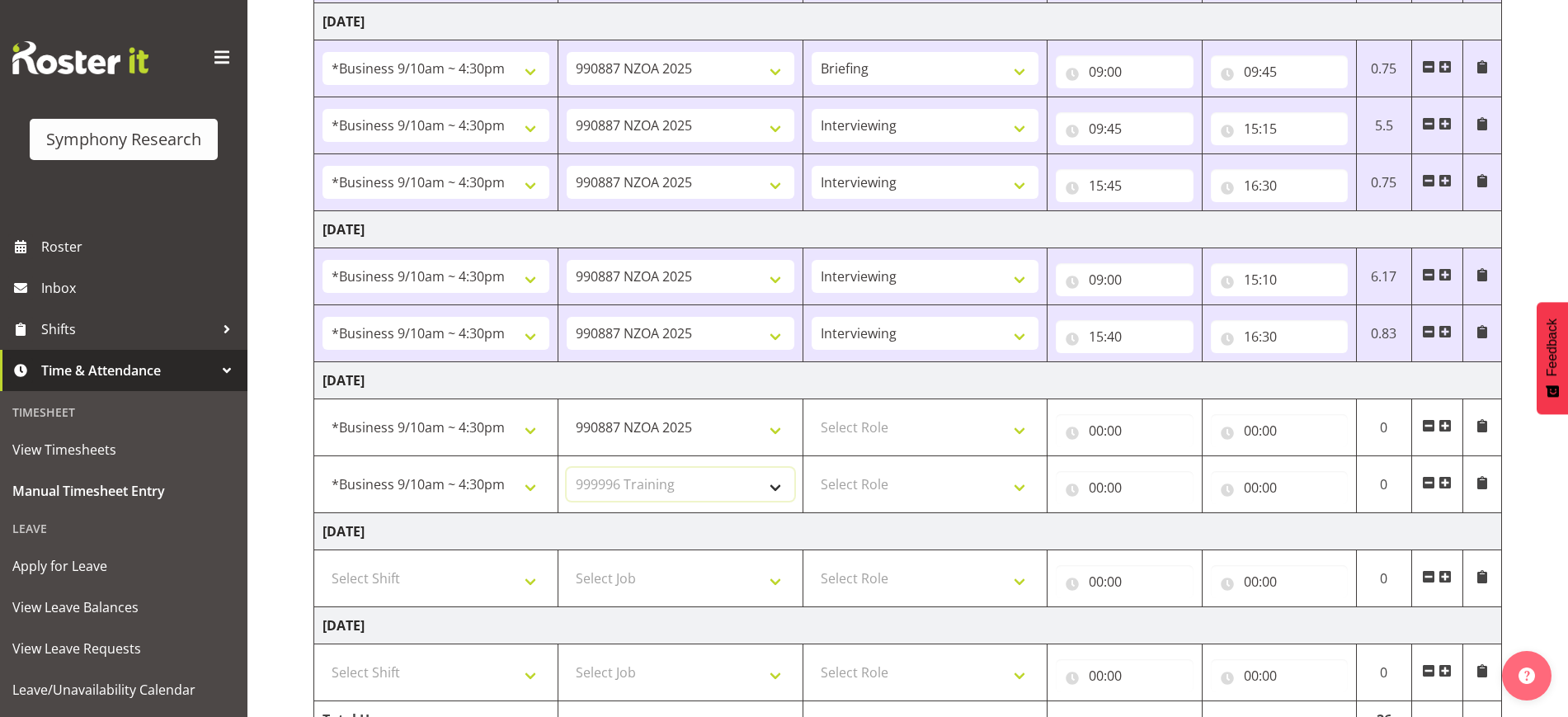 click on "Select Job  550060 IF Admin 553491 World Poll Australia  Wave 2 Pretest 2025 553493	World Poll New Zealand Wave 2 Pretest 2025 553500 BFM Jul - Sep 2025 990000 General 990820 Mobtest 2024 990821 Goldrush 2024 990846 Toka Tu Ake 2025 990855 FENZ 990878 CMI Q3 2025 990881 PowerNet 990883 Alarms 990885 PEXA 990887 NZOA 2025 999996 Training 999997 Recruitment & Training 999999 DT" at bounding box center [680, 484] 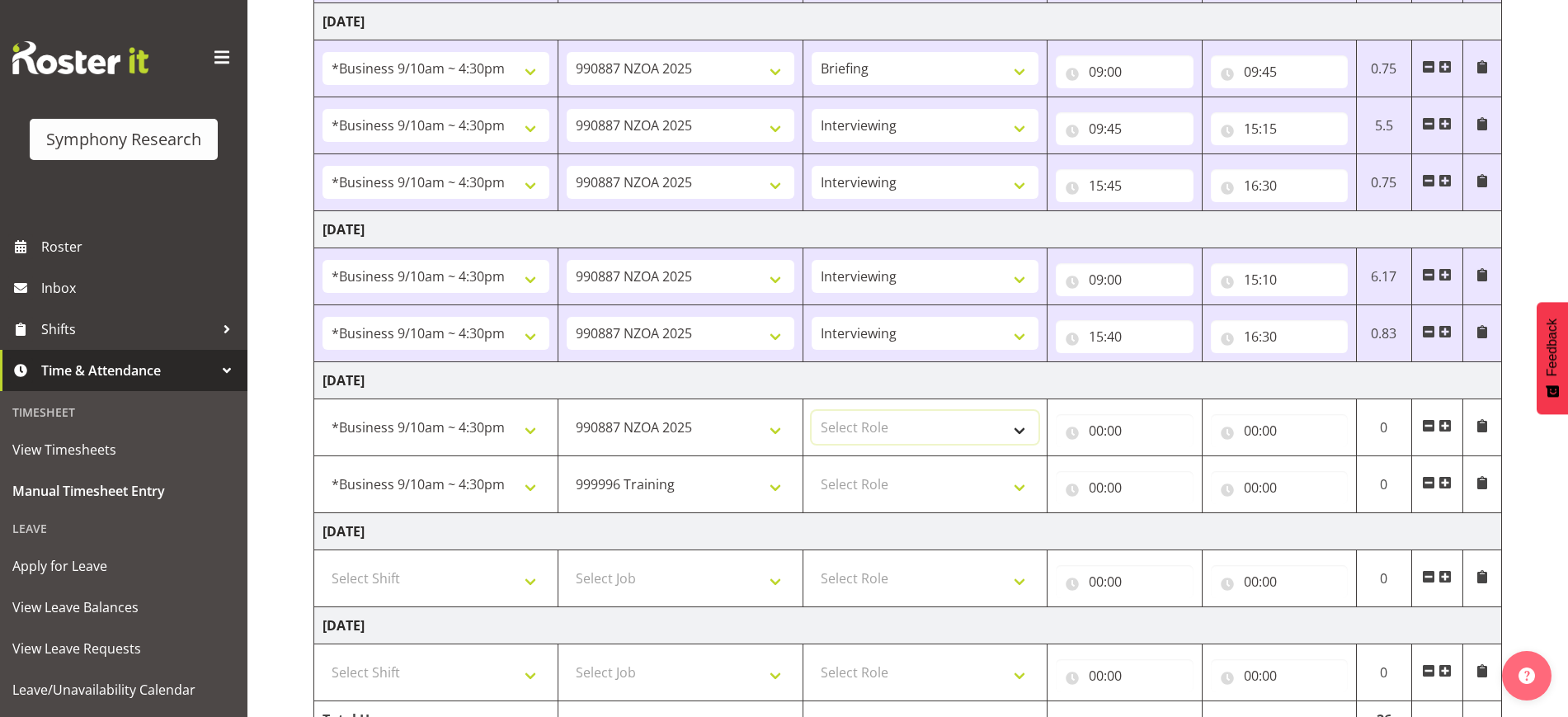 click on "Select Role  Briefing Interviewing" at bounding box center (925, 427) 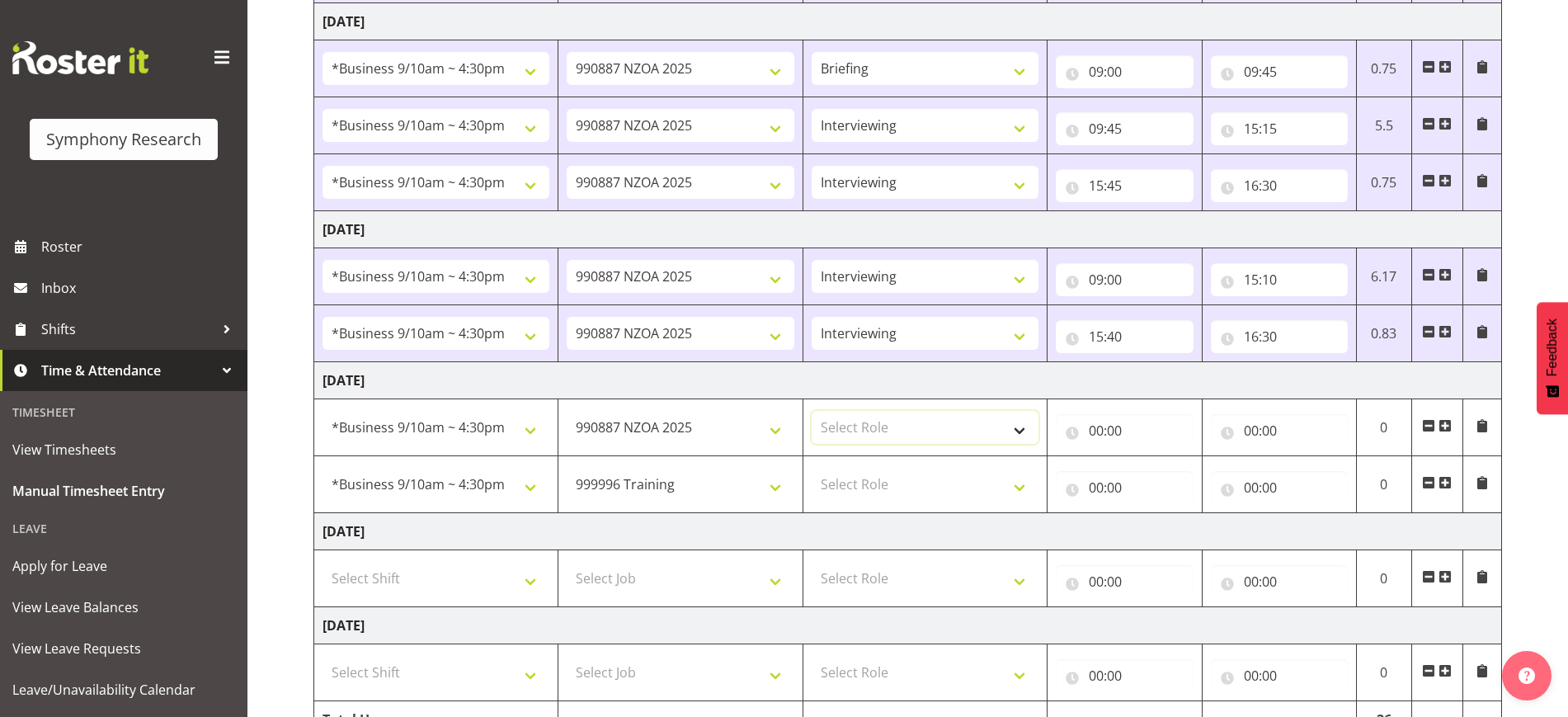 select on "47" 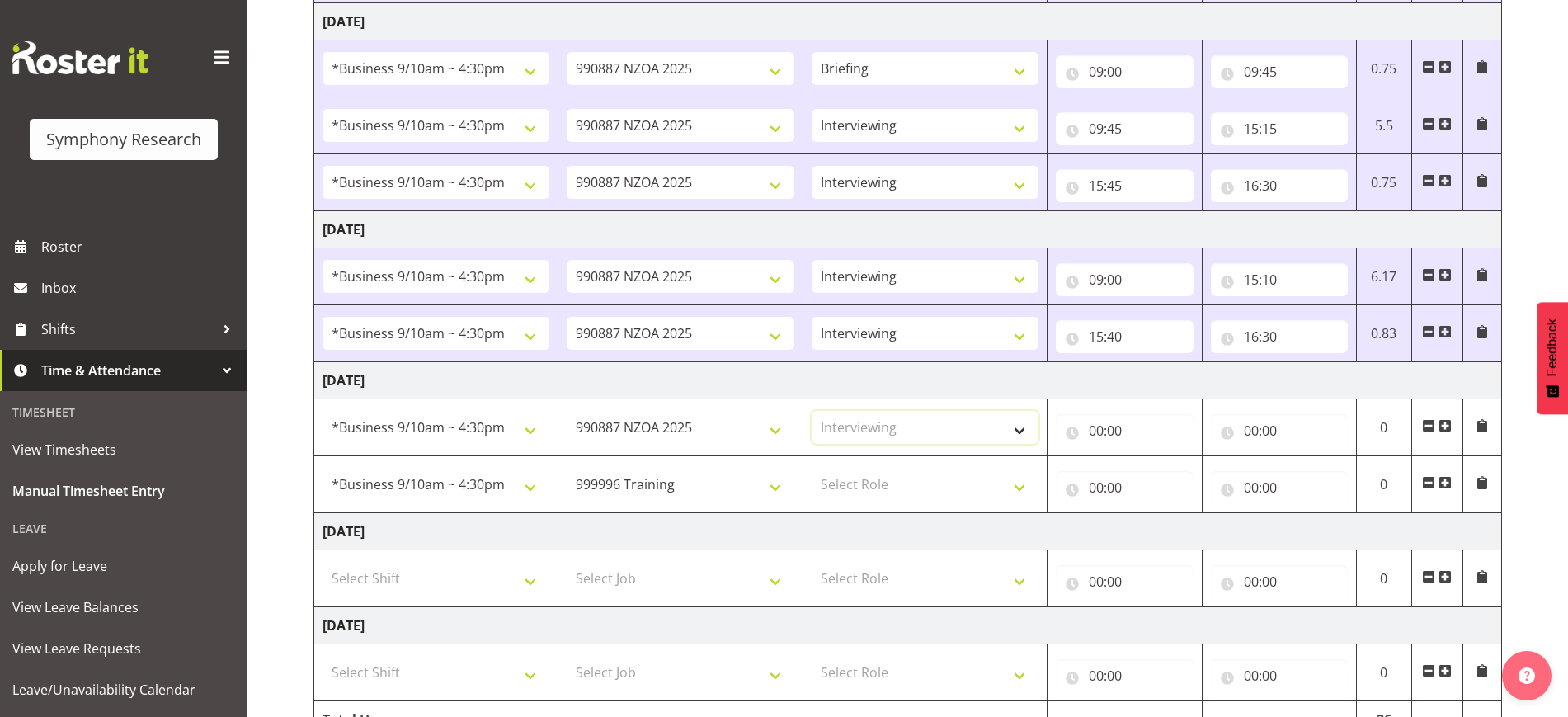 click on "Select Role  Briefing Interviewing" at bounding box center (925, 427) 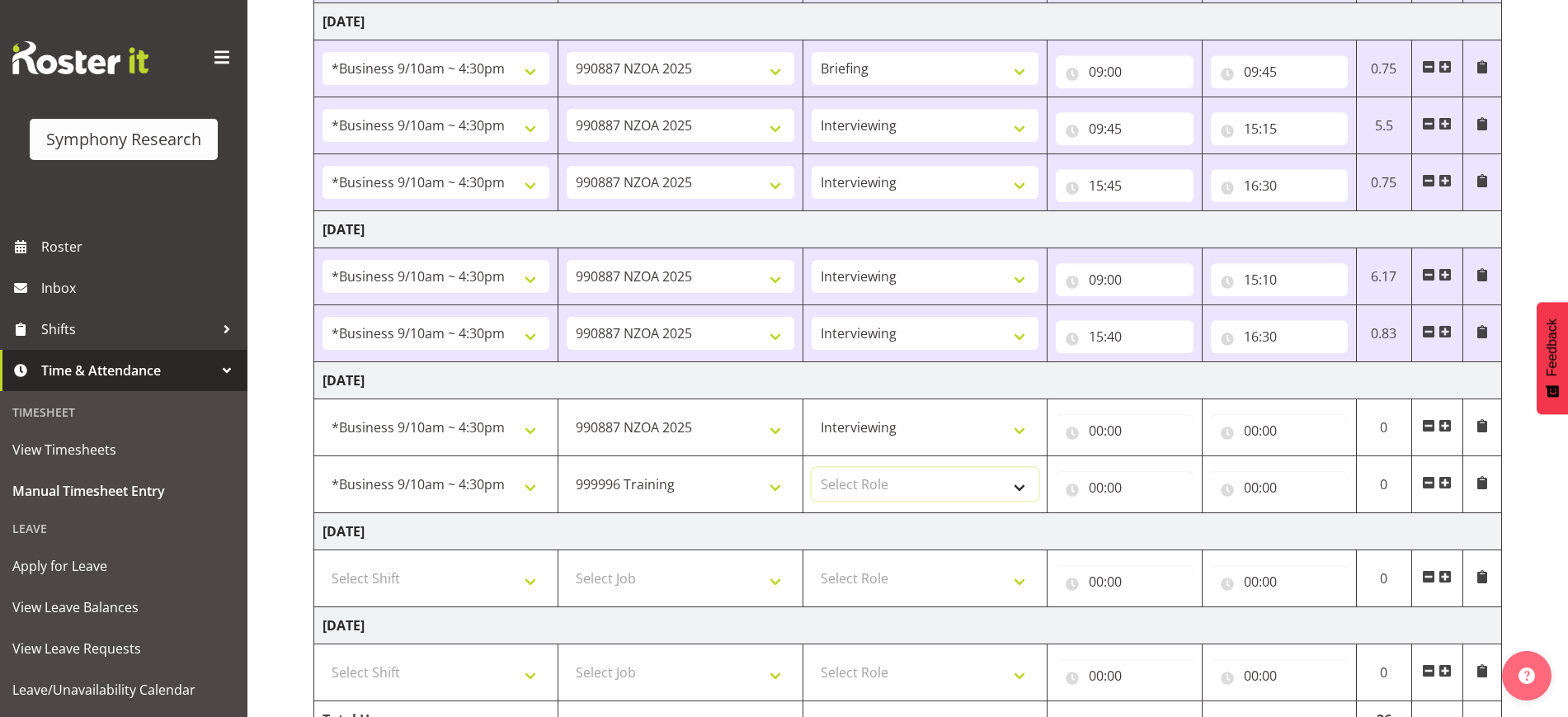 click on "Select Role  Briefing Interviewing" at bounding box center (925, 484) 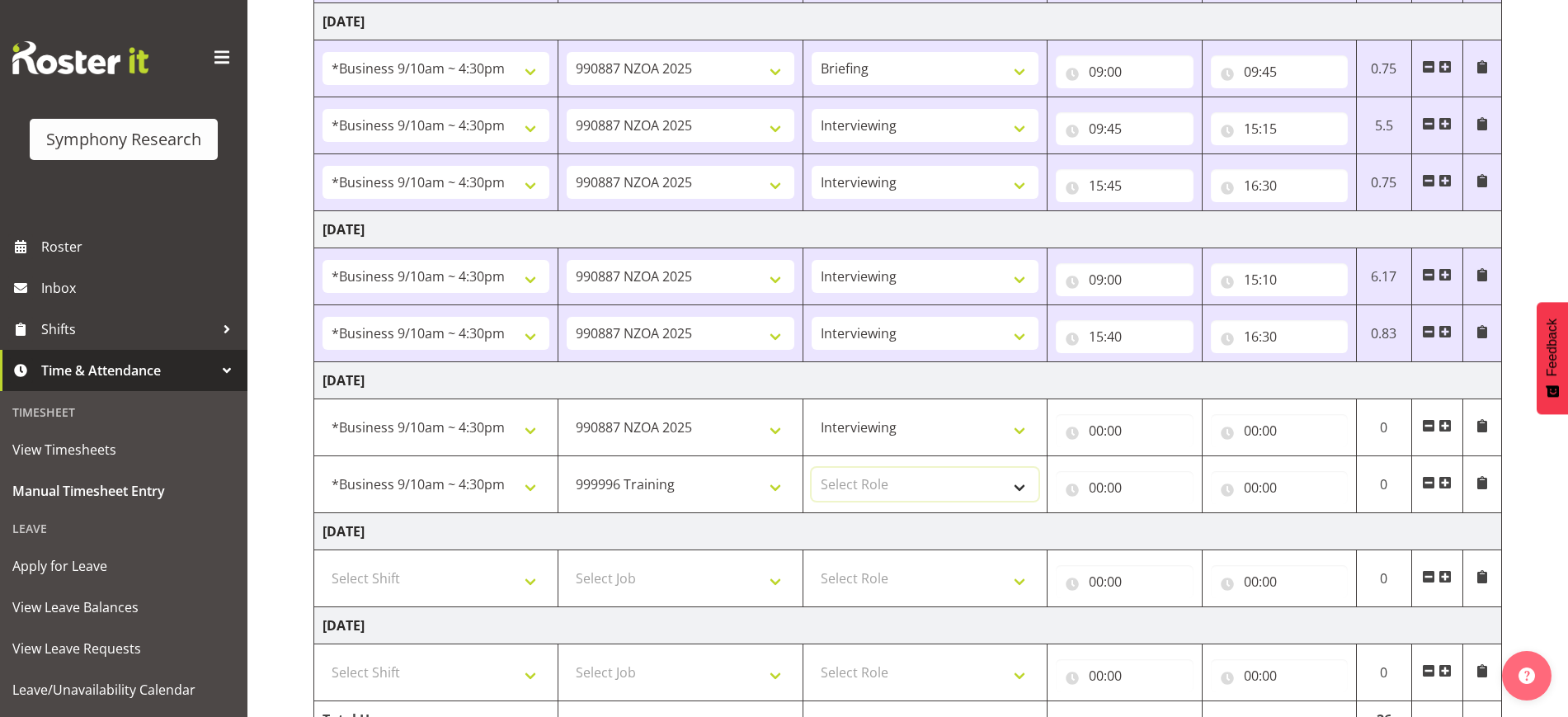 select on "47" 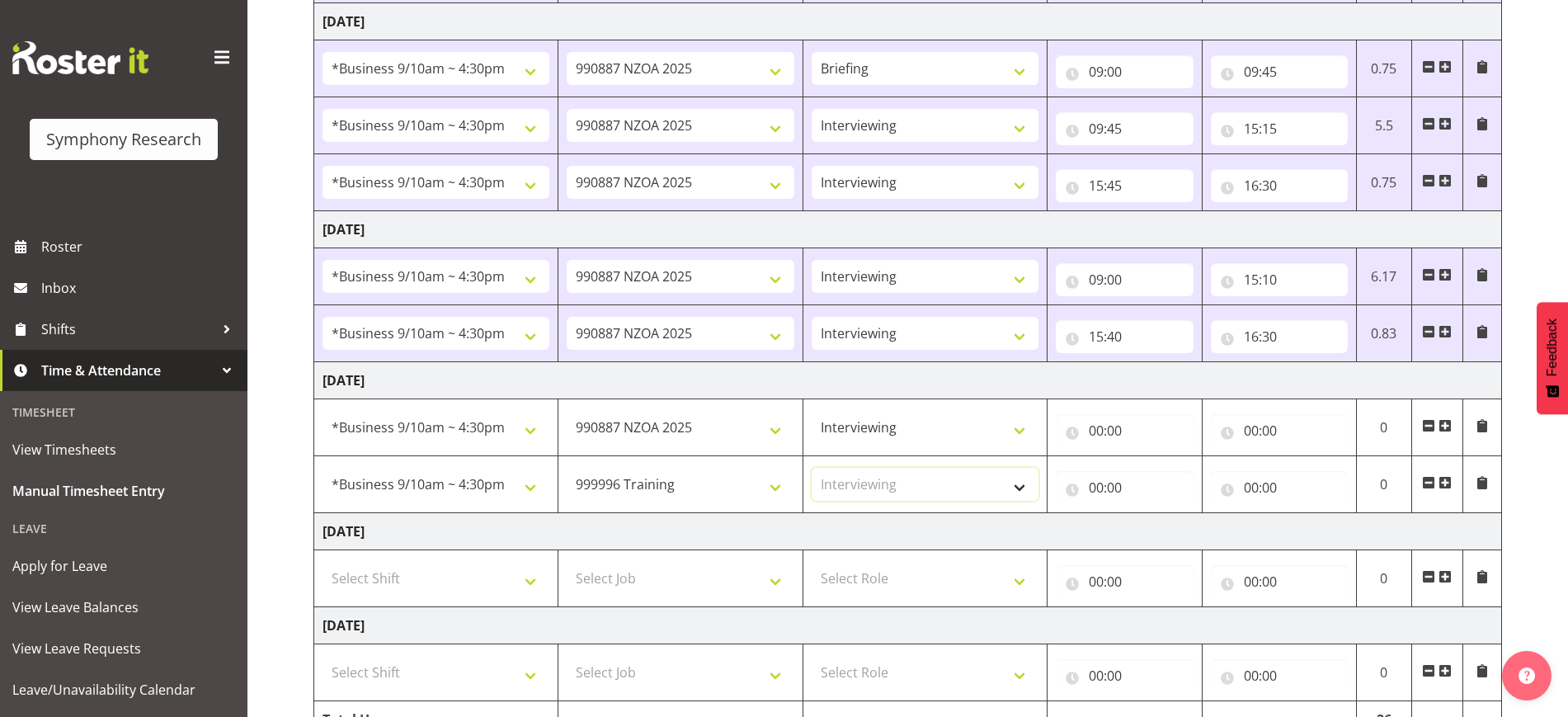 click on "Select Role  Briefing Interviewing" at bounding box center [925, 484] 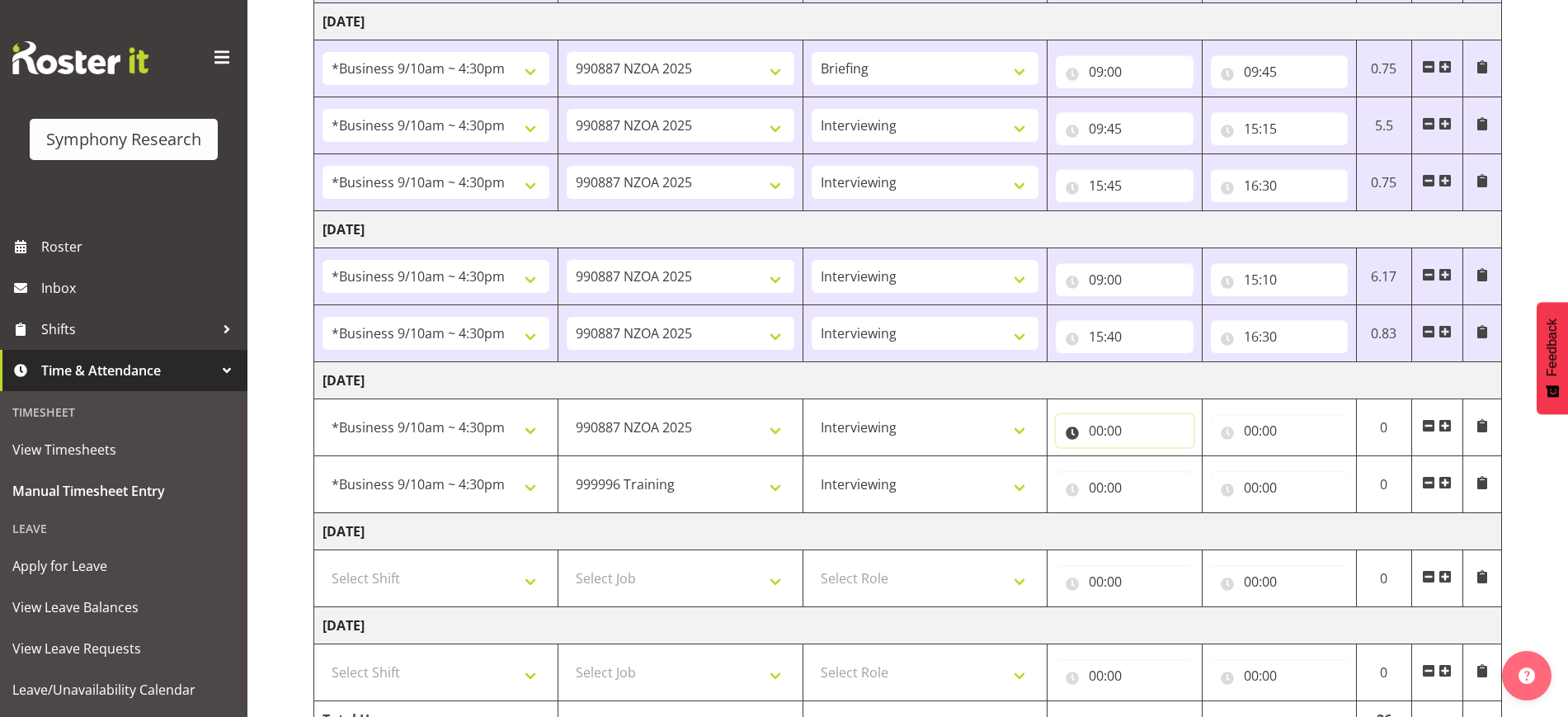click on "00:00" at bounding box center [1124, 431] 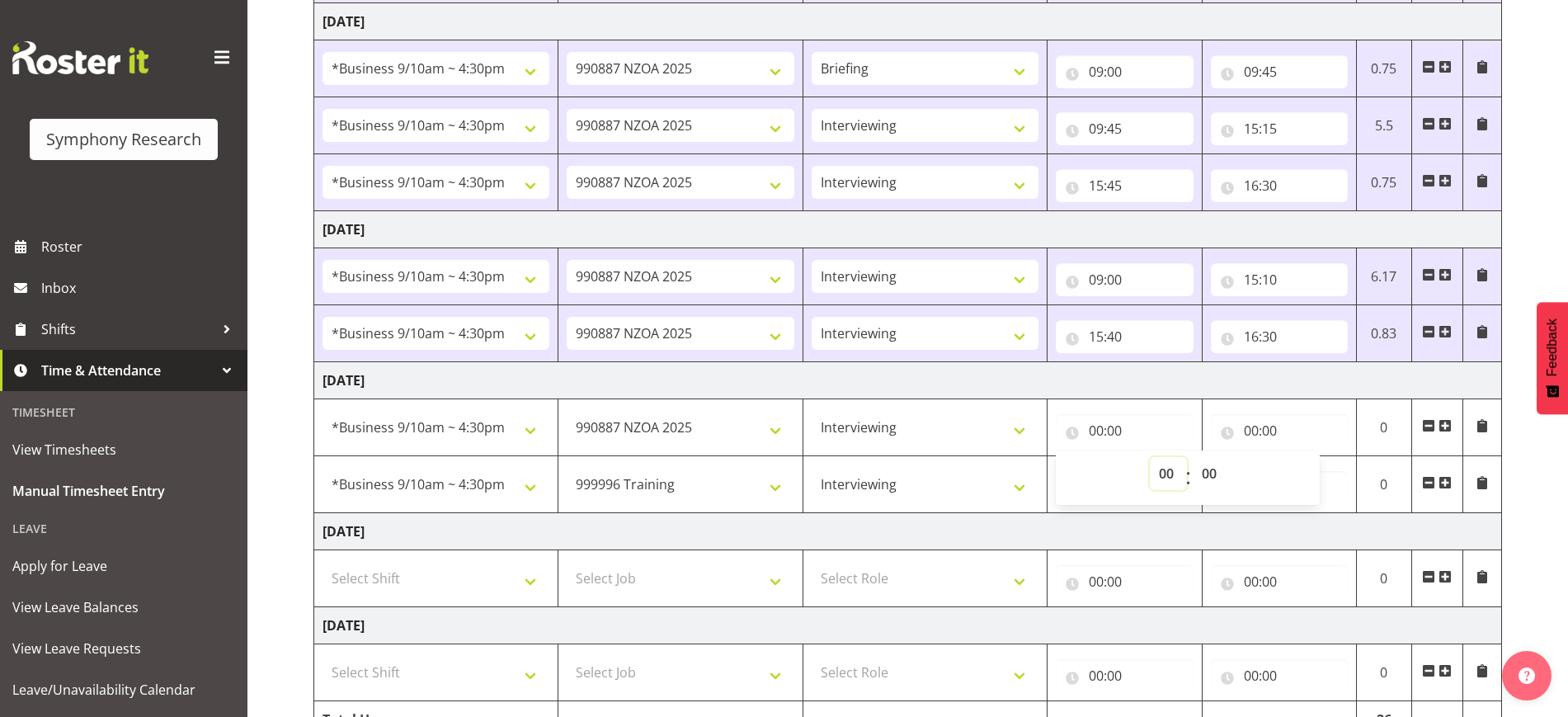 click on "00   01   02   03   04   05   06   07   08   09   10   11   12   13   14   15   16   17   18   19   20   21   22   23" at bounding box center (1168, 474) 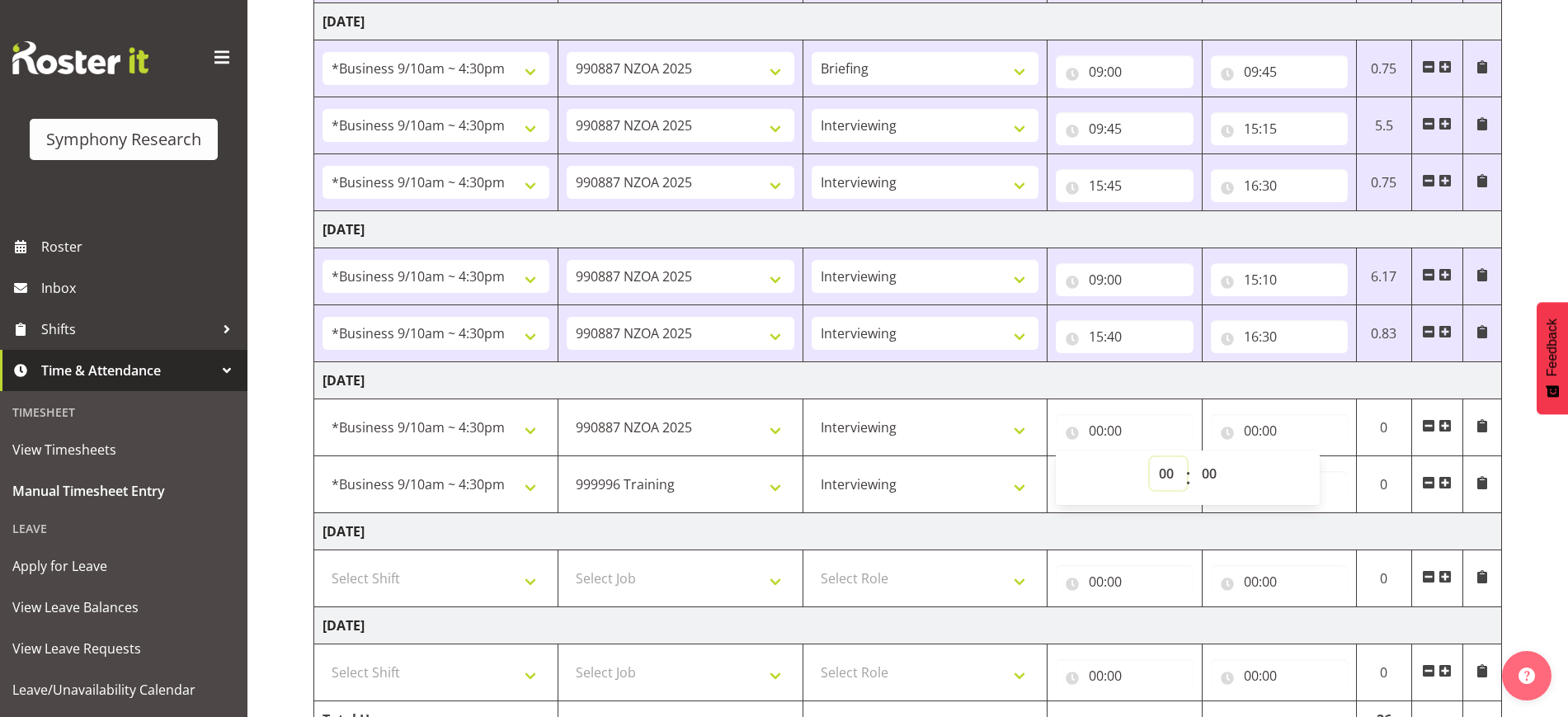 select on "9" 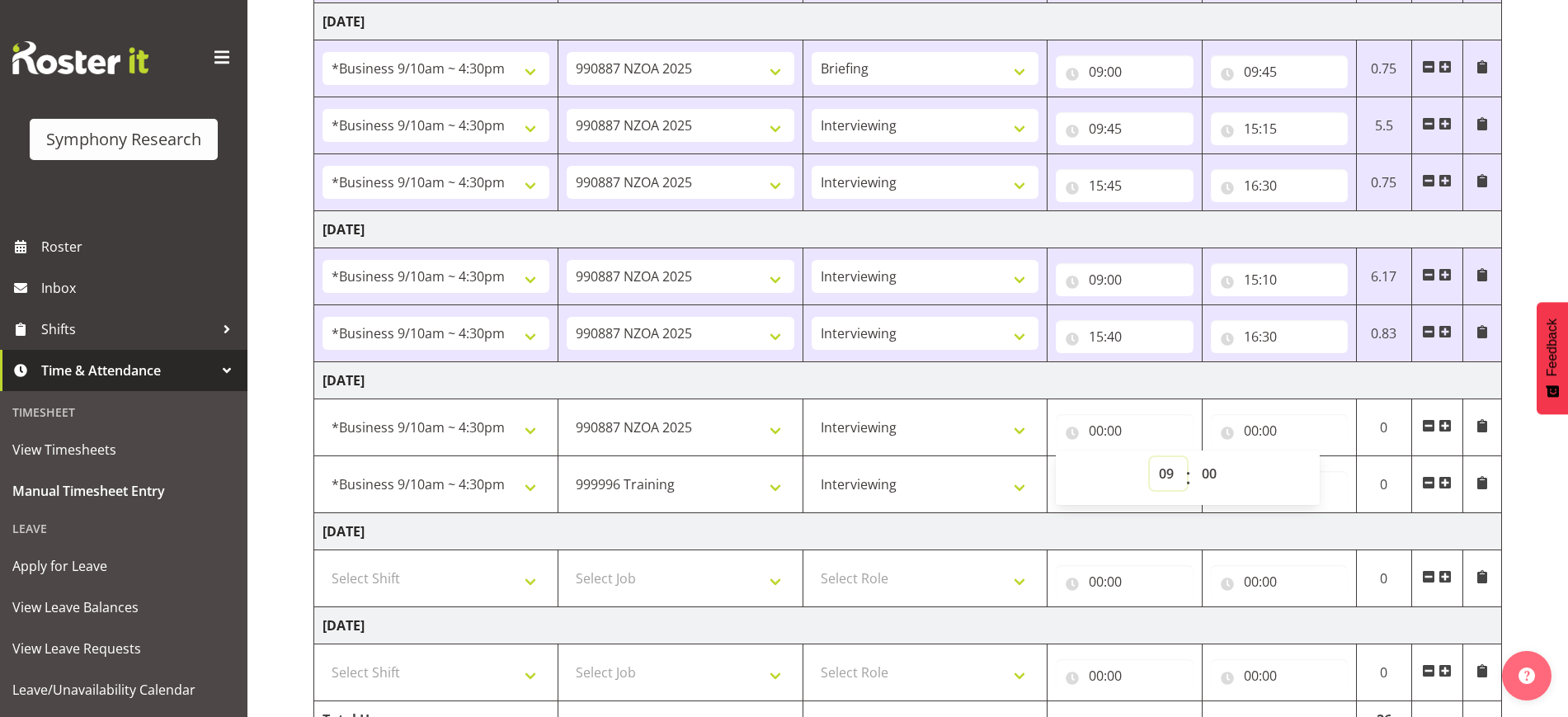 click on "00   01   02   03   04   05   06   07   08   09   10   11   12   13   14   15   16   17   18   19   20   21   22   23" at bounding box center [1168, 474] 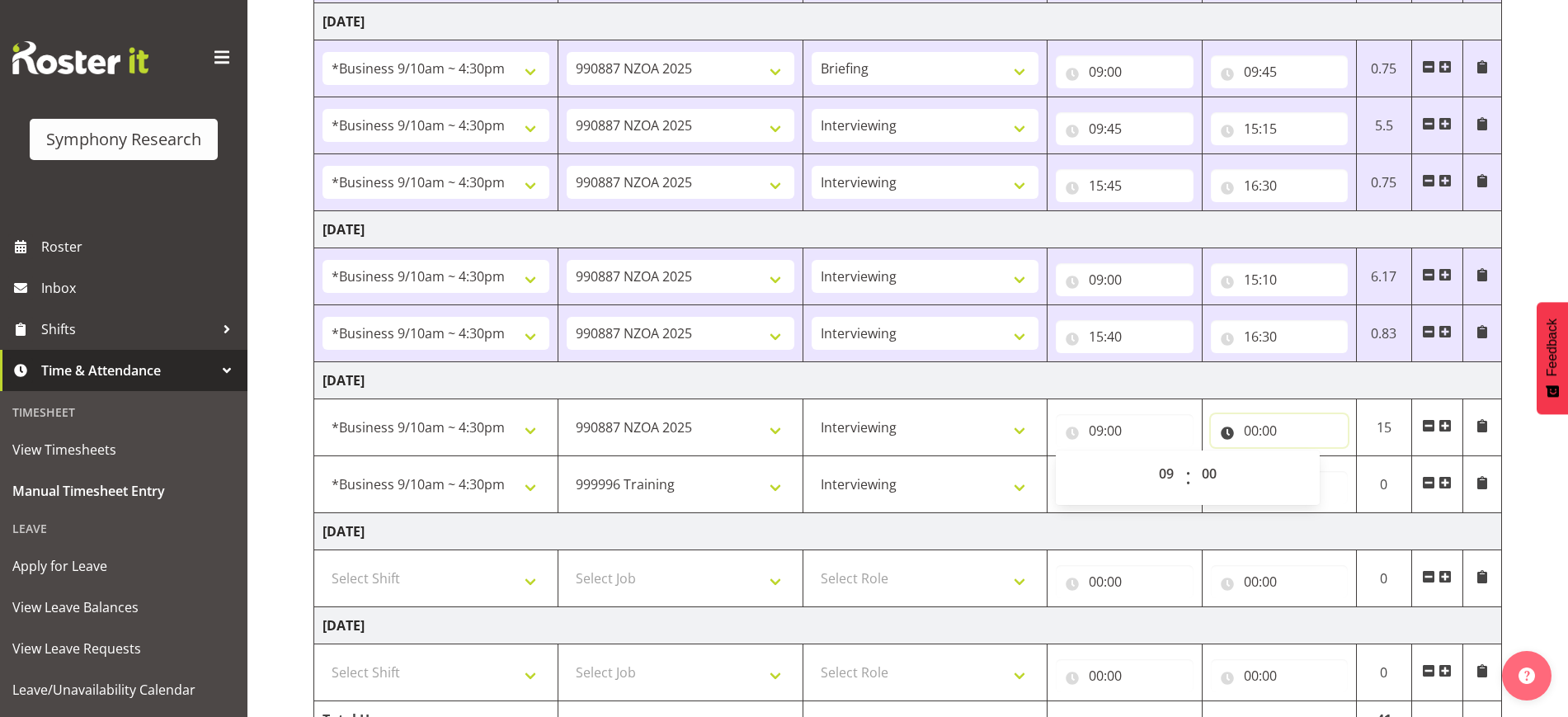 click on "00:00" at bounding box center (1279, 431) 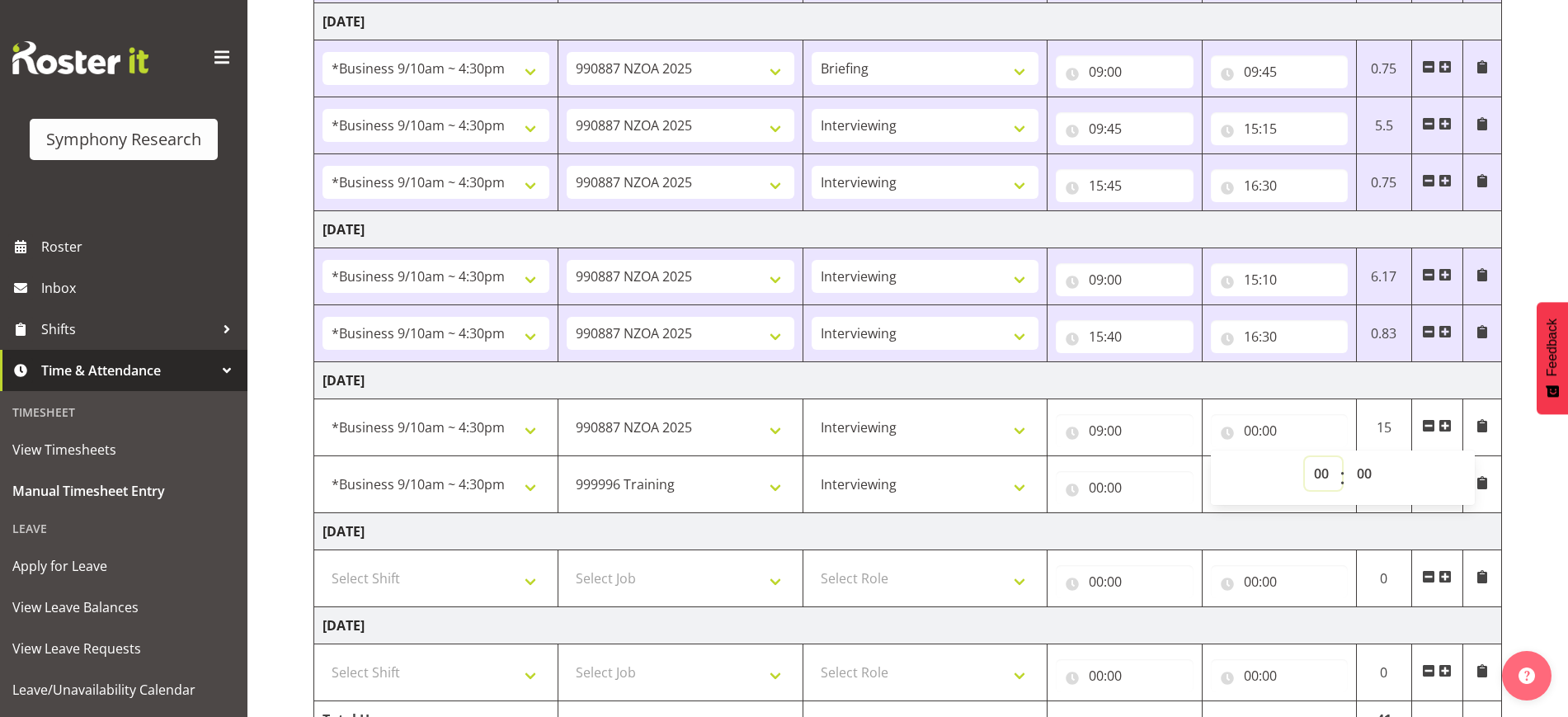 click on "00   01   02   03   04   05   06   07   08   09   10   11   12   13   14   15   16   17   18   19   20   21   22   23" at bounding box center (1323, 474) 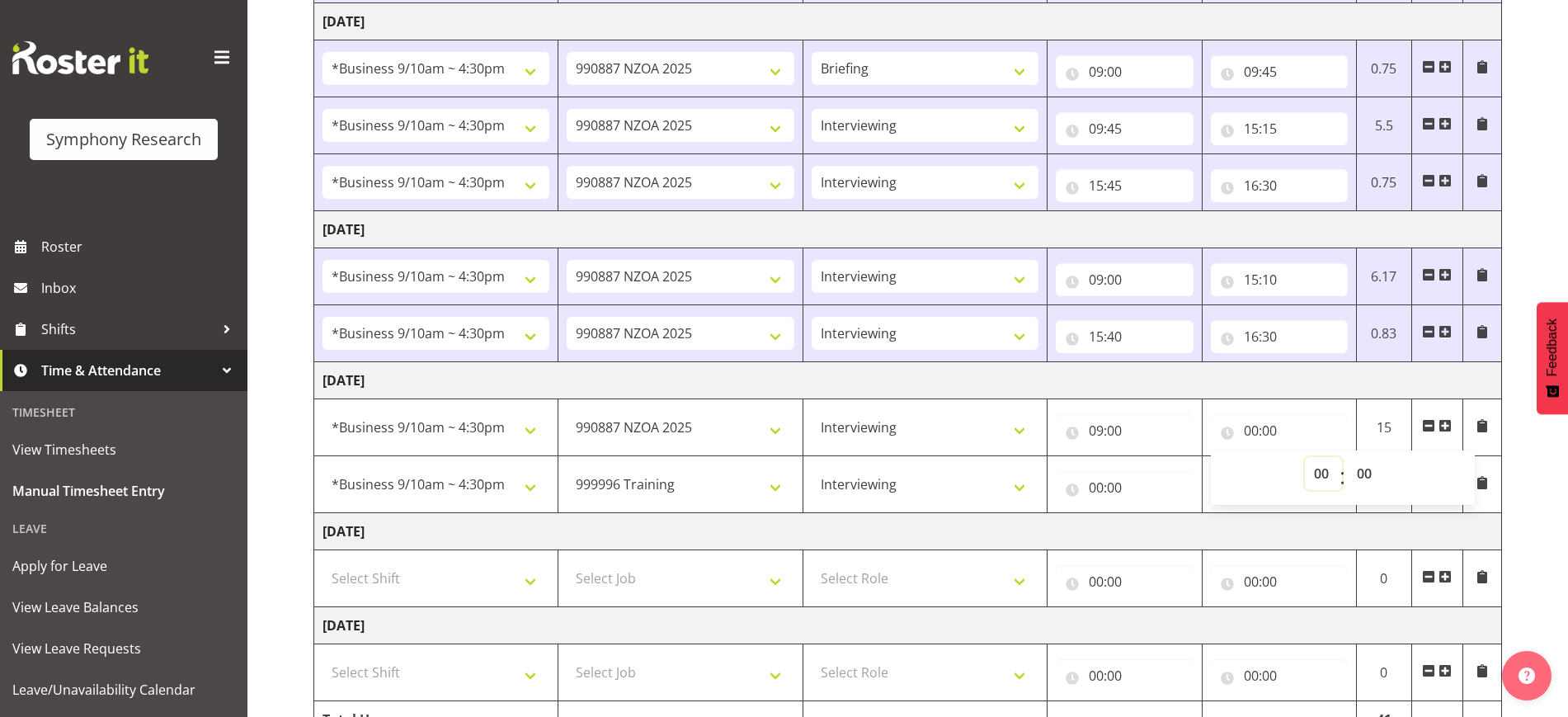 select on "15" 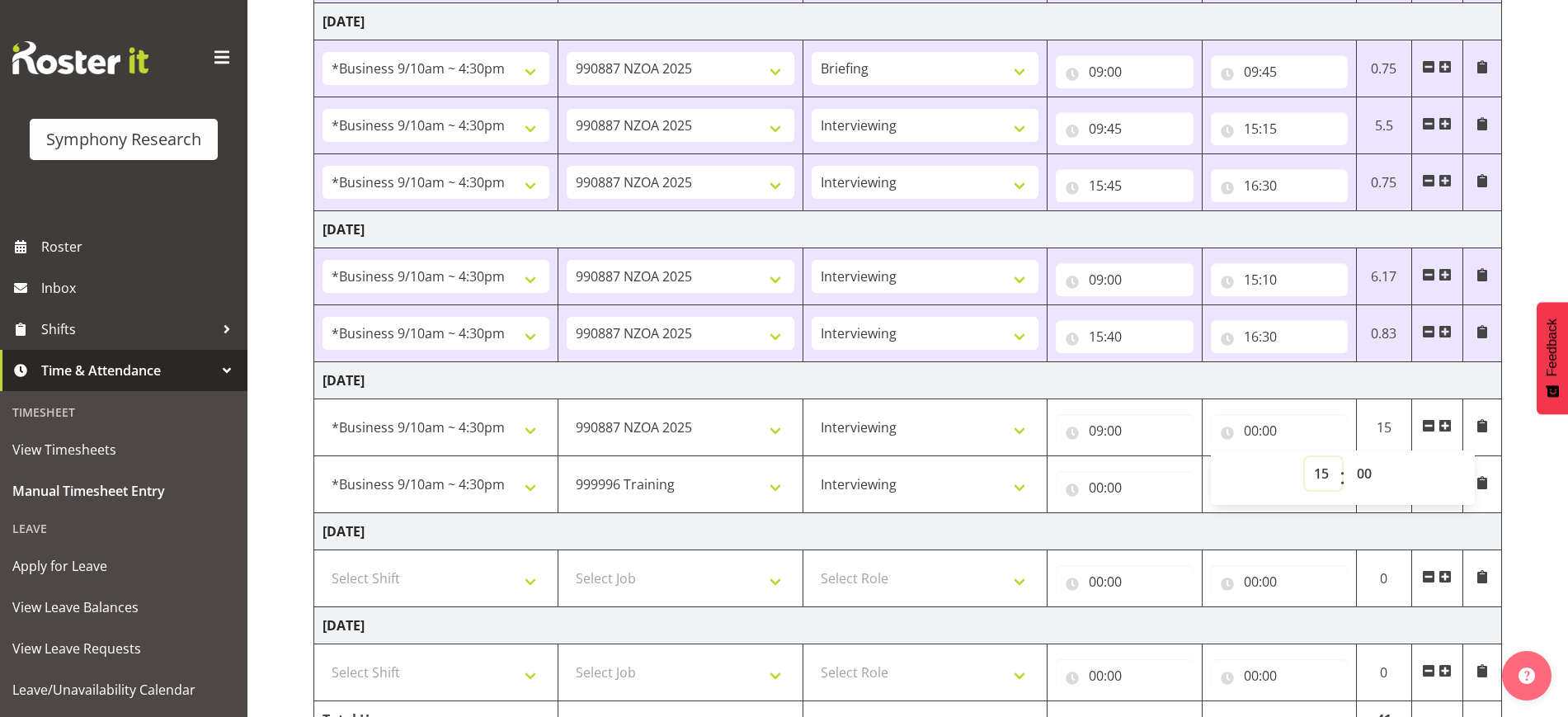 click on "00   01   02   03   04   05   06   07   08   09   10   11   12   13   14   15   16   17   18   19   20   21   22   23" at bounding box center (1323, 474) 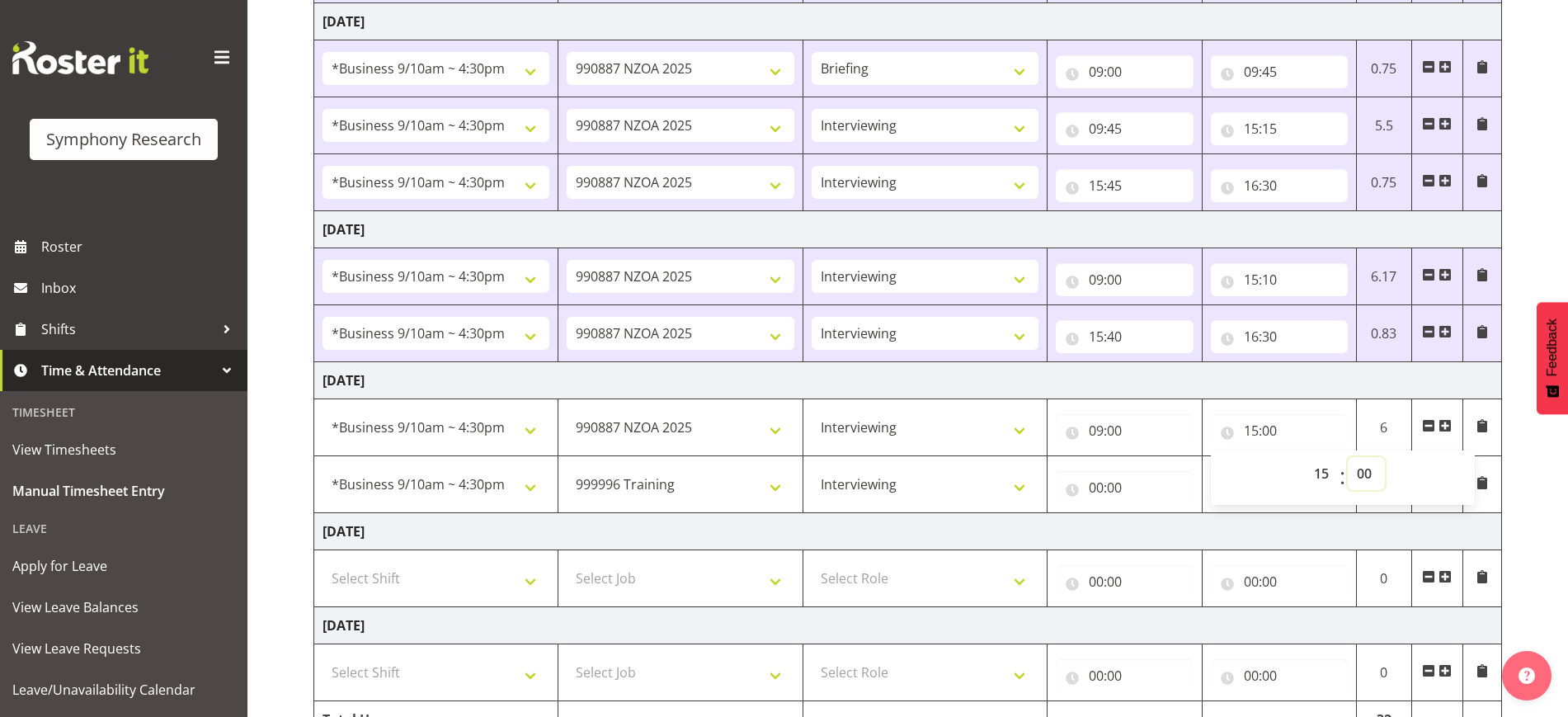 select on "10" 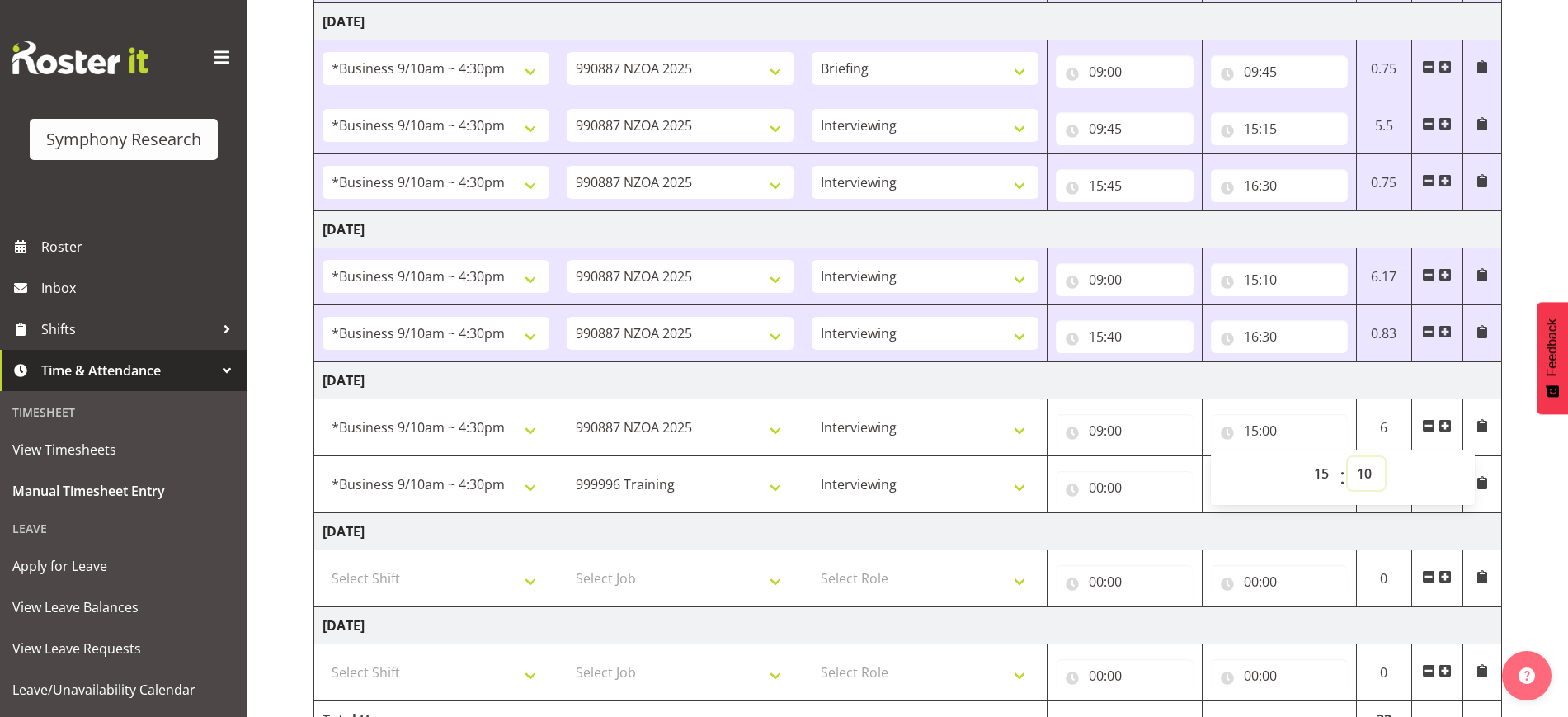 type on "15:10" 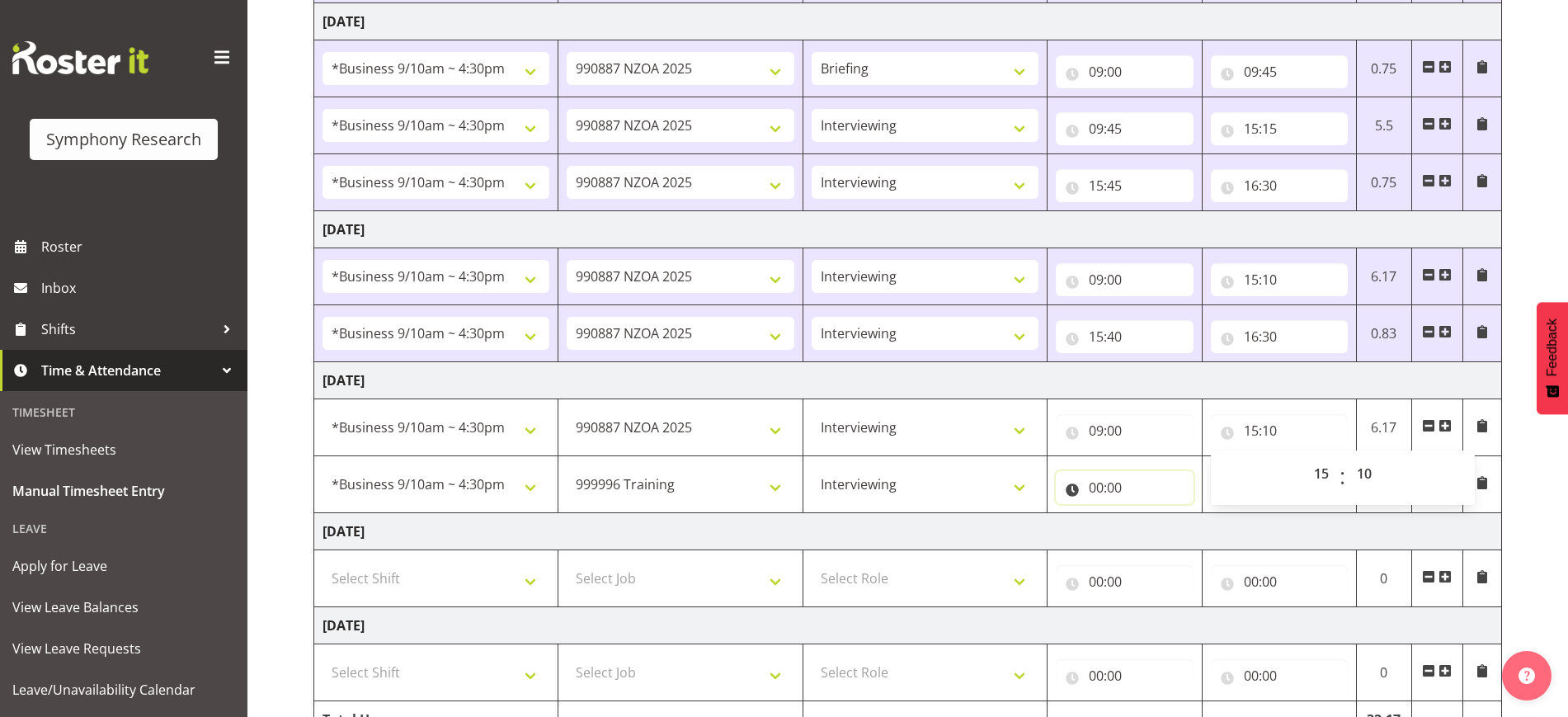 click on "00:00" at bounding box center (1124, 488) 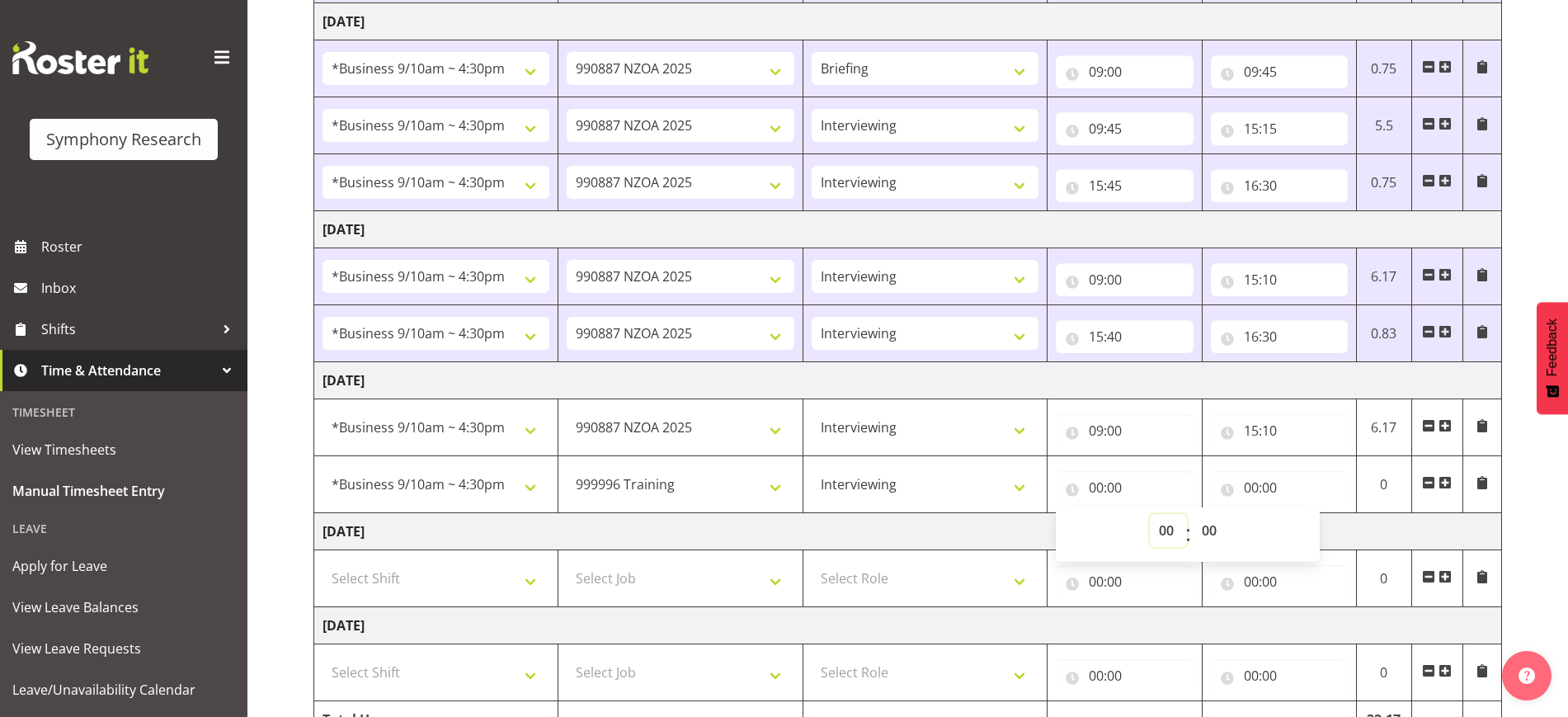select on "10" 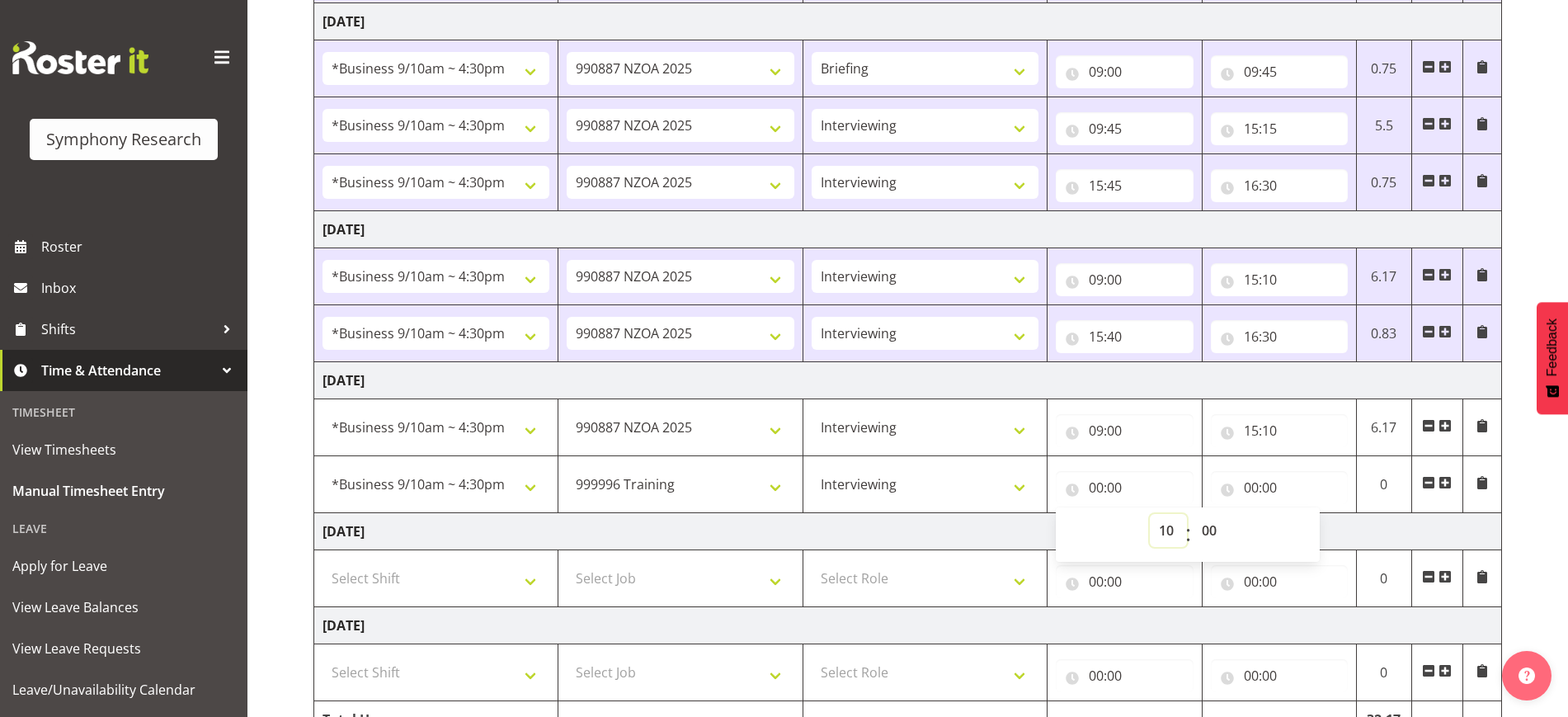 type on "10:00" 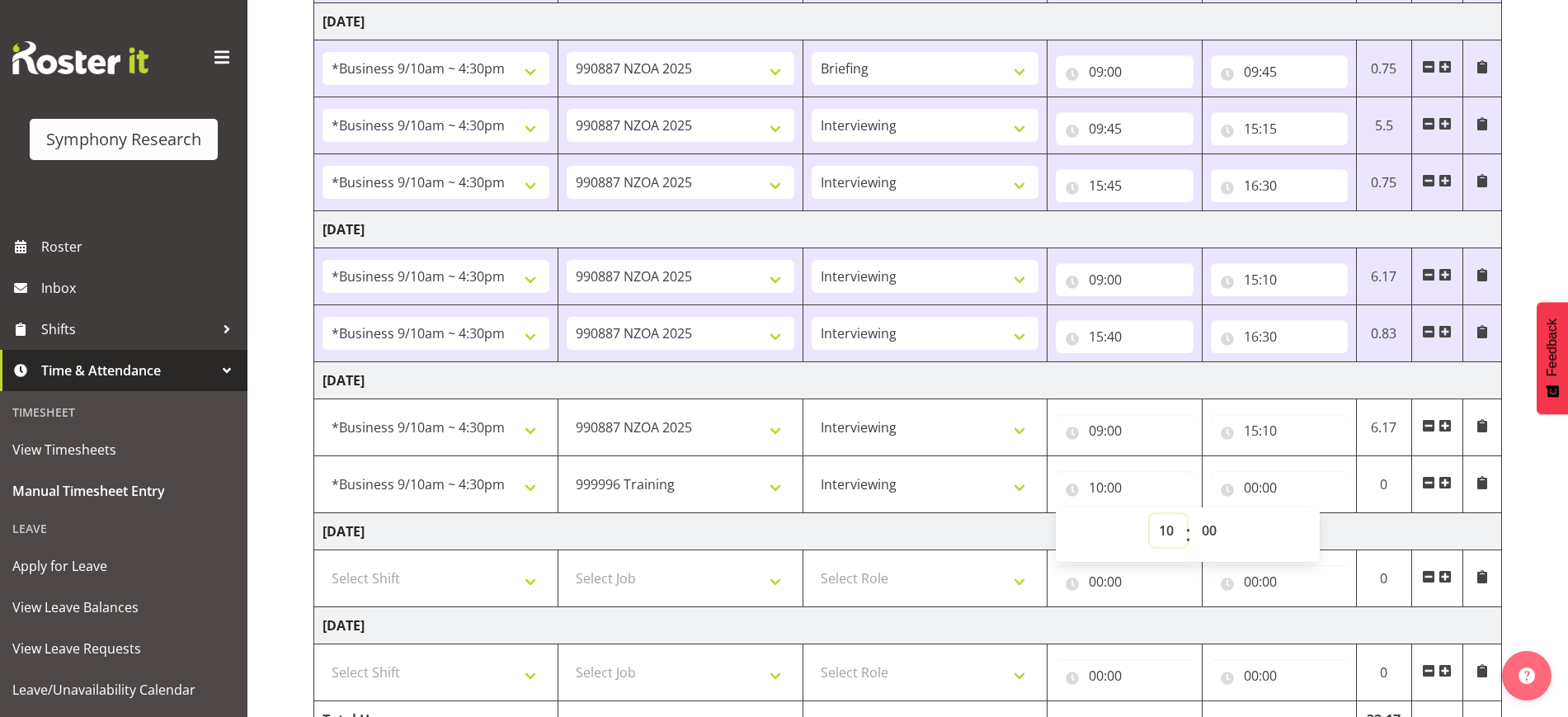 select on "15" 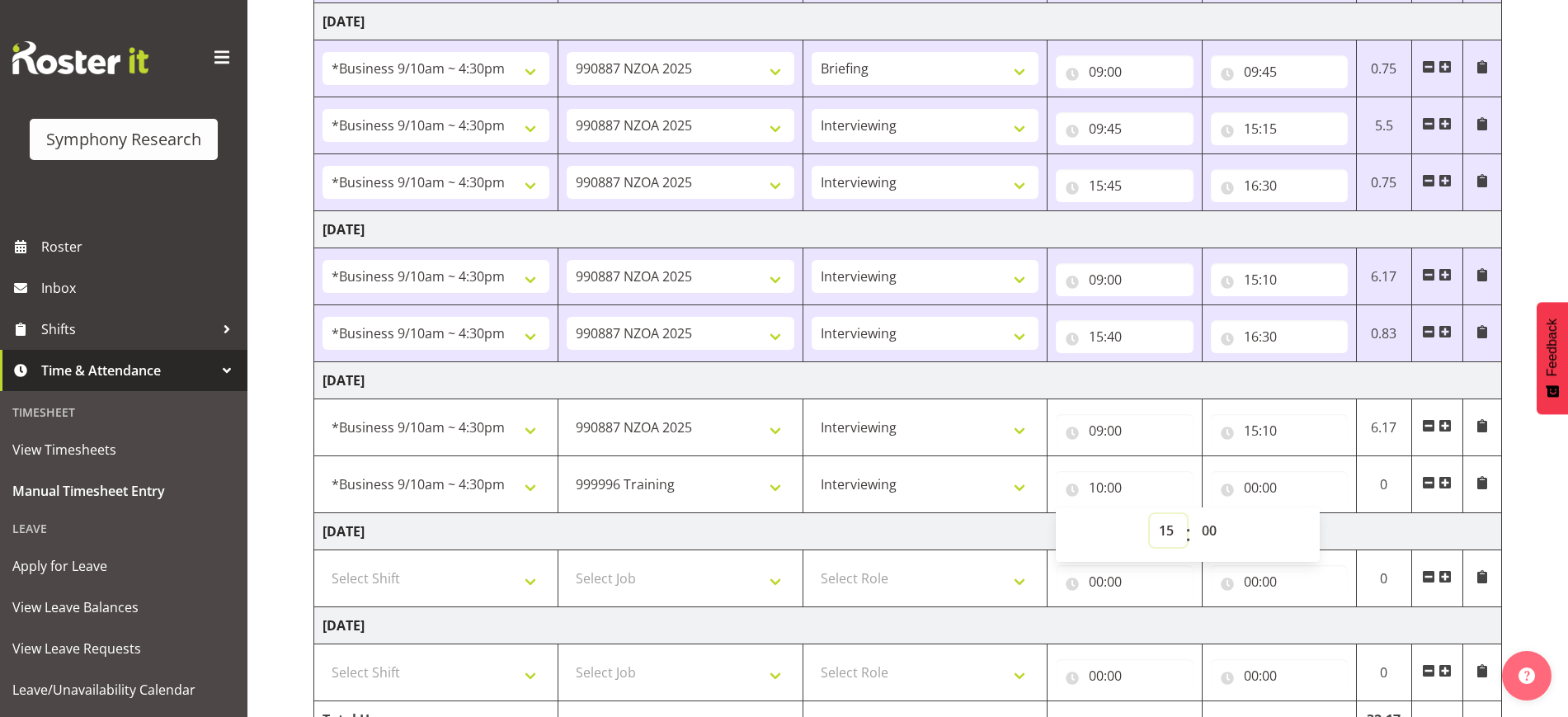 type on "15:00" 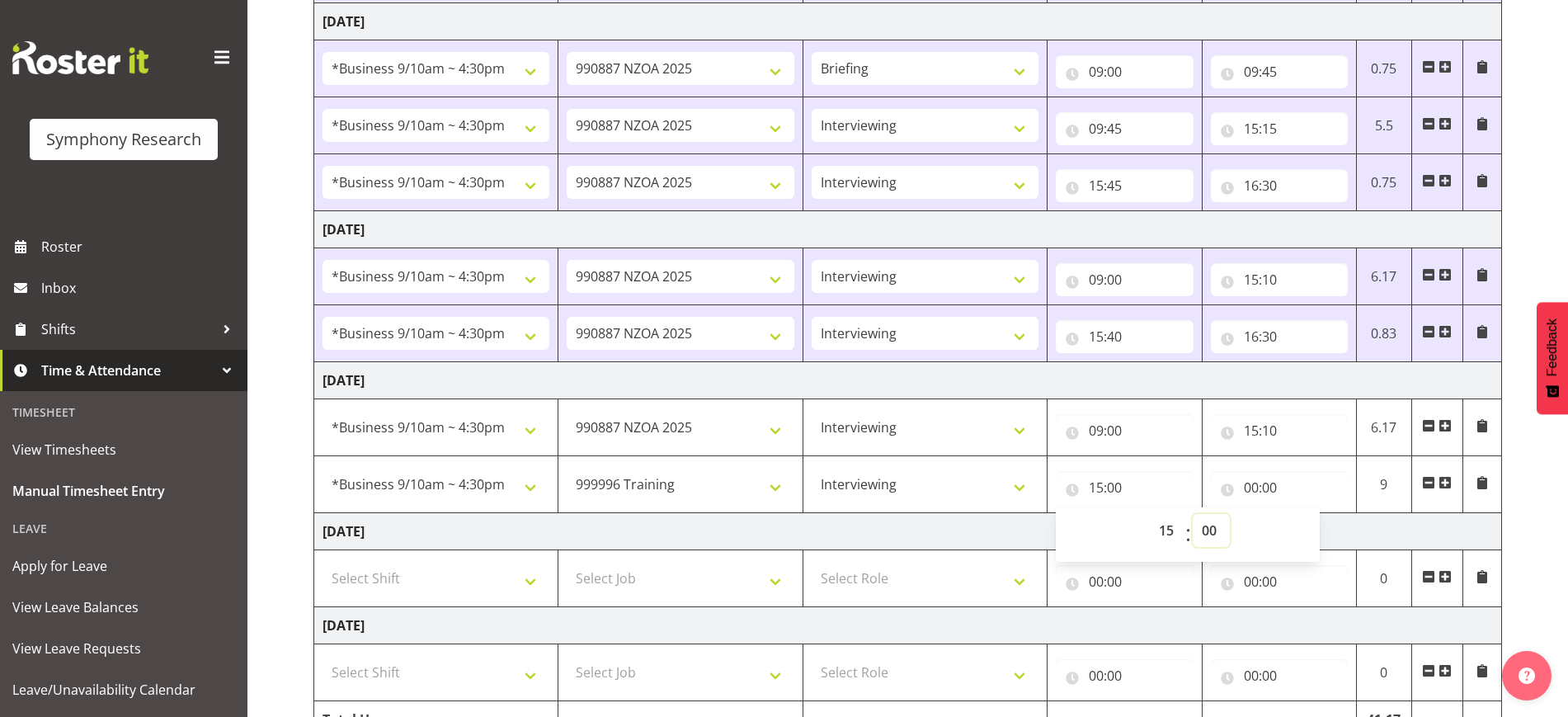 select on "40" 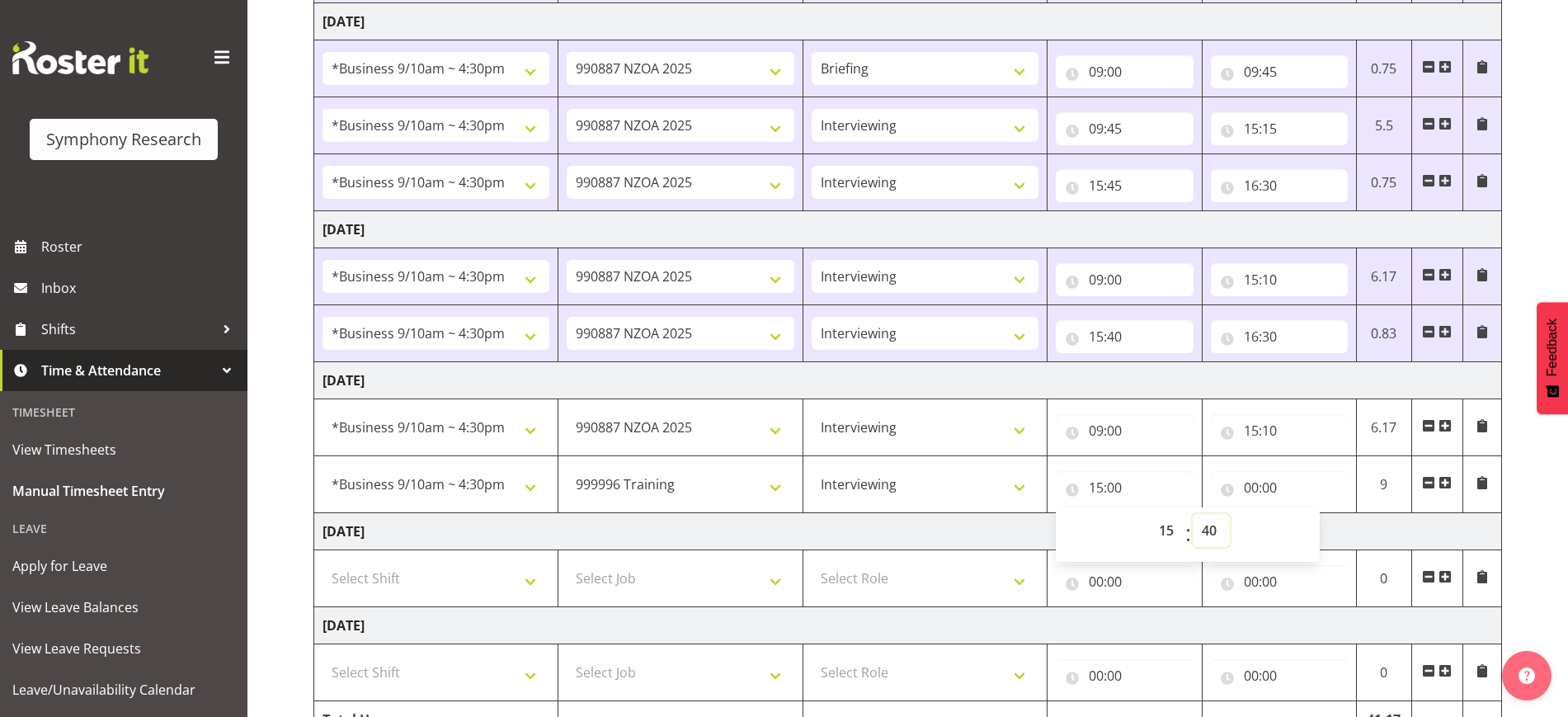 type on "15:40" 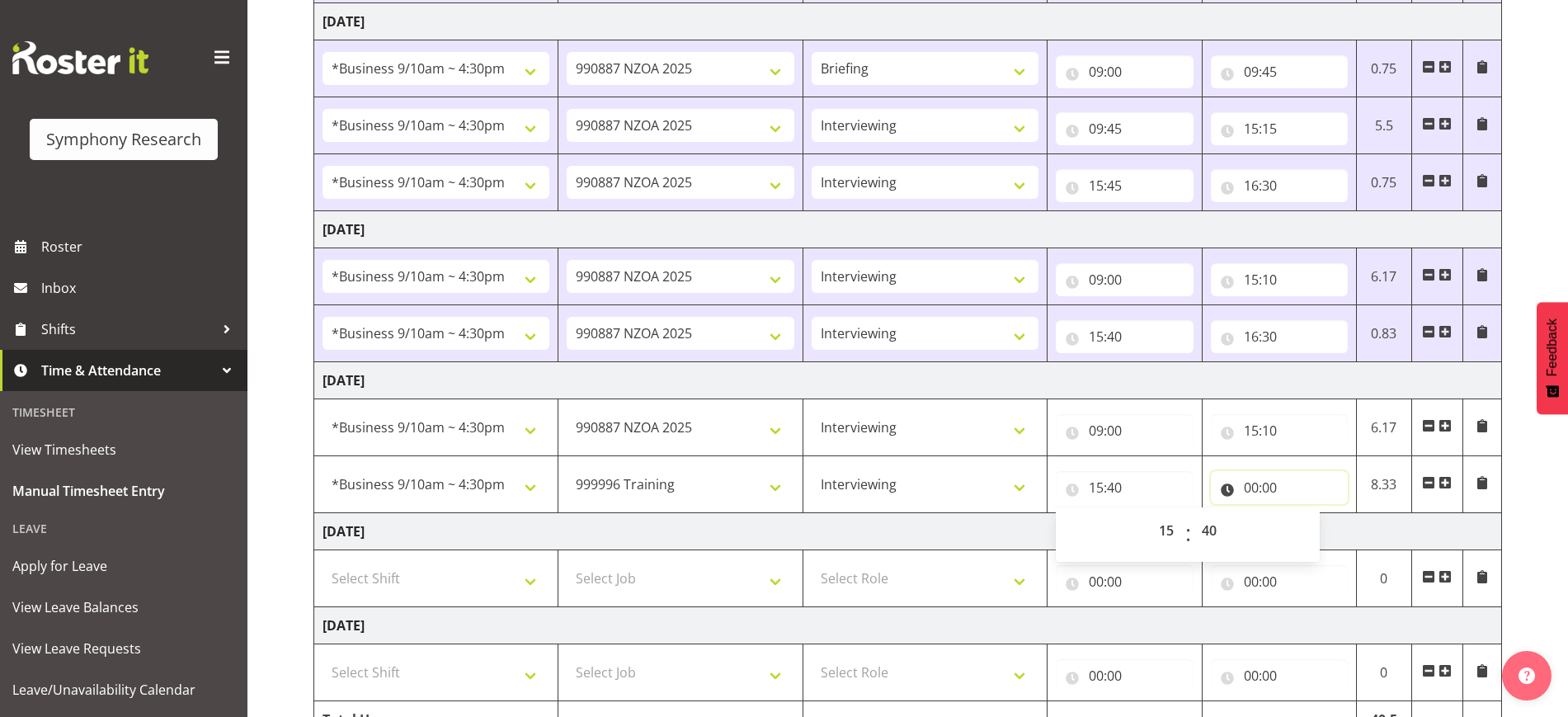 click on "00:00" at bounding box center [1279, 488] 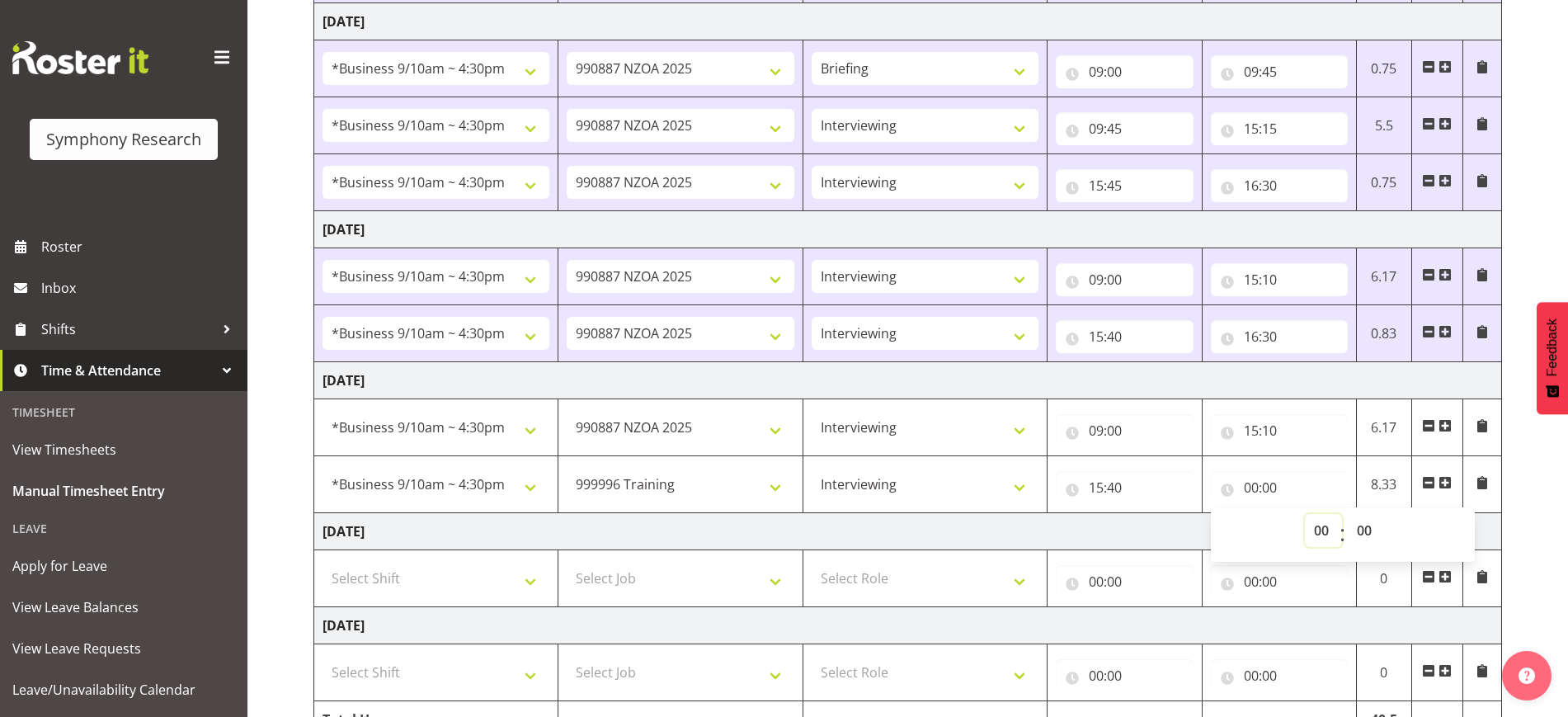 select on "10" 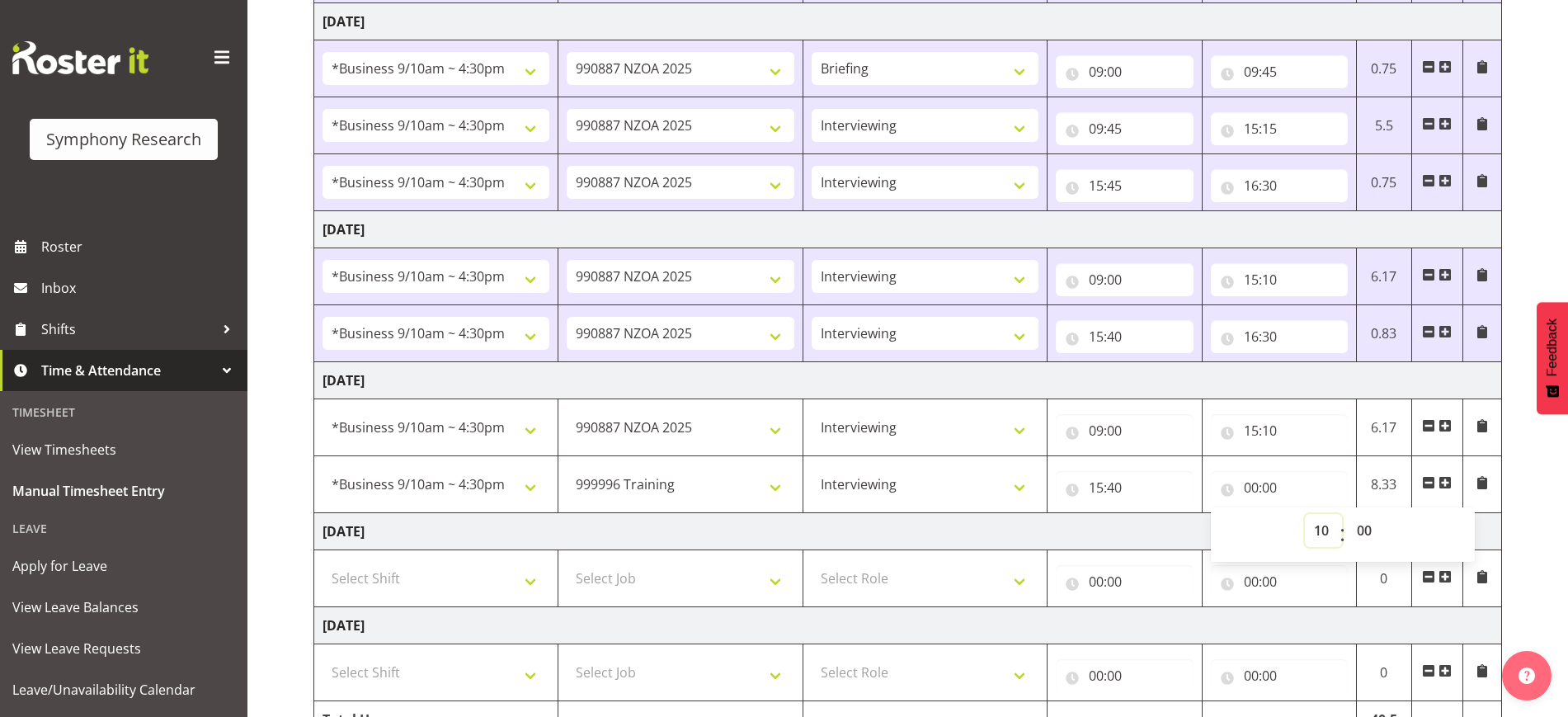 type on "10:00" 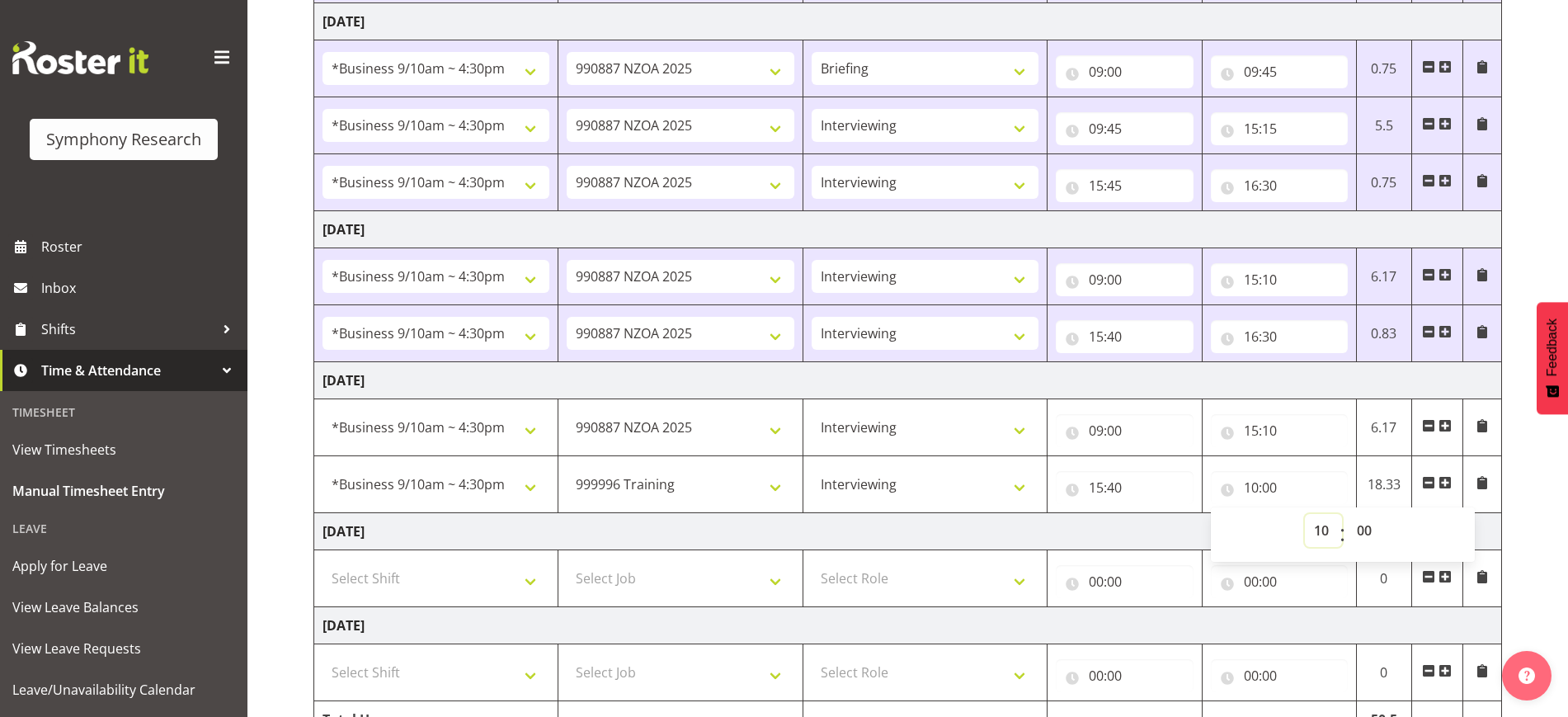select on "16" 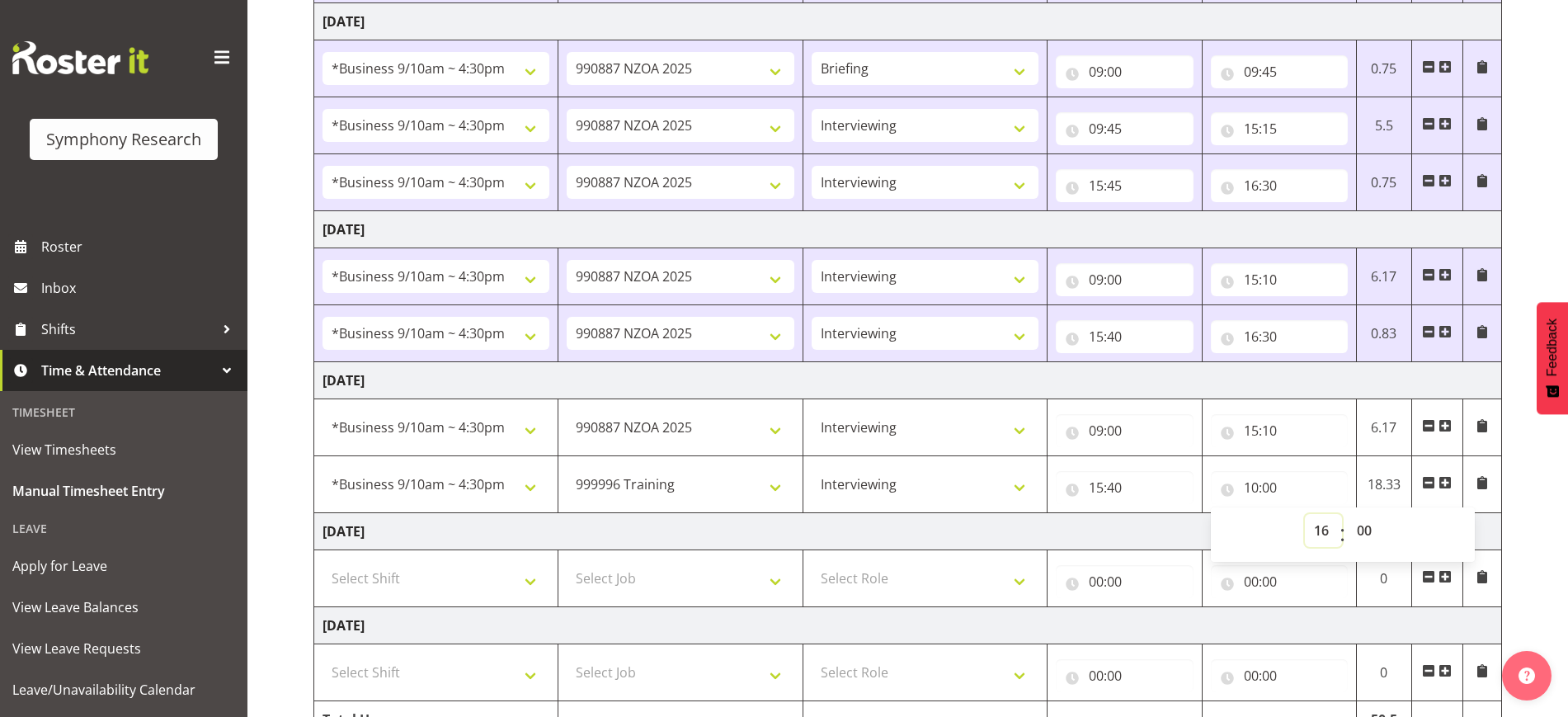 type on "16:00" 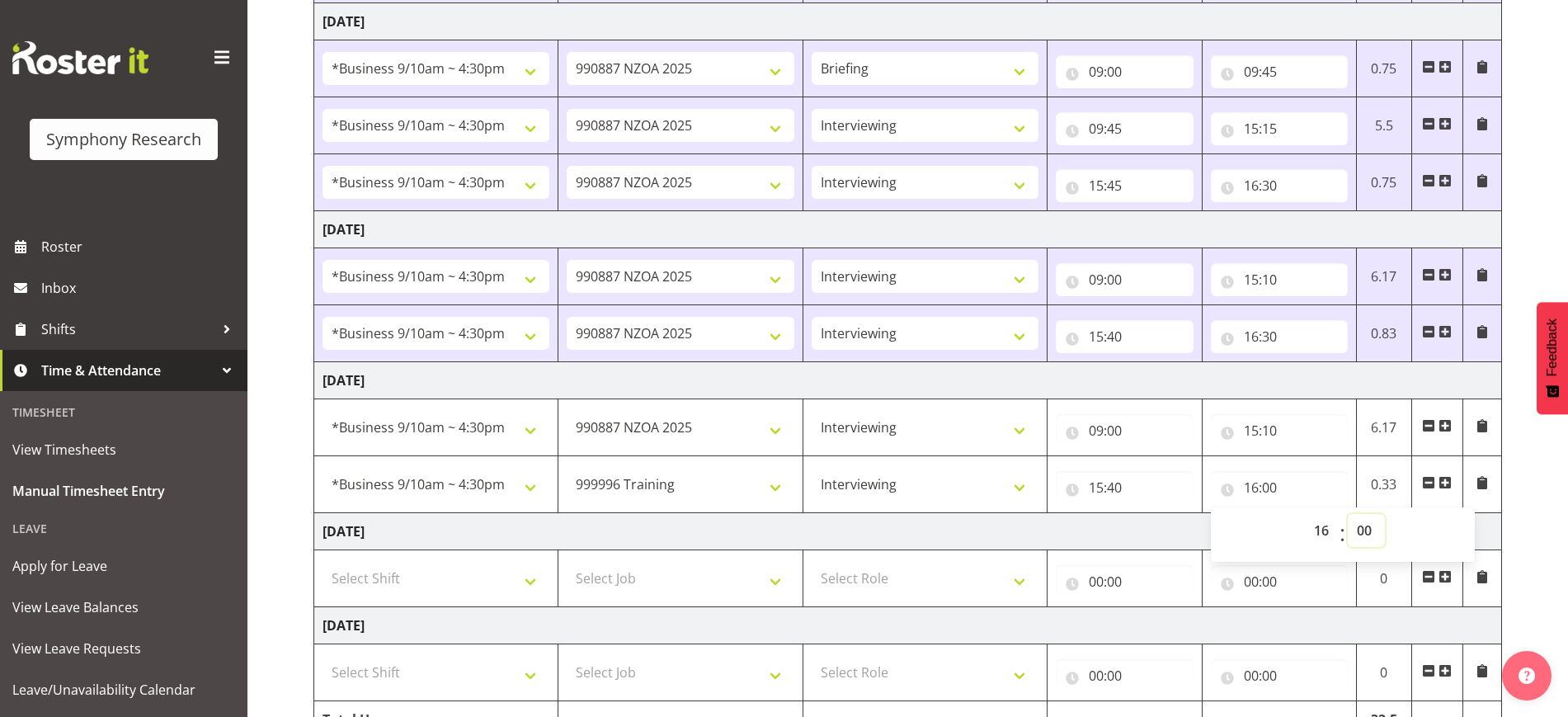 select on "30" 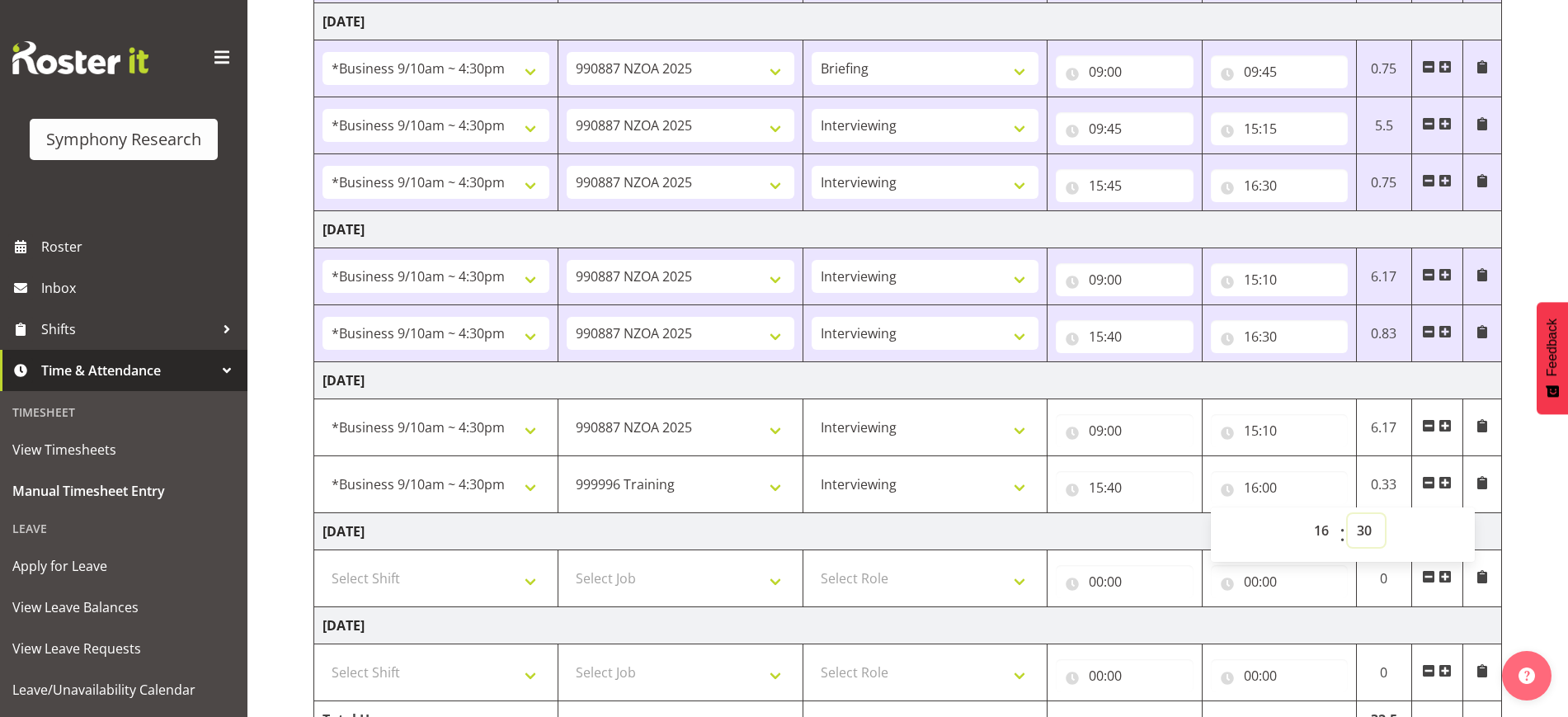 type on "16:30" 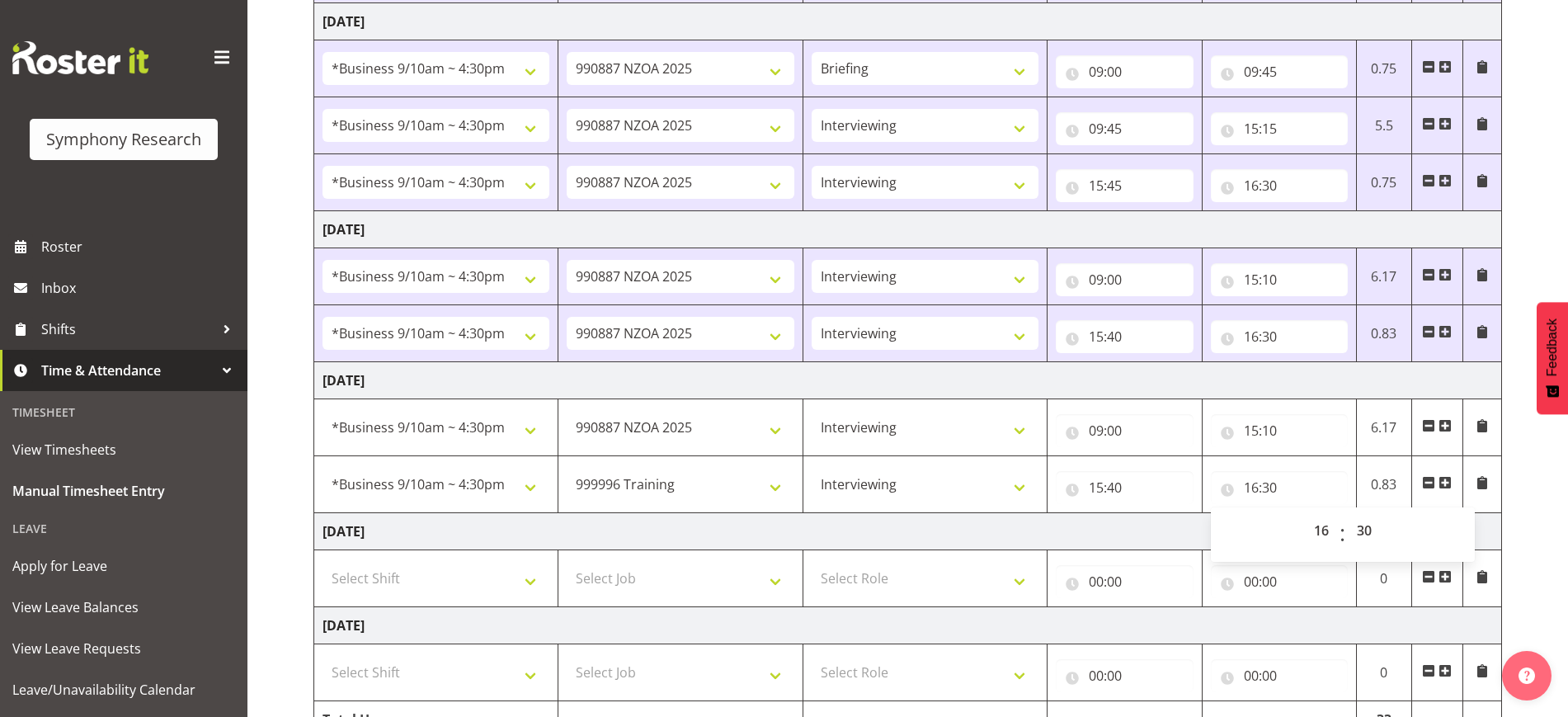click on "July 21st - July 27th 2025                             Shift   Job   Role   Start Time   End Time     Total
Monday 21st July 2025
!!Weekend Residential    (Roster IT Shift Label) *Business  9/10am ~ 4:30pm *Business Supervisor *Evening Residential Shift 5-9pm *RP Track  C *RP Track C Weekend *RP Weekly/Monthly Tracks *Supervisor Call Centre *Supervisor Evening *Supervisors & Call Centre Weekend Alarms Weekend NZOA Evenings RAMBO Weekend Test WP Aust briefing/training World Poll Aust Late 9p~10:30p World Poll Aust Wkend World Poll NZ Pilot World Poll NZ Wave 2 Pilot World Poll Pilot Aust 9:00~10:30pm   550060 IF Admin 553491 World Poll Australia  Wave 2 Pretest 2025 553493	World Poll New Zealand Wave 2 Pretest 2025 553500 BFM Jul - Sep 2025 990000 General 990820 Mobtest 2024 990821 Goldrush 2024 990846 Toka Tu Ake 2025 990855 FENZ 990878 CMI Q3 2025 990881 PowerNet 990883 Alarms 990885 PEXA 990887 NZOA 2025 999996 Training 999999 DT   Briefing" at bounding box center [940, 213] 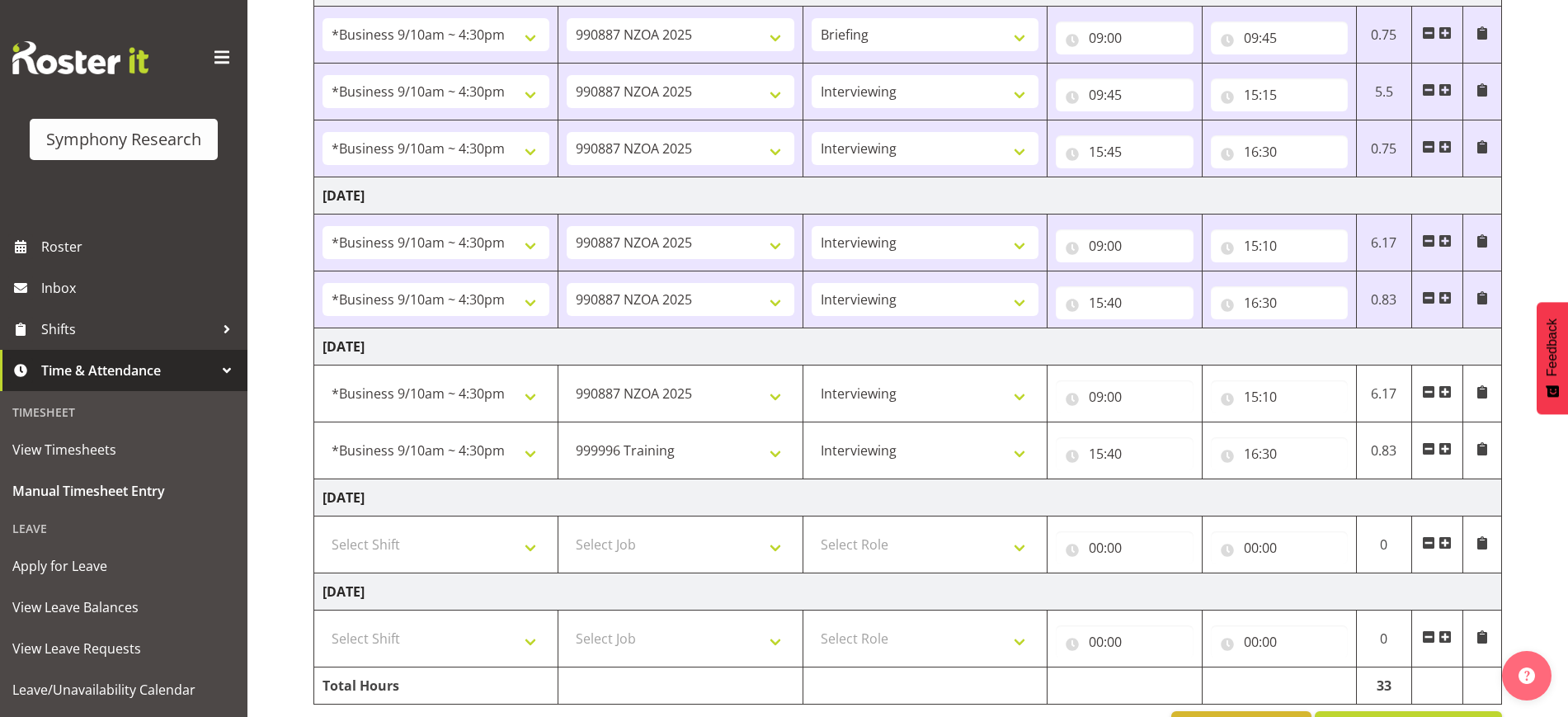 scroll, scrollTop: 595, scrollLeft: 0, axis: vertical 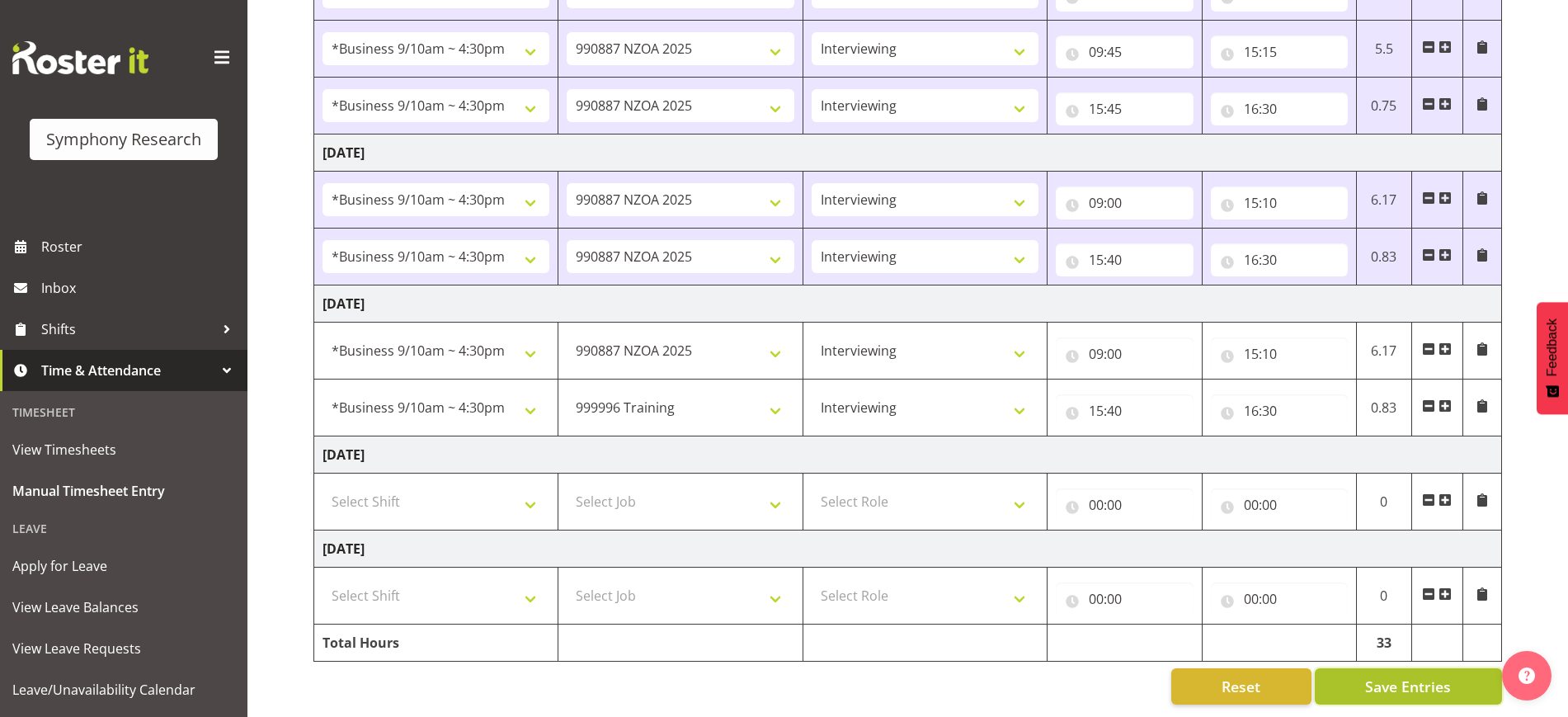click on "Save
Entries" at bounding box center [1408, 686] 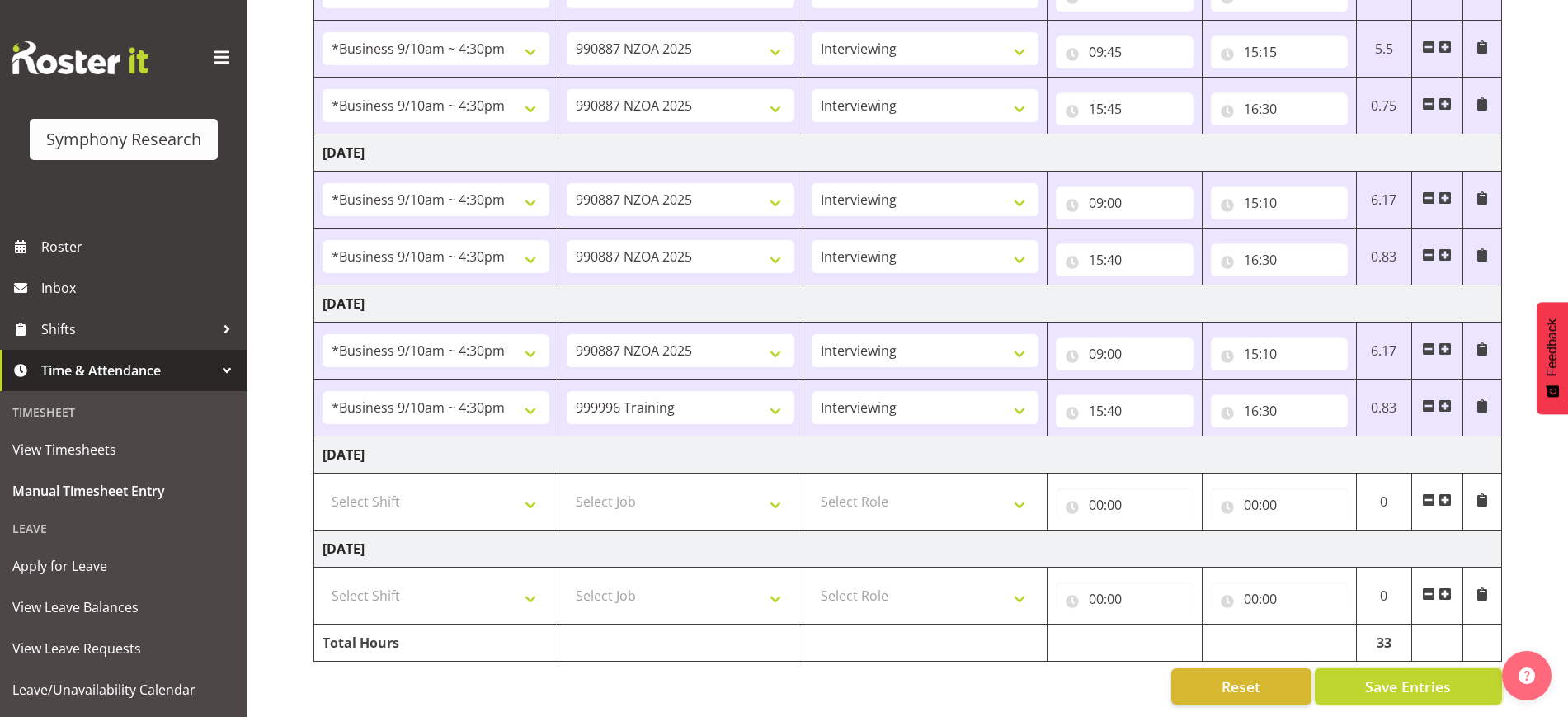 scroll, scrollTop: 0, scrollLeft: 0, axis: both 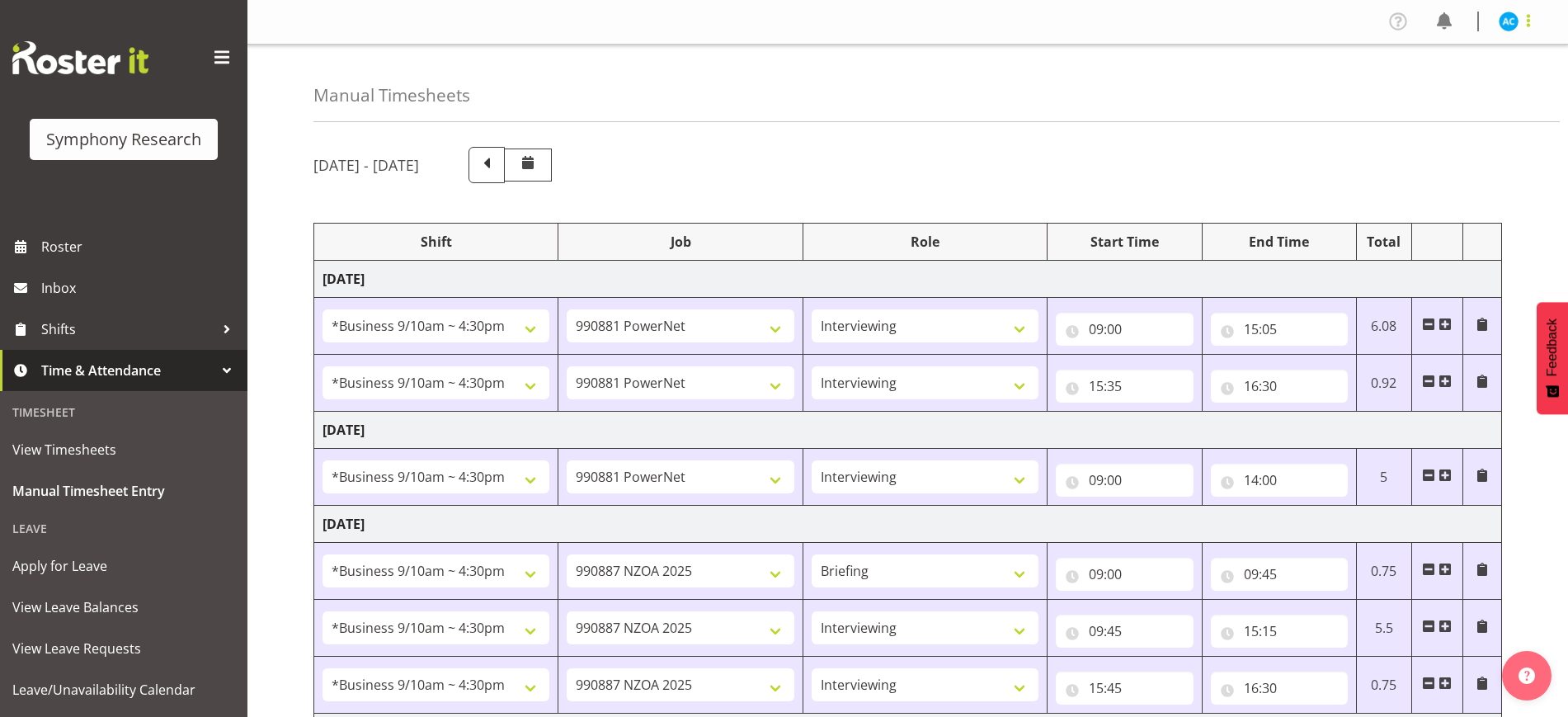 click at bounding box center [1528, 21] 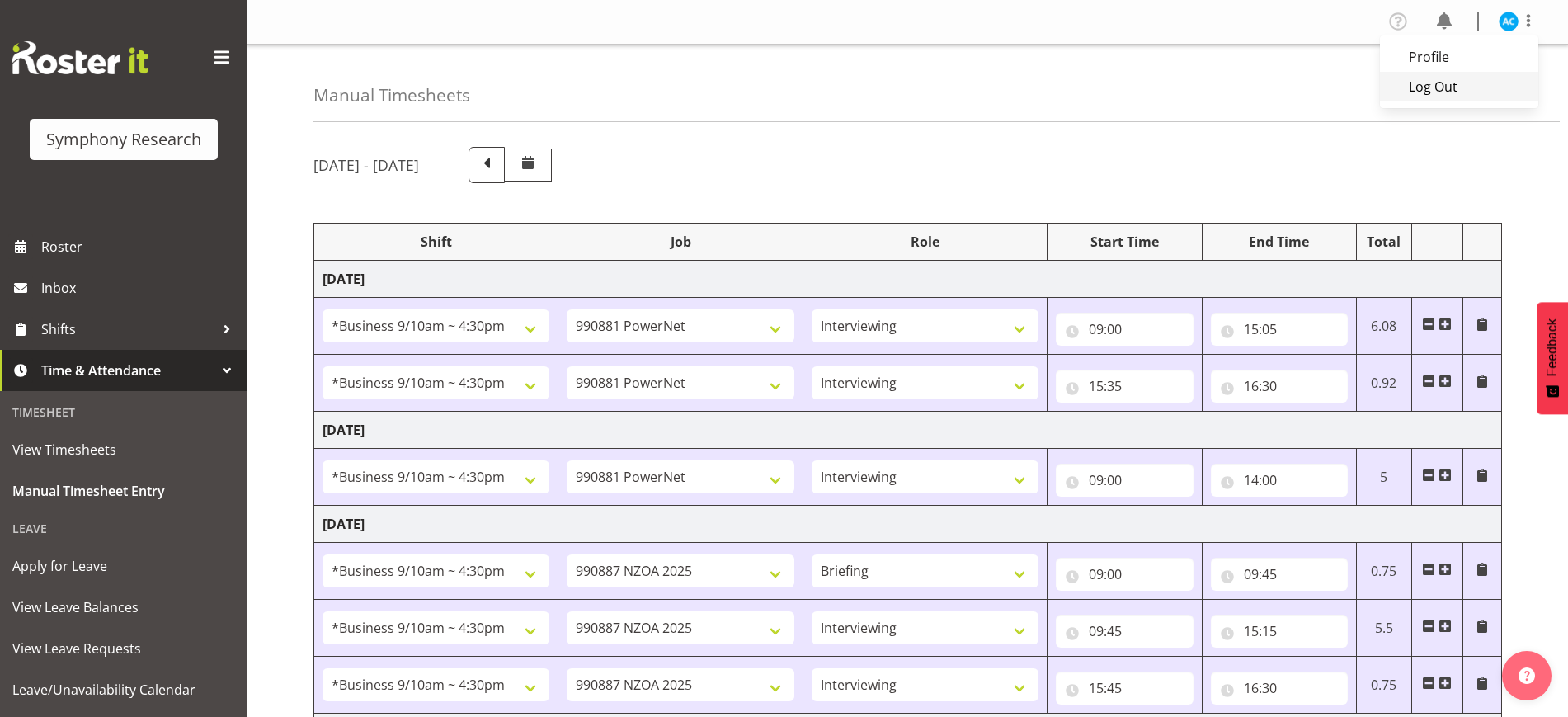 click on "Log Out" at bounding box center (1459, 87) 